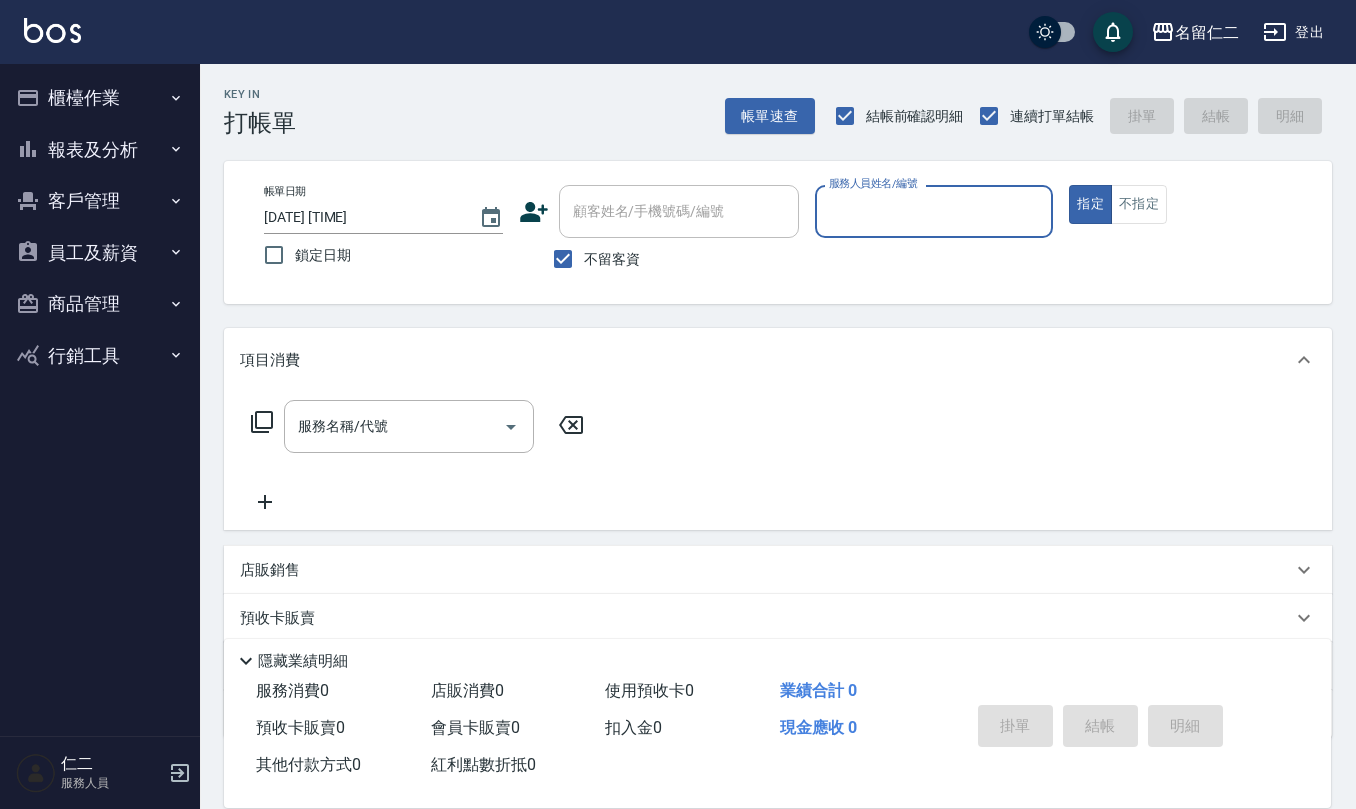 scroll, scrollTop: 0, scrollLeft: 0, axis: both 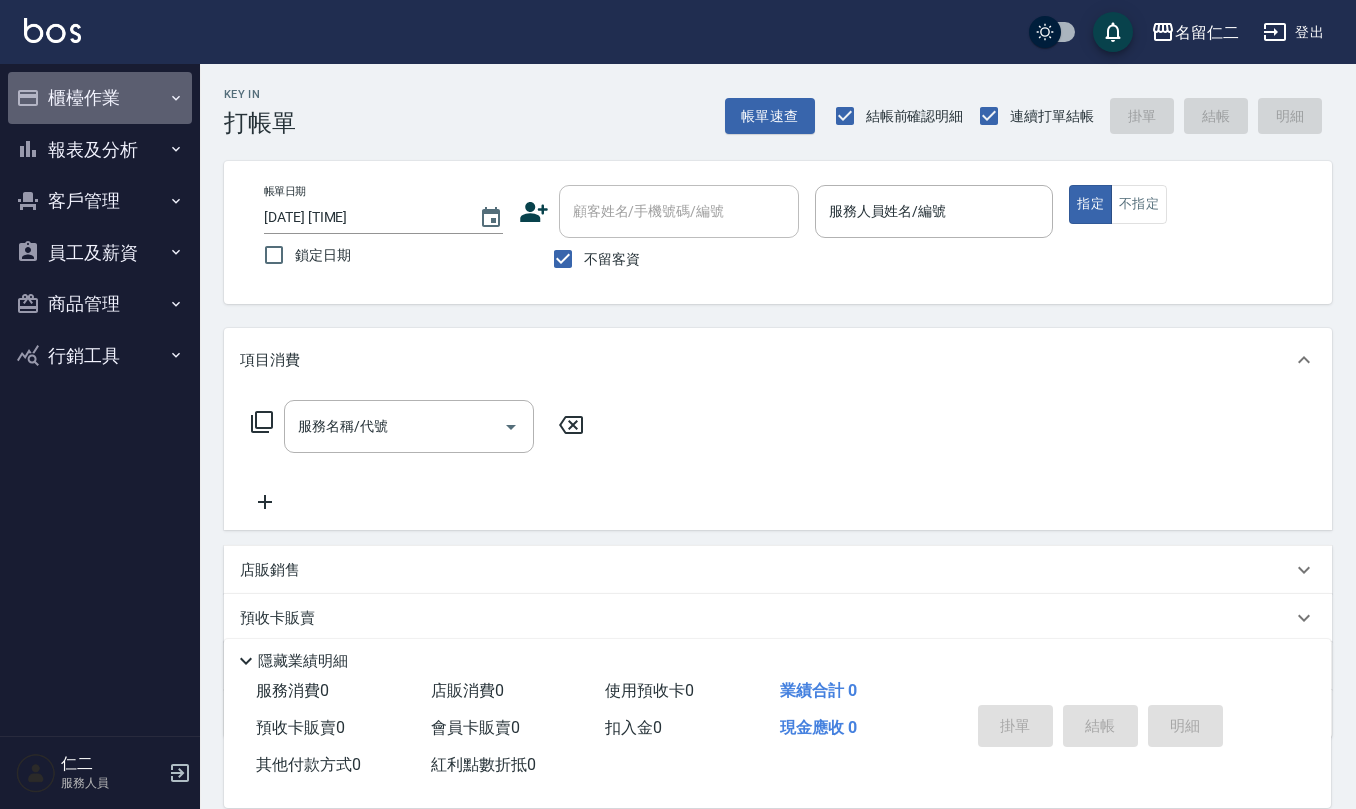 click on "櫃檯作業" at bounding box center (100, 98) 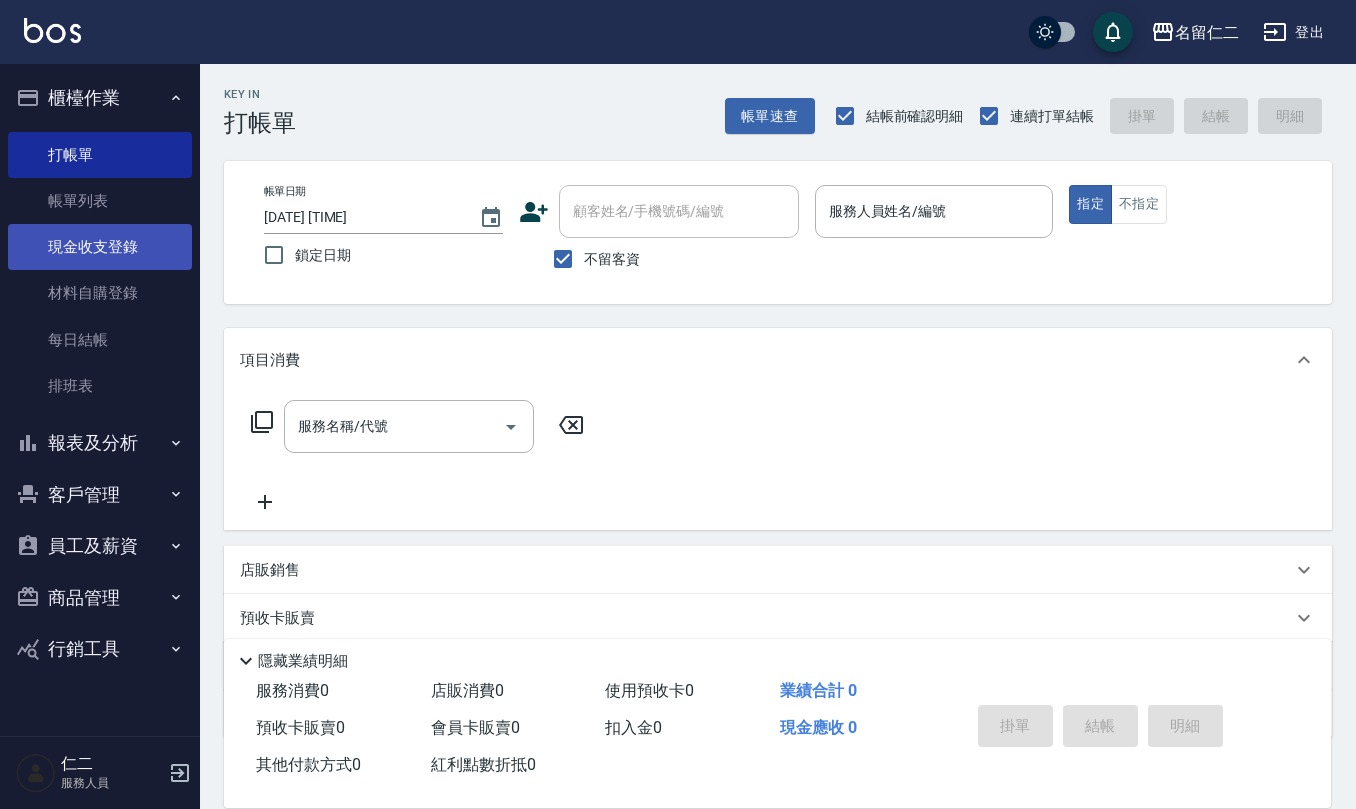 click on "現金收支登錄" at bounding box center (100, 247) 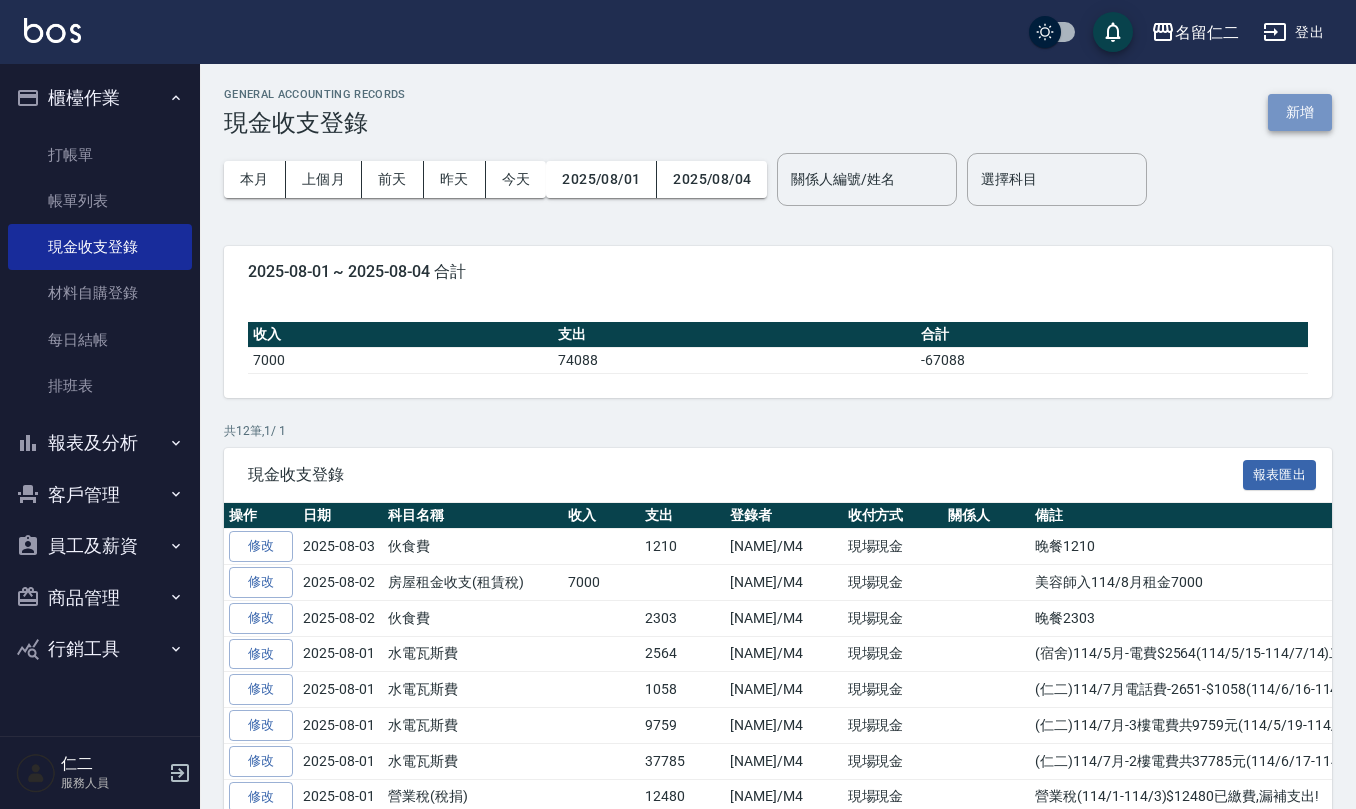 click on "新增" at bounding box center (1300, 112) 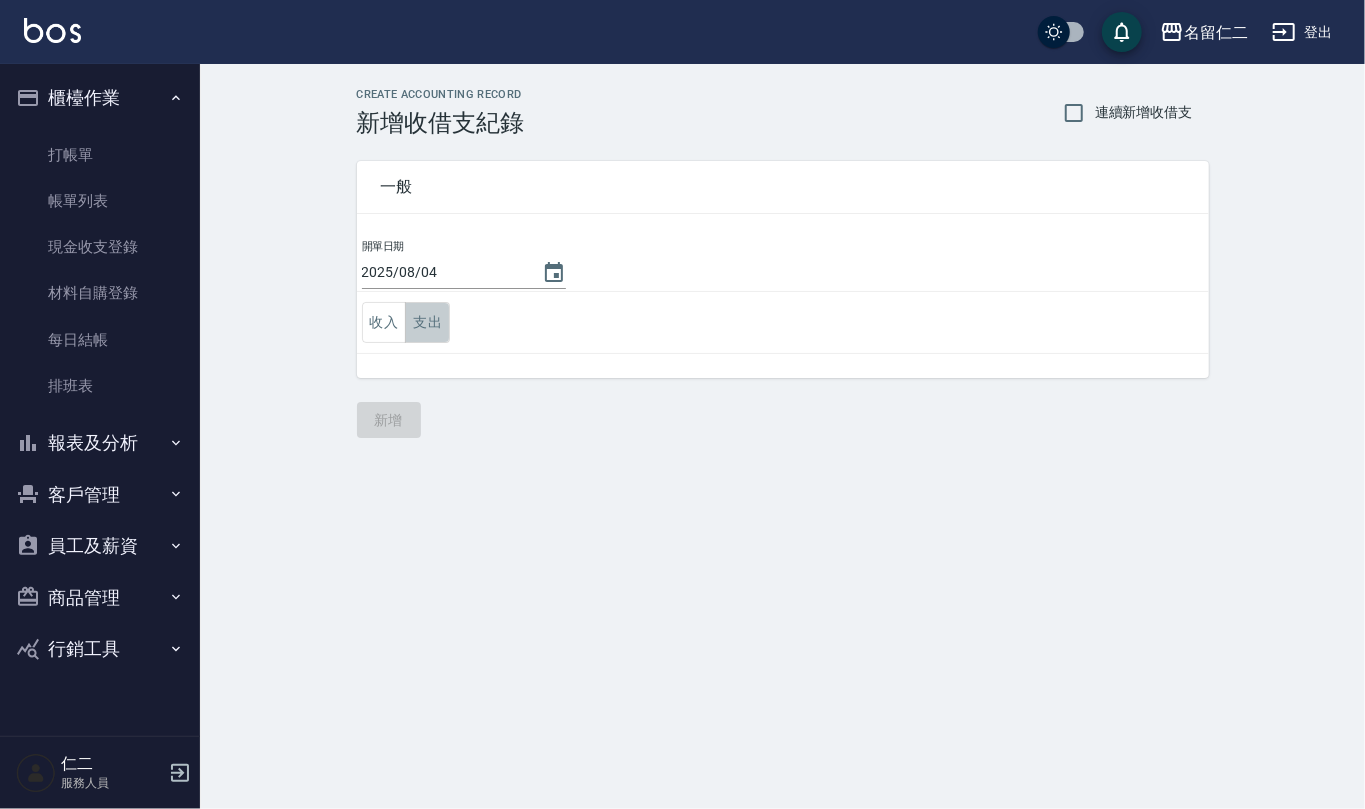 click on "支出" at bounding box center (427, 322) 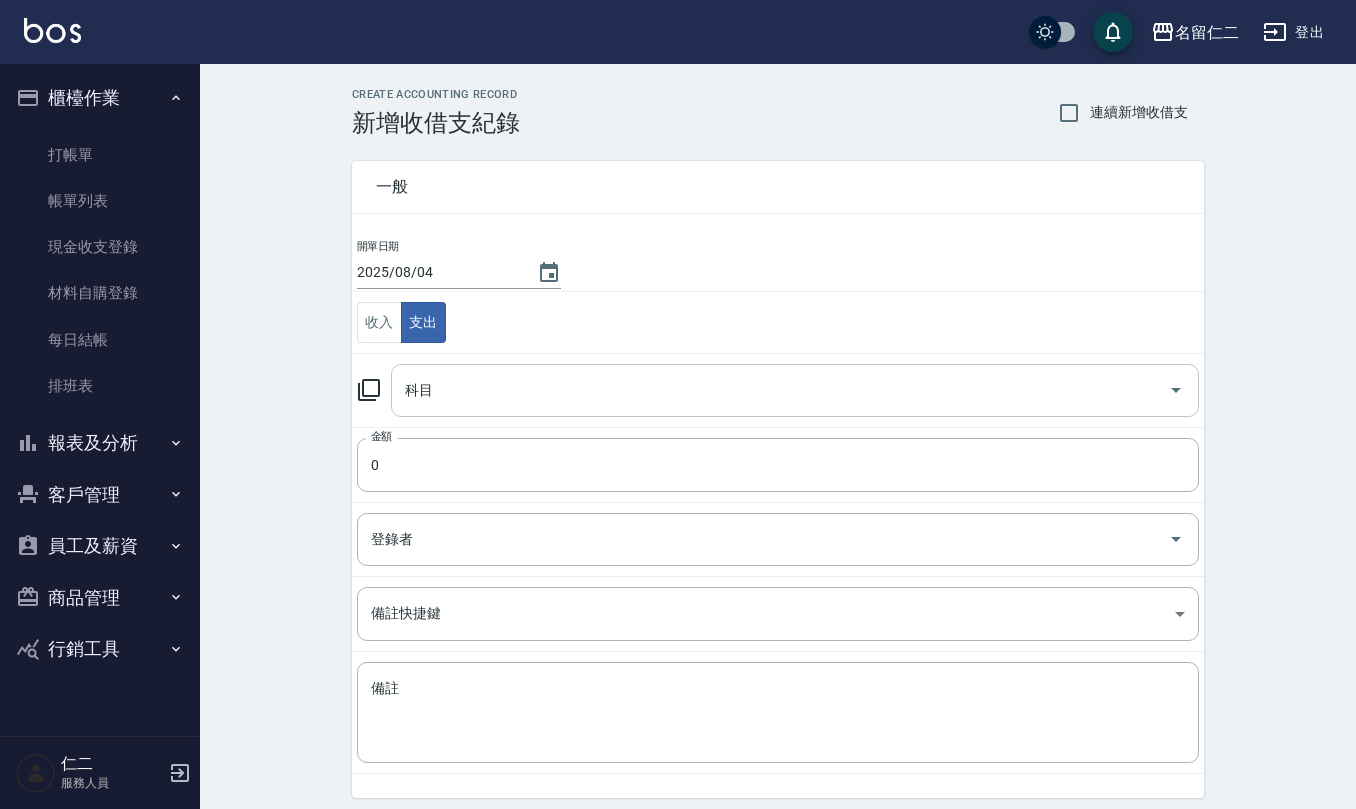 click on "科目" at bounding box center [780, 390] 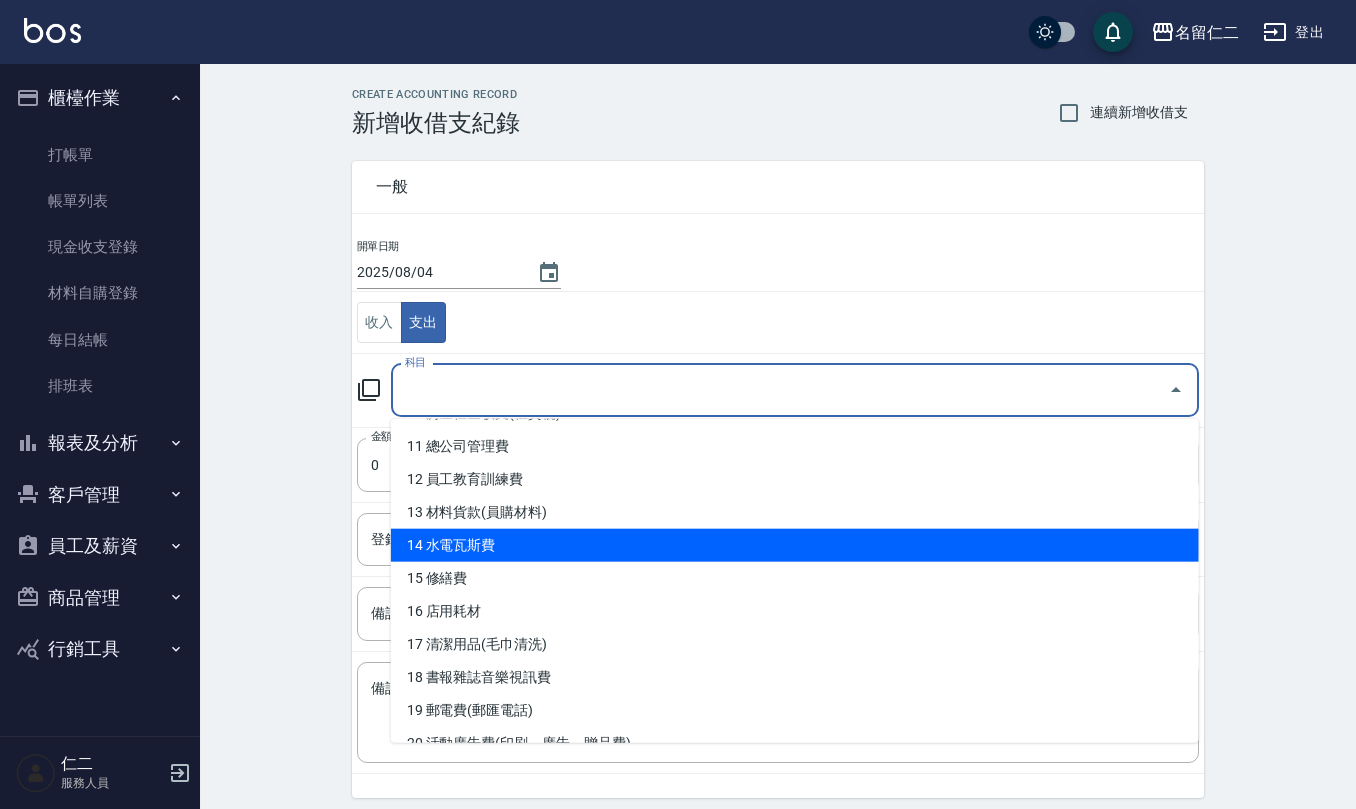 scroll, scrollTop: 400, scrollLeft: 0, axis: vertical 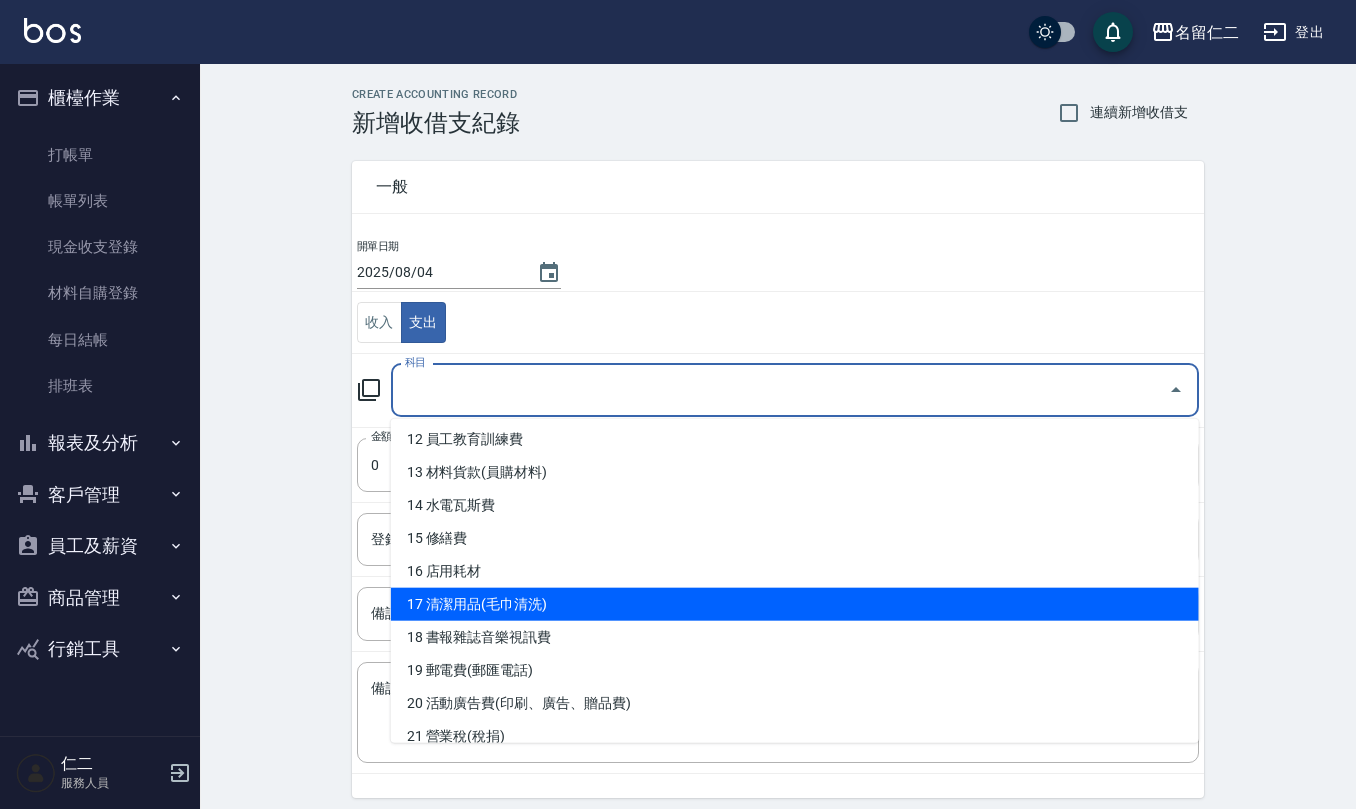 click on "17 清潔用品(毛巾清洗)" at bounding box center [795, 604] 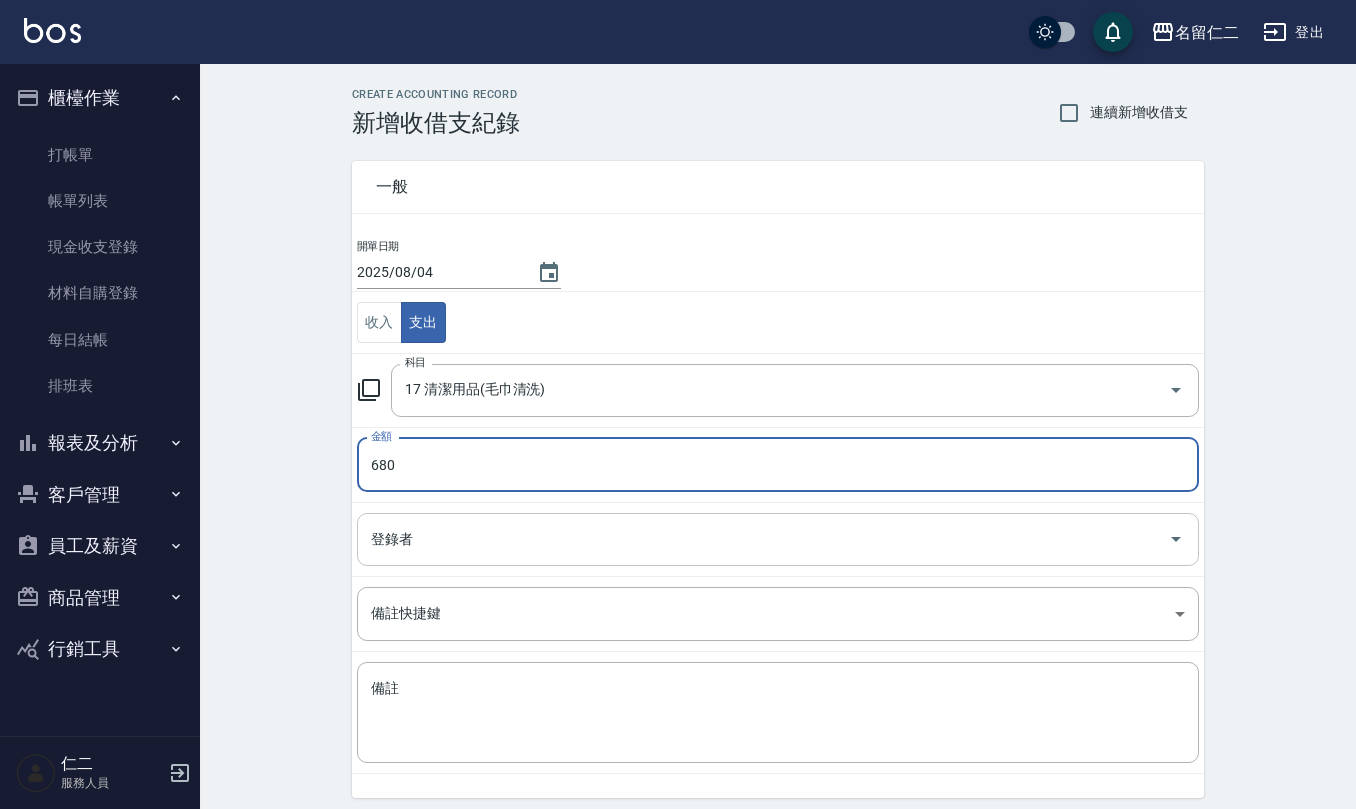type on "680" 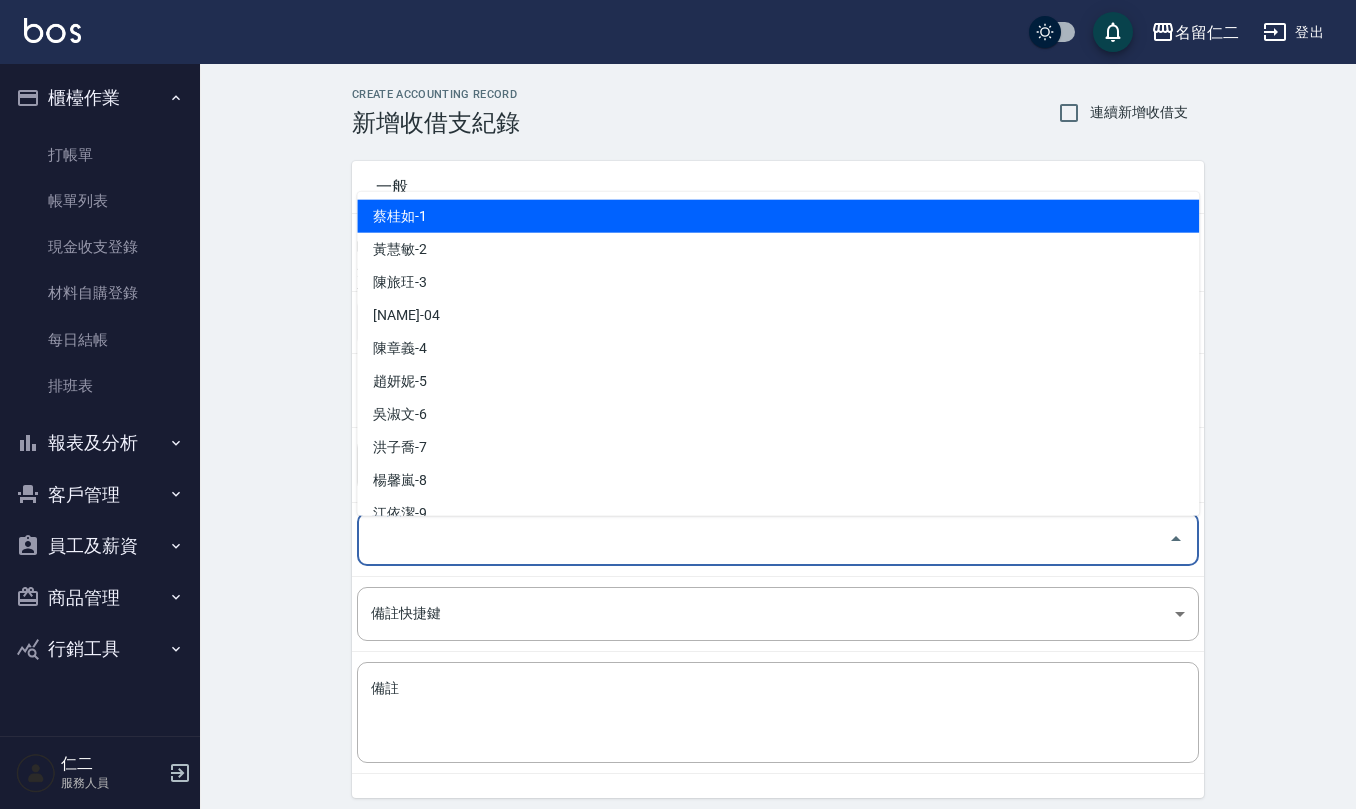 click on "登錄者" at bounding box center [763, 539] 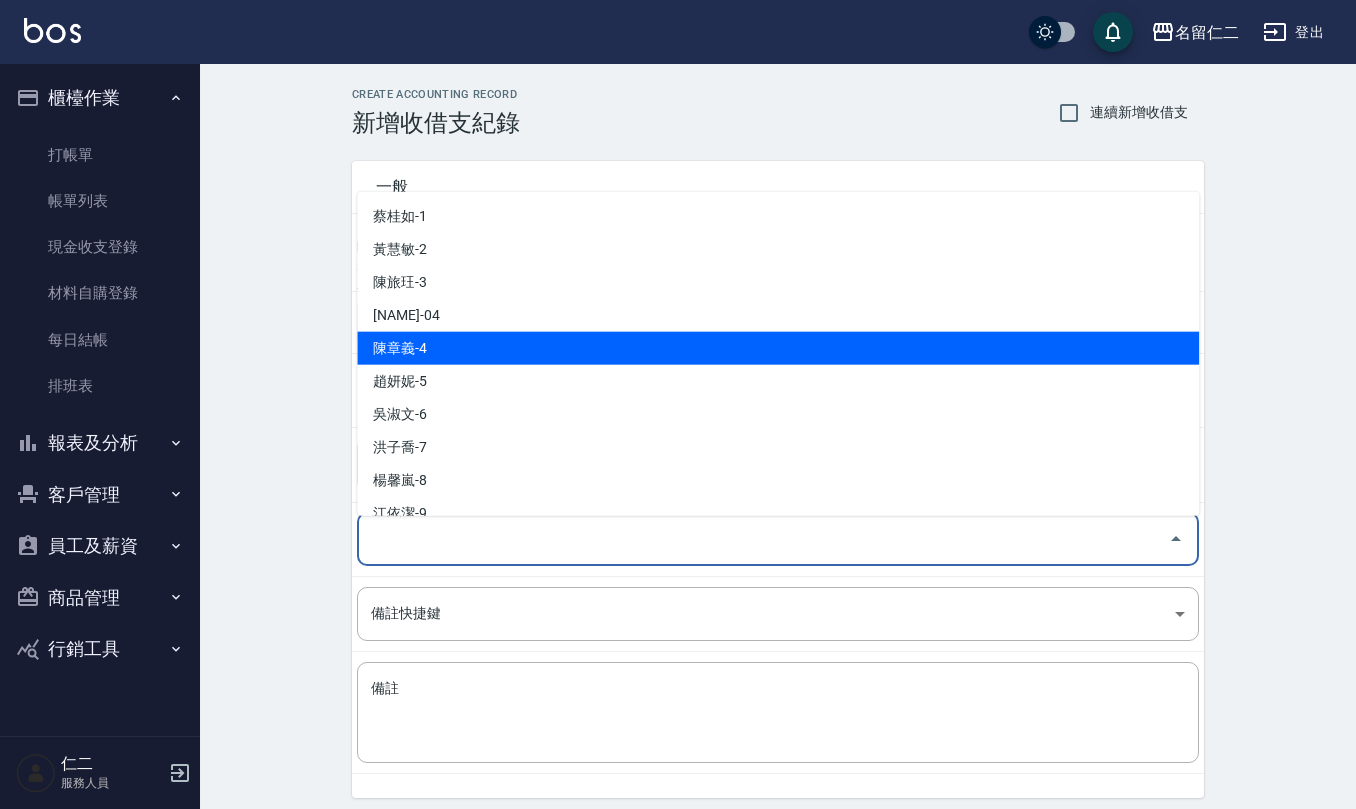 click on "陳章義-4" at bounding box center [778, 348] 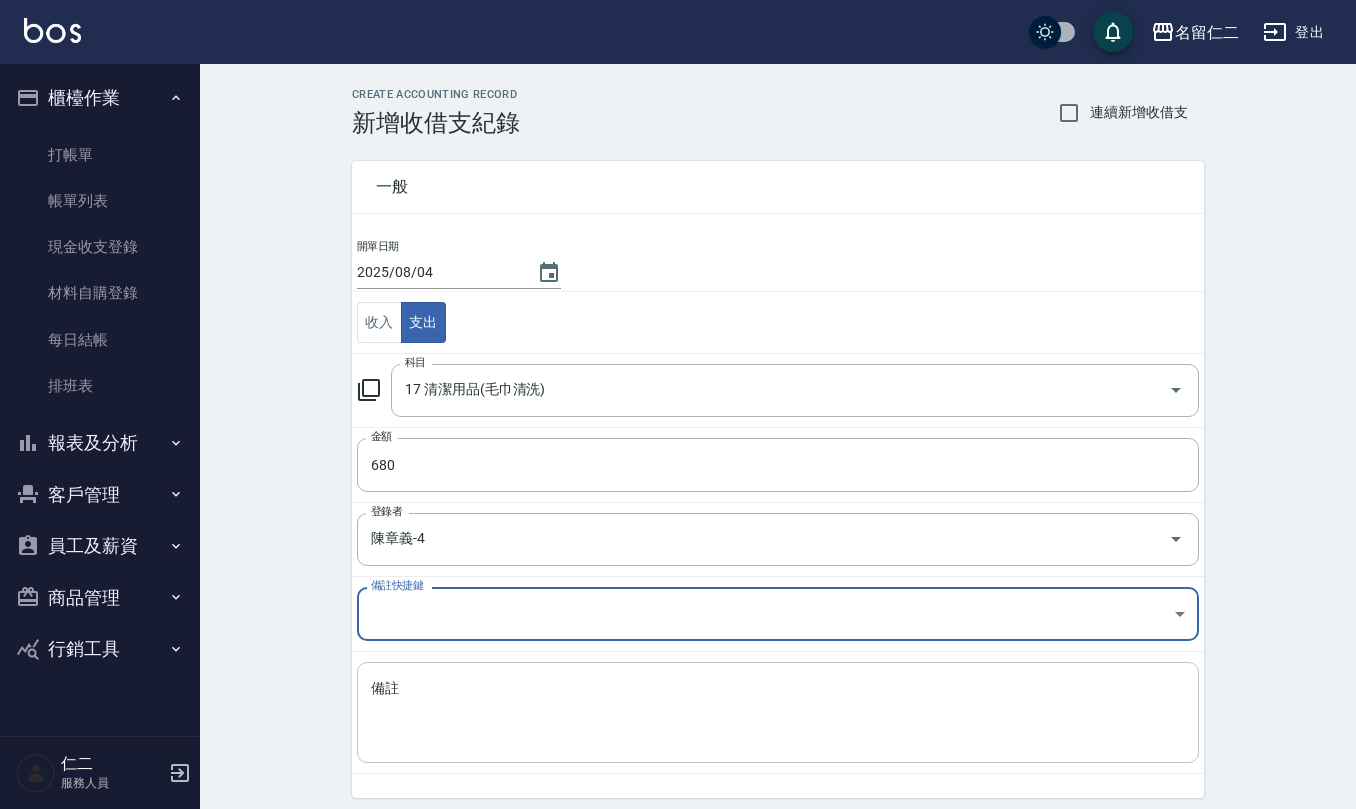 click on "備註" at bounding box center [778, 713] 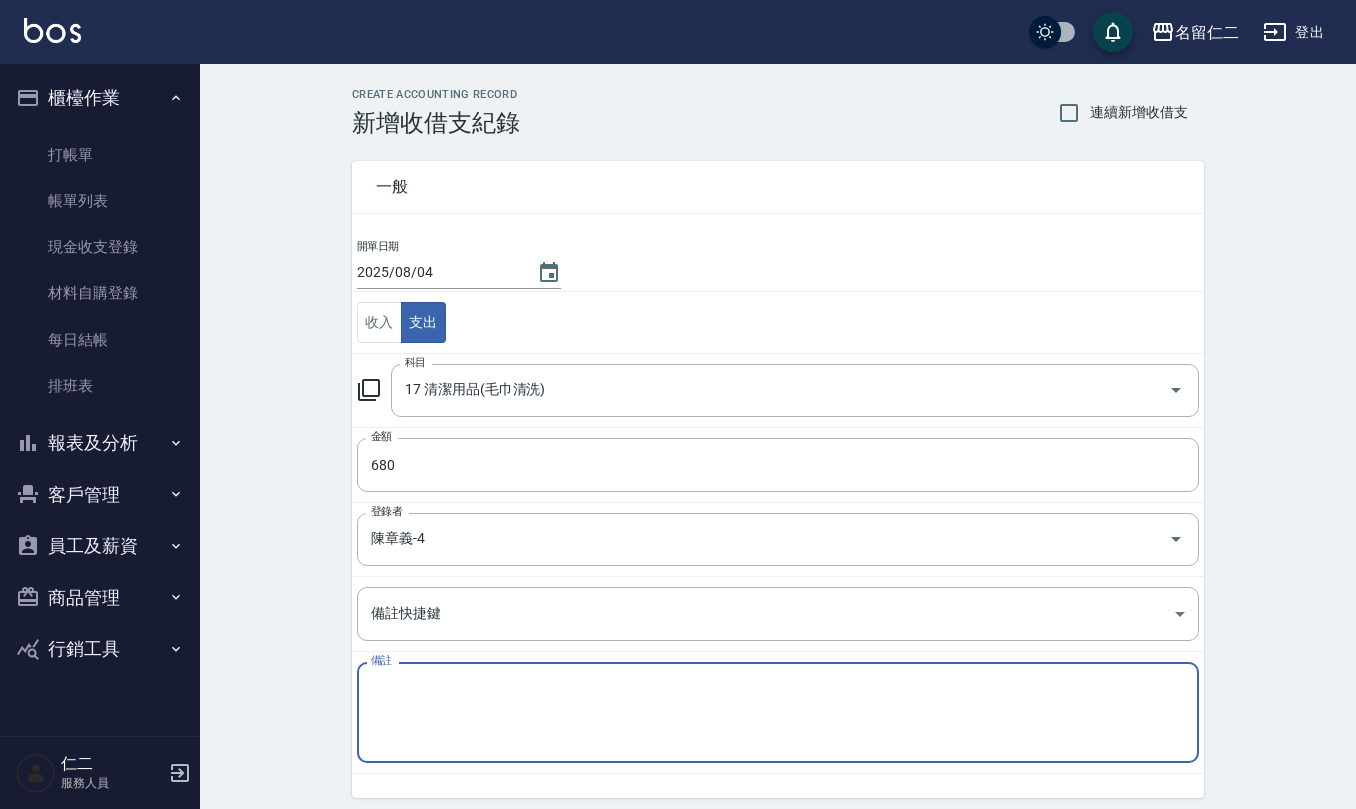type on "V" 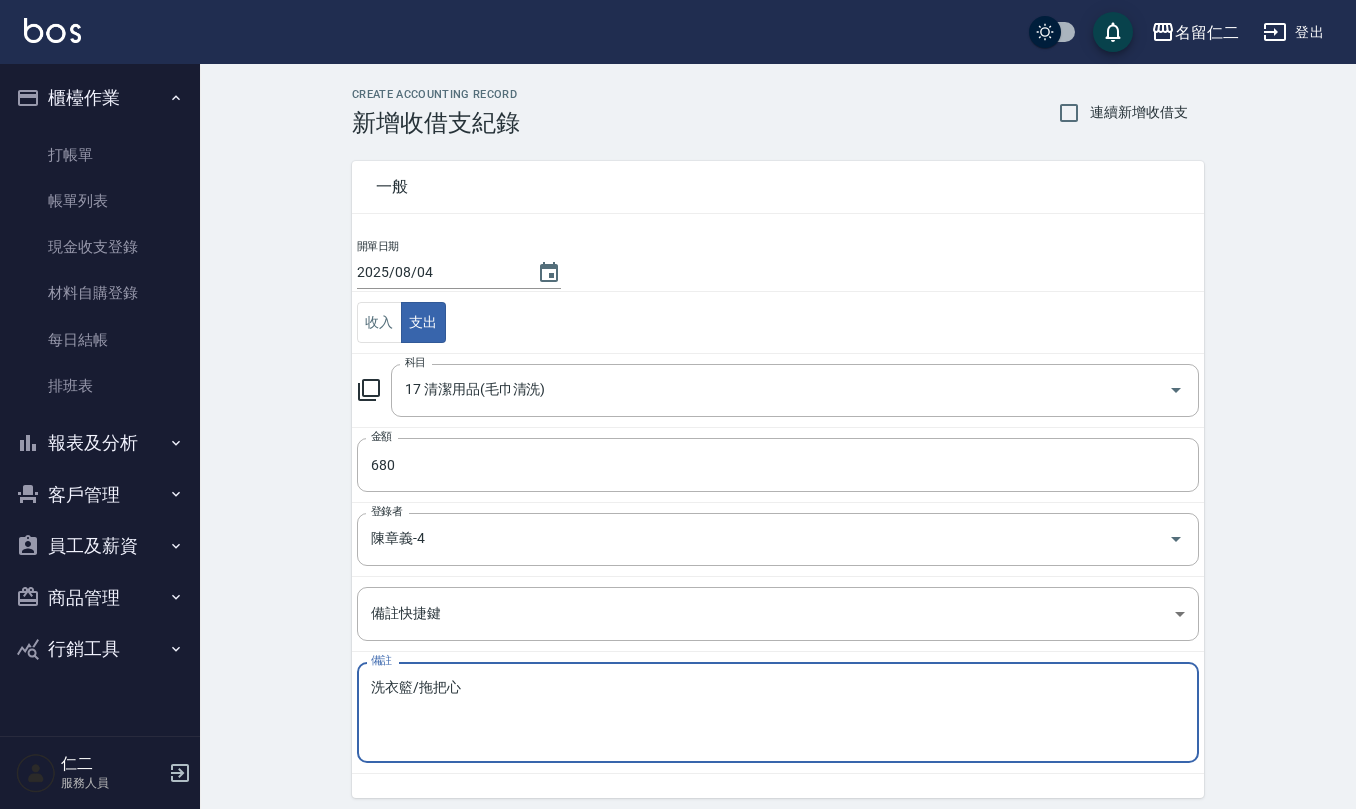 scroll, scrollTop: 76, scrollLeft: 0, axis: vertical 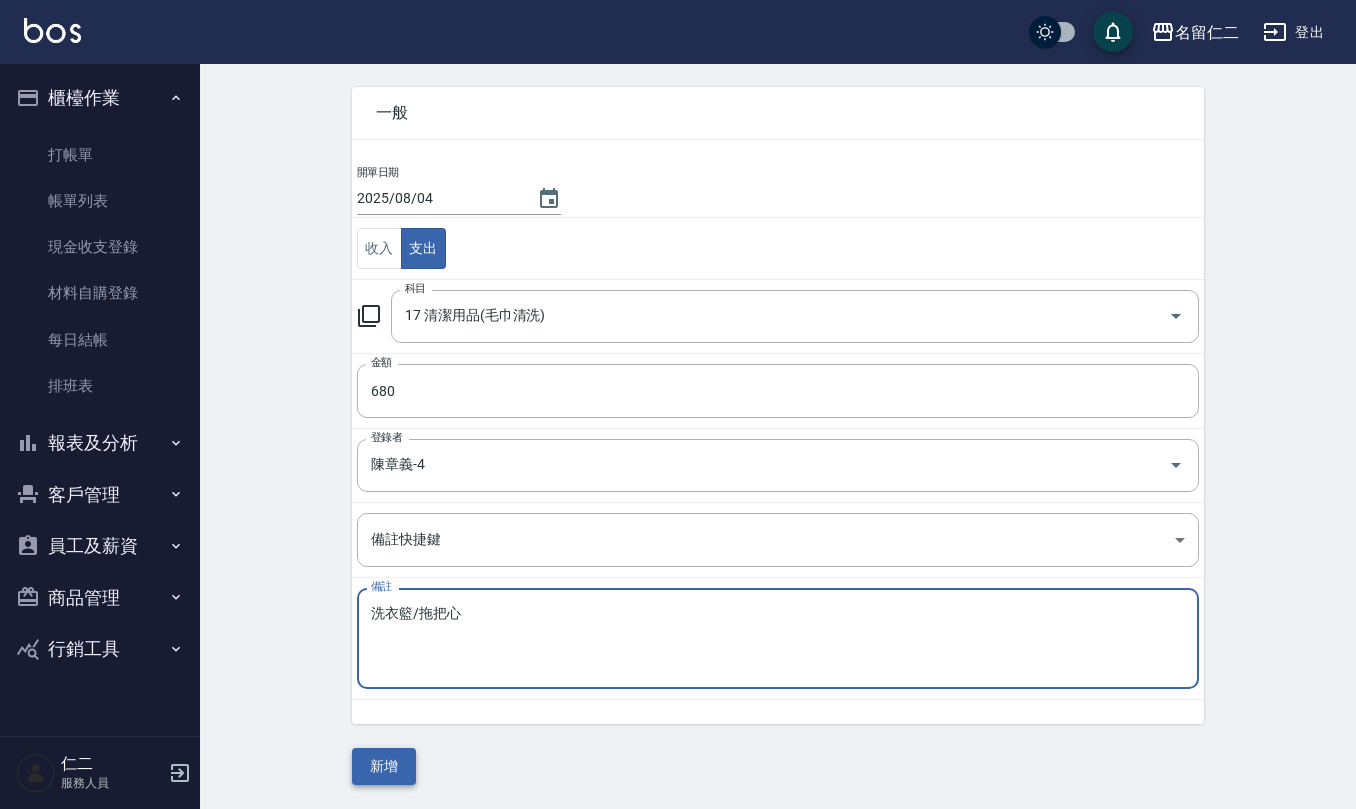 type on "洗衣籃/拖把心" 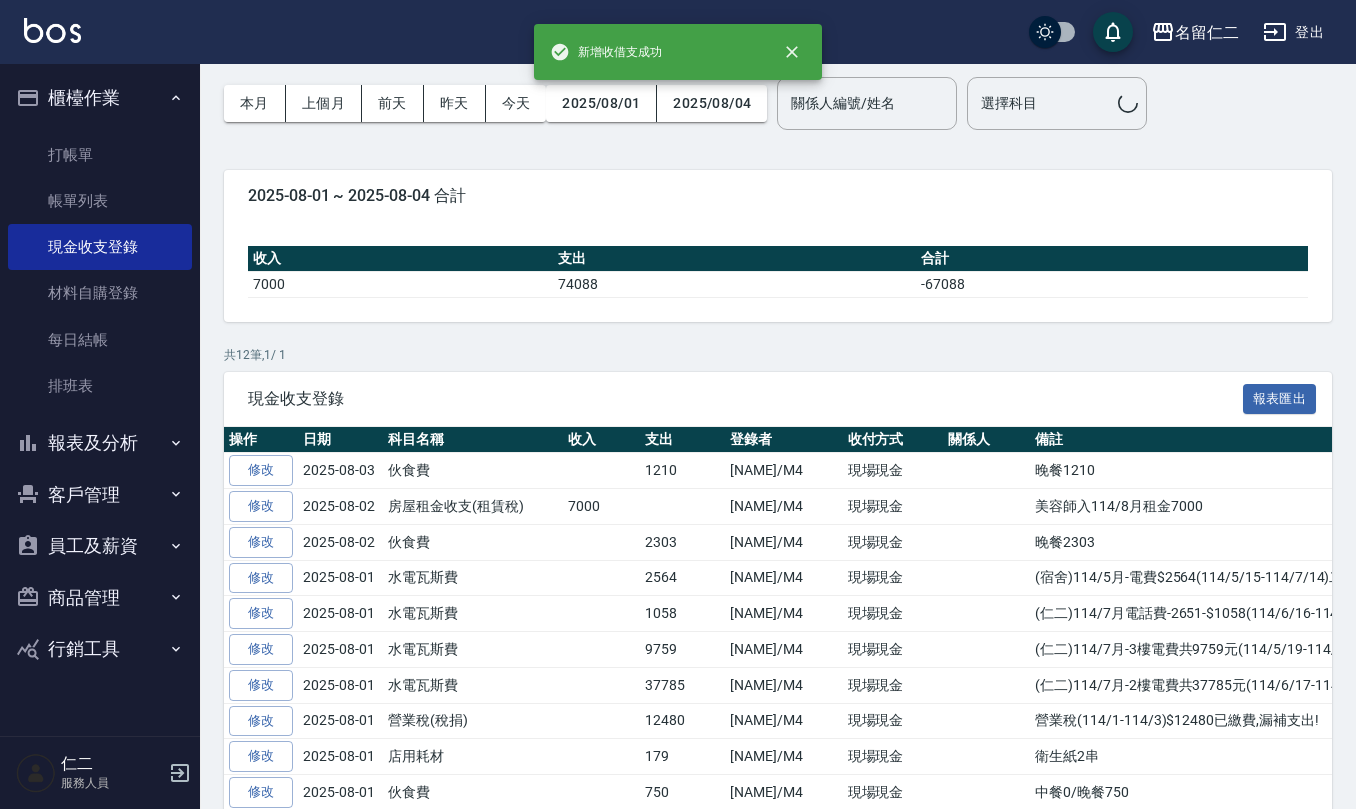 scroll, scrollTop: 0, scrollLeft: 0, axis: both 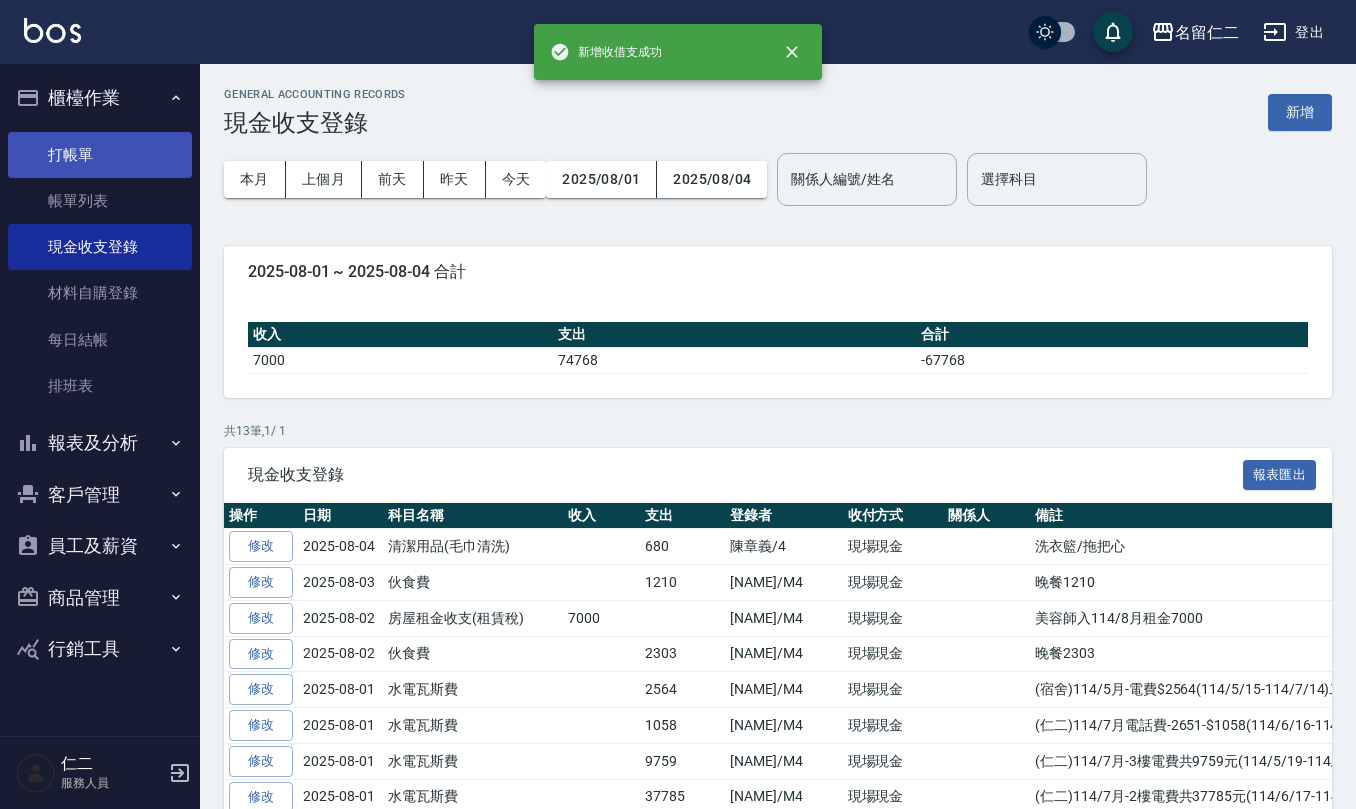 click on "打帳單" at bounding box center (100, 155) 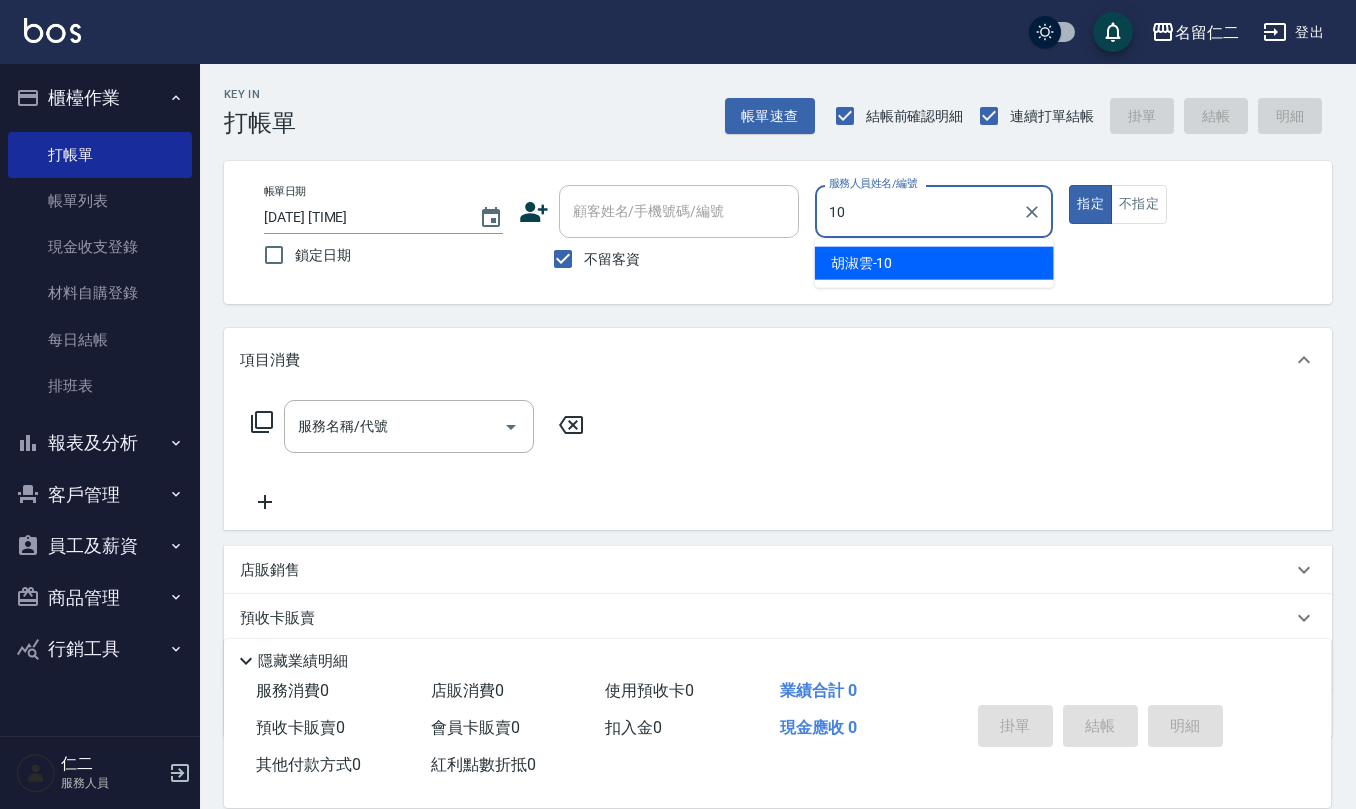 type on "胡淑雲-10" 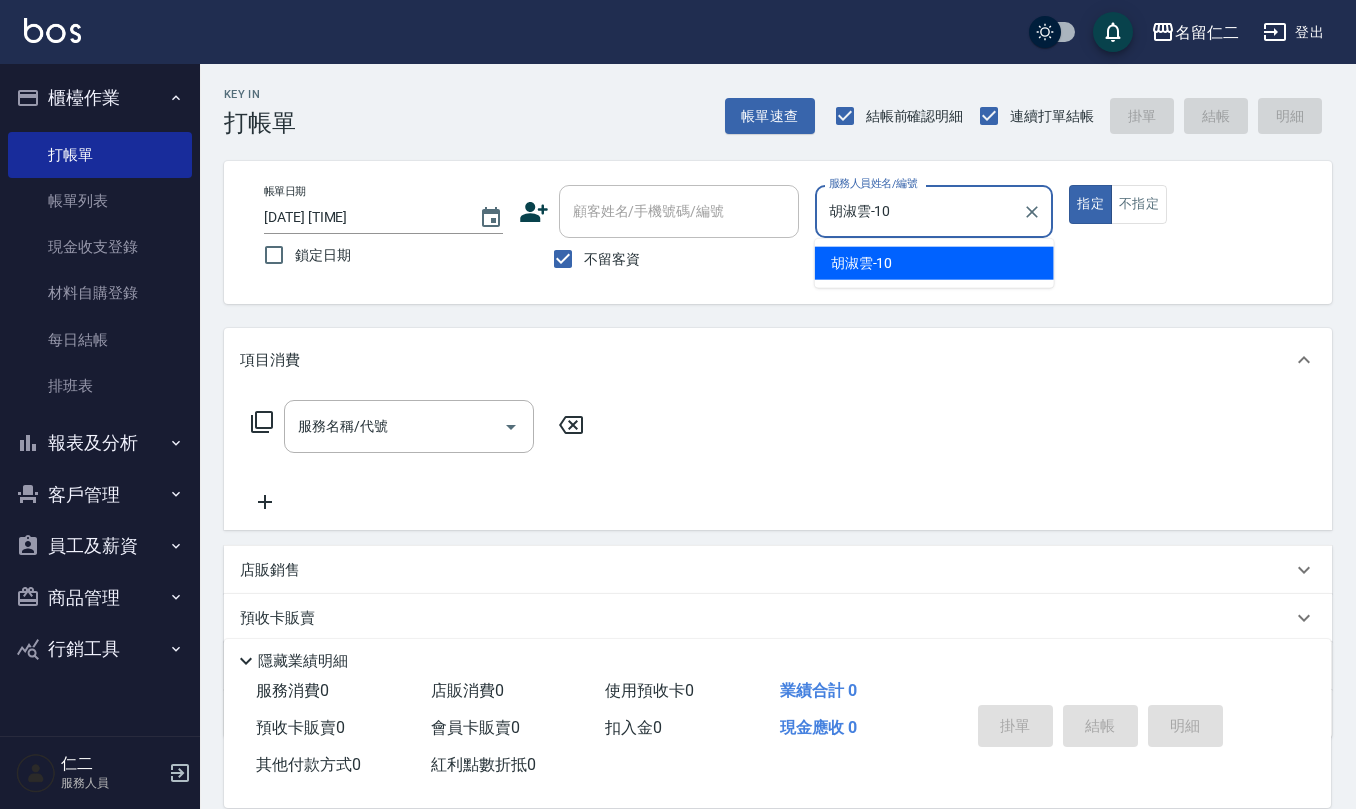type on "true" 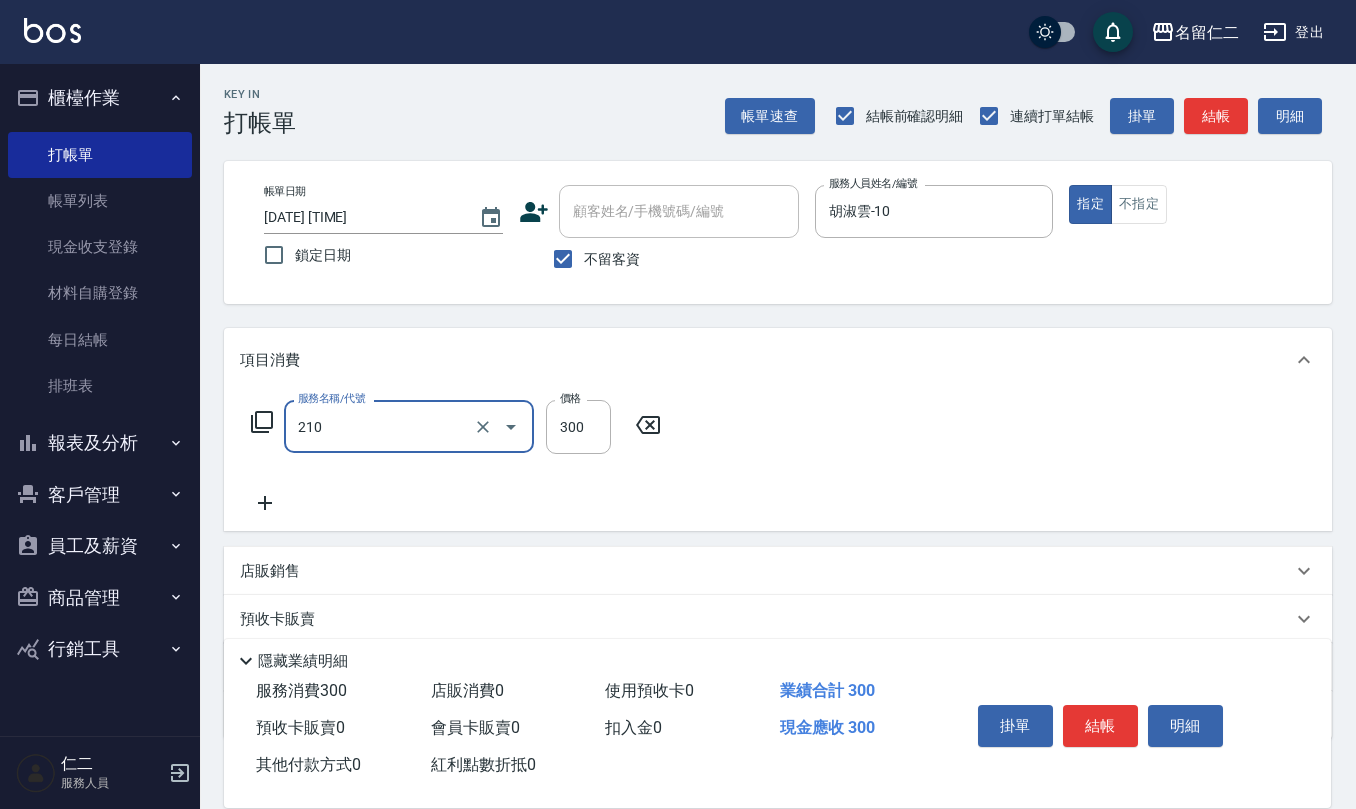 type on "歐娜洗髮精(210)" 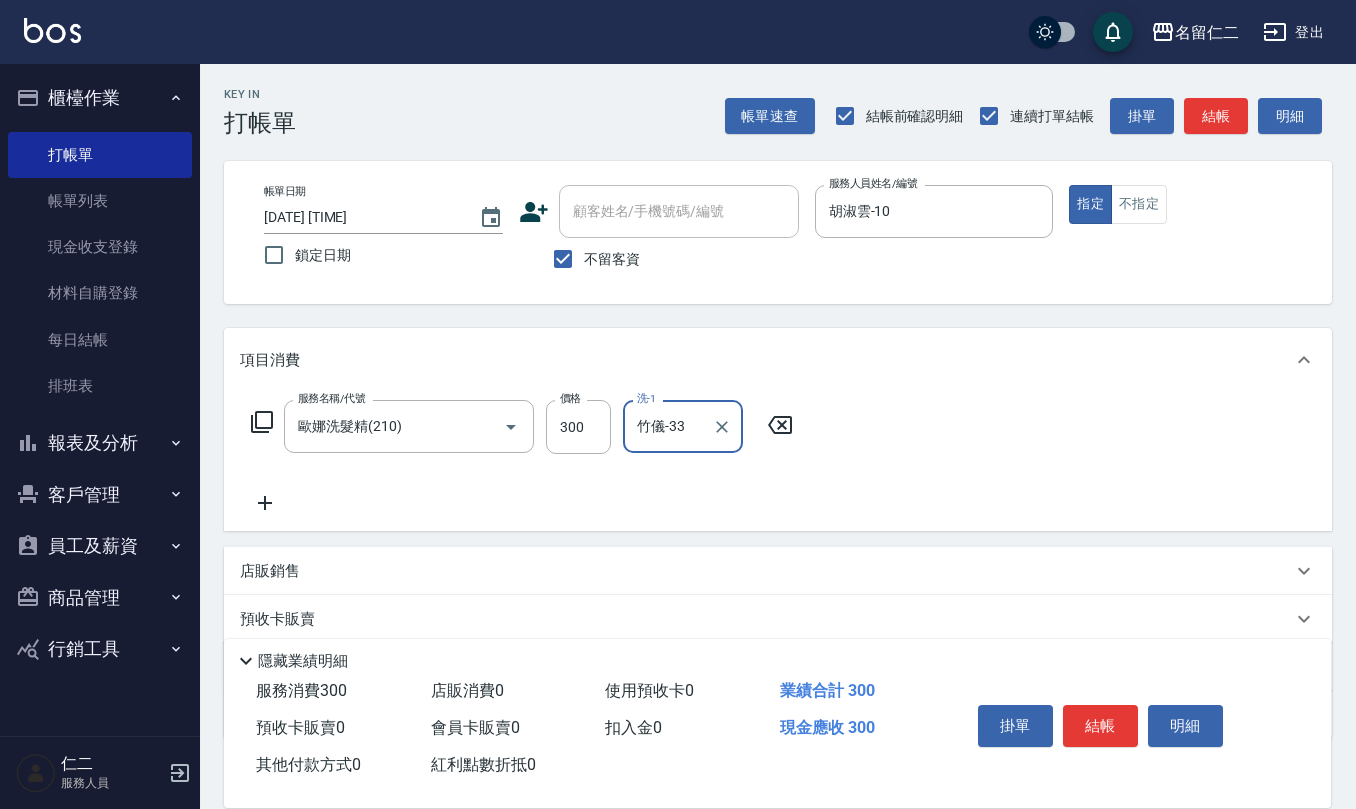 type on "竹儀-33" 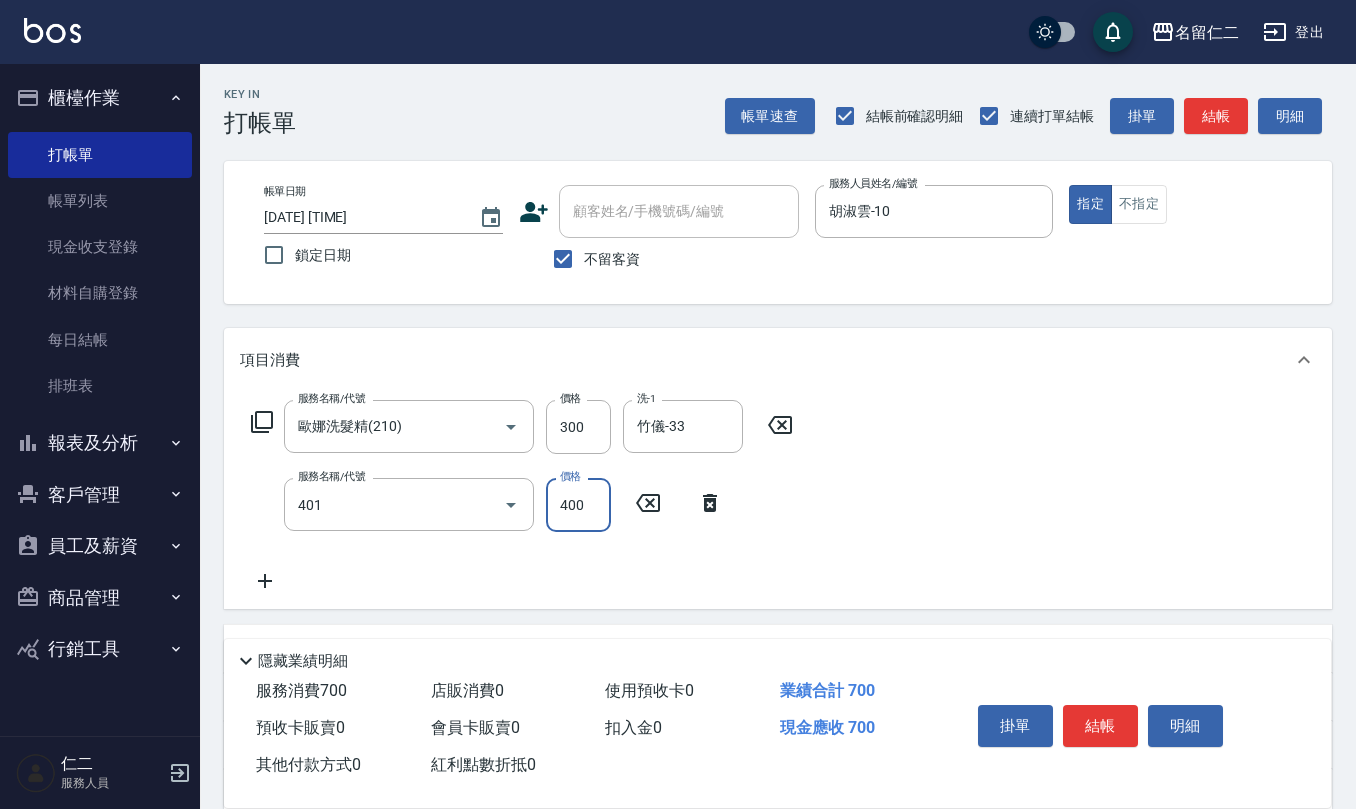 type on "剪髮(401)" 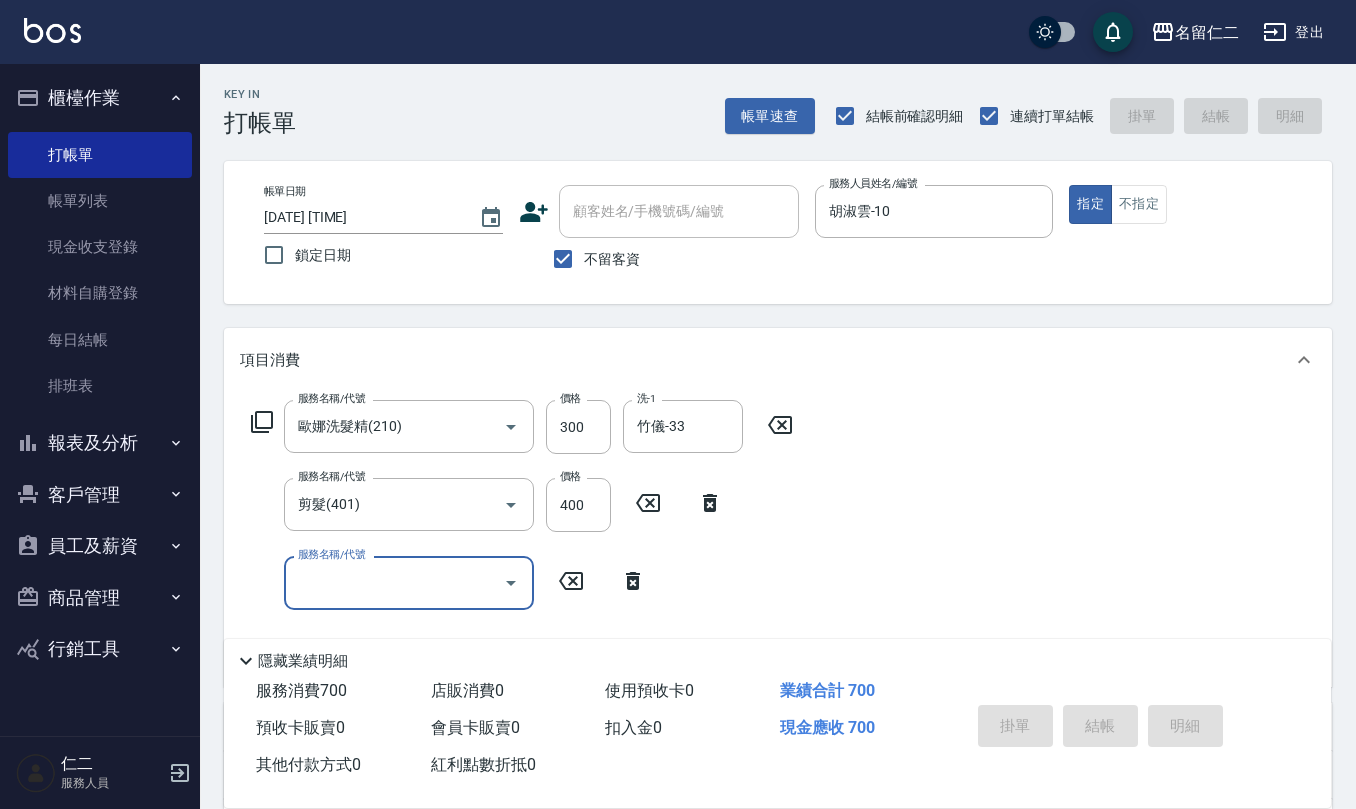 type on "[DATE] [TIME]" 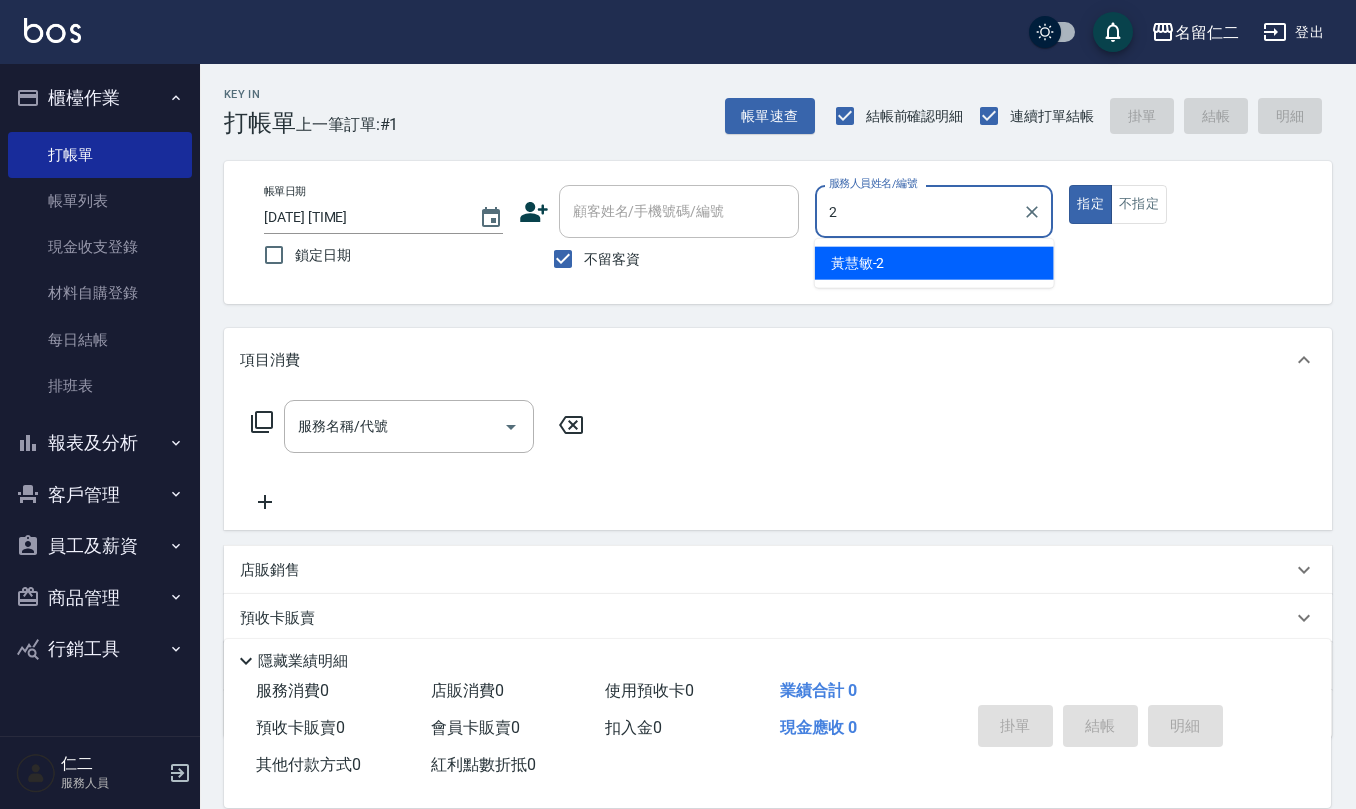 type on "黃慧敏-2" 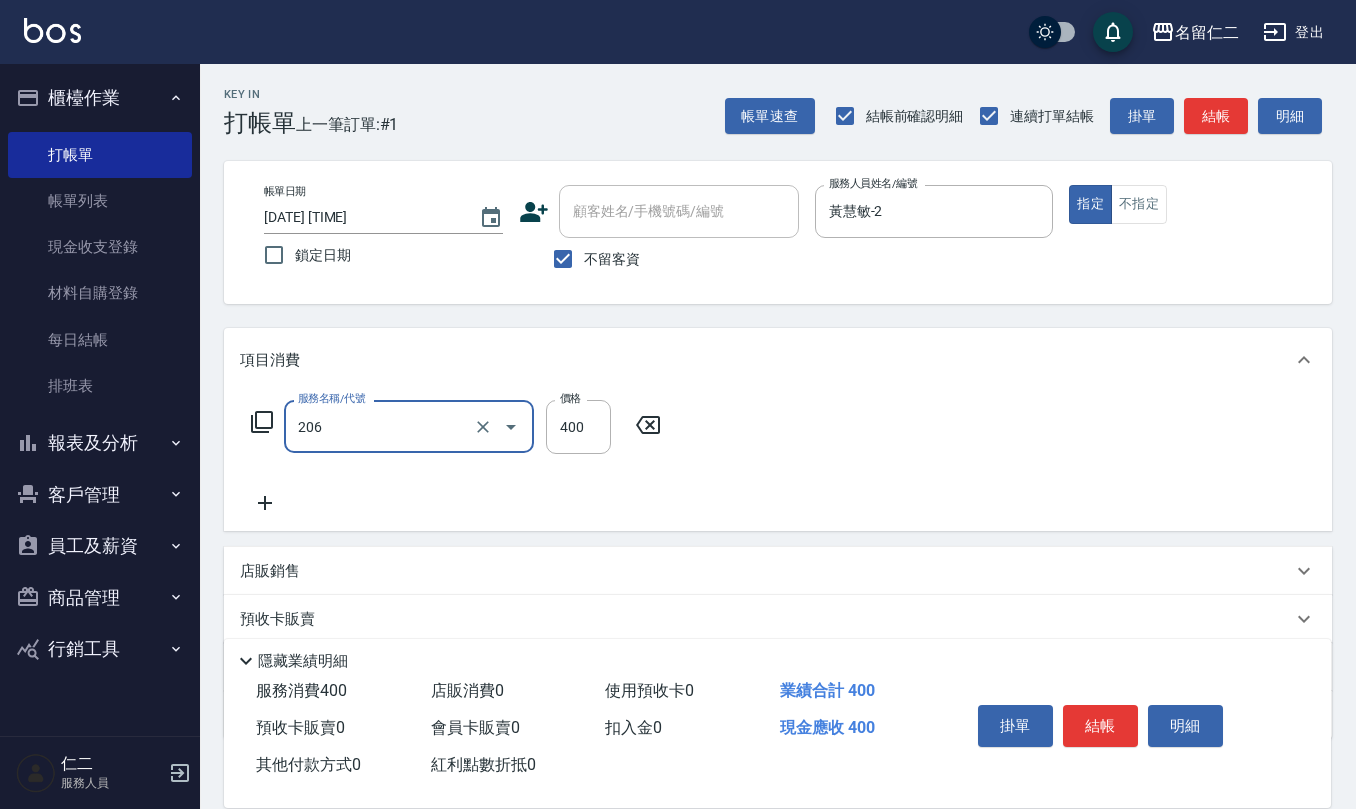 type on "健康洗(206)" 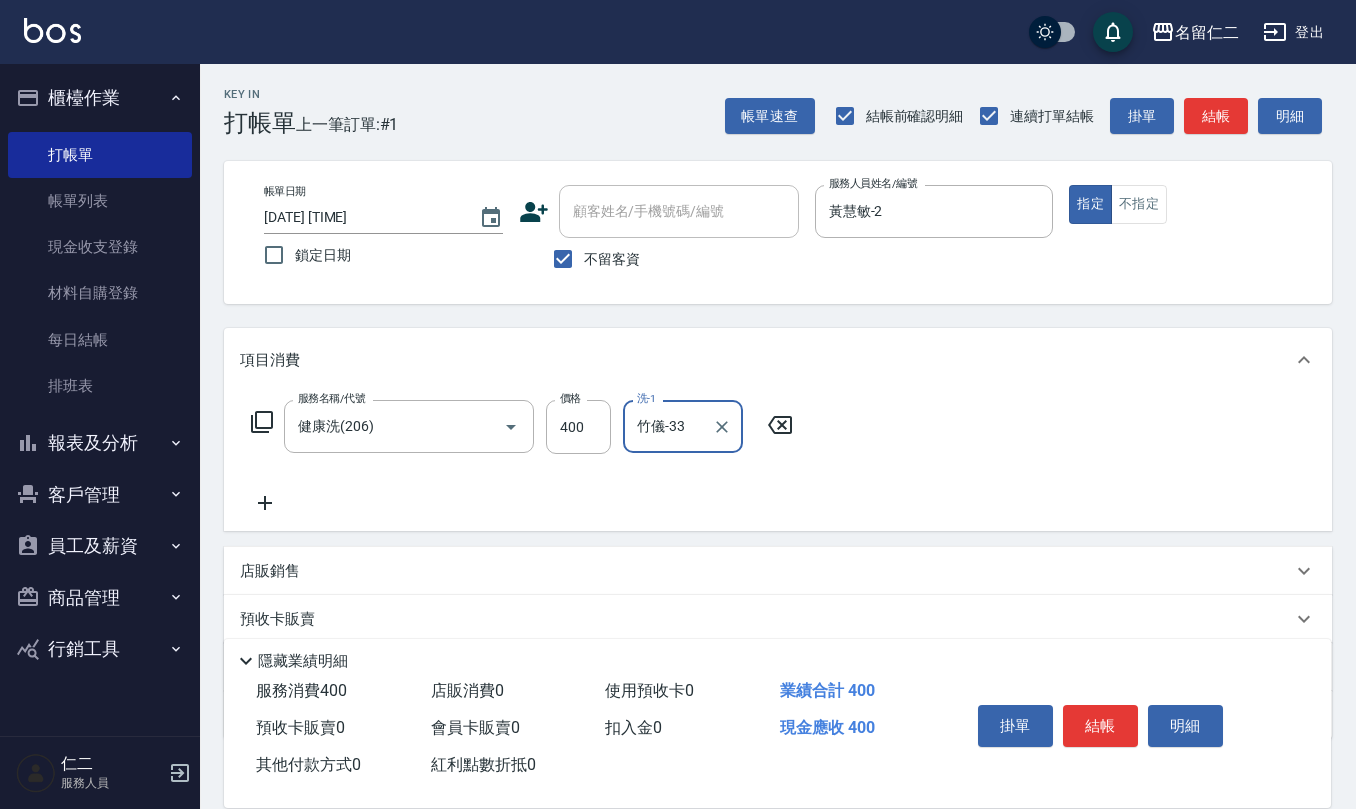 type on "竹儀-33" 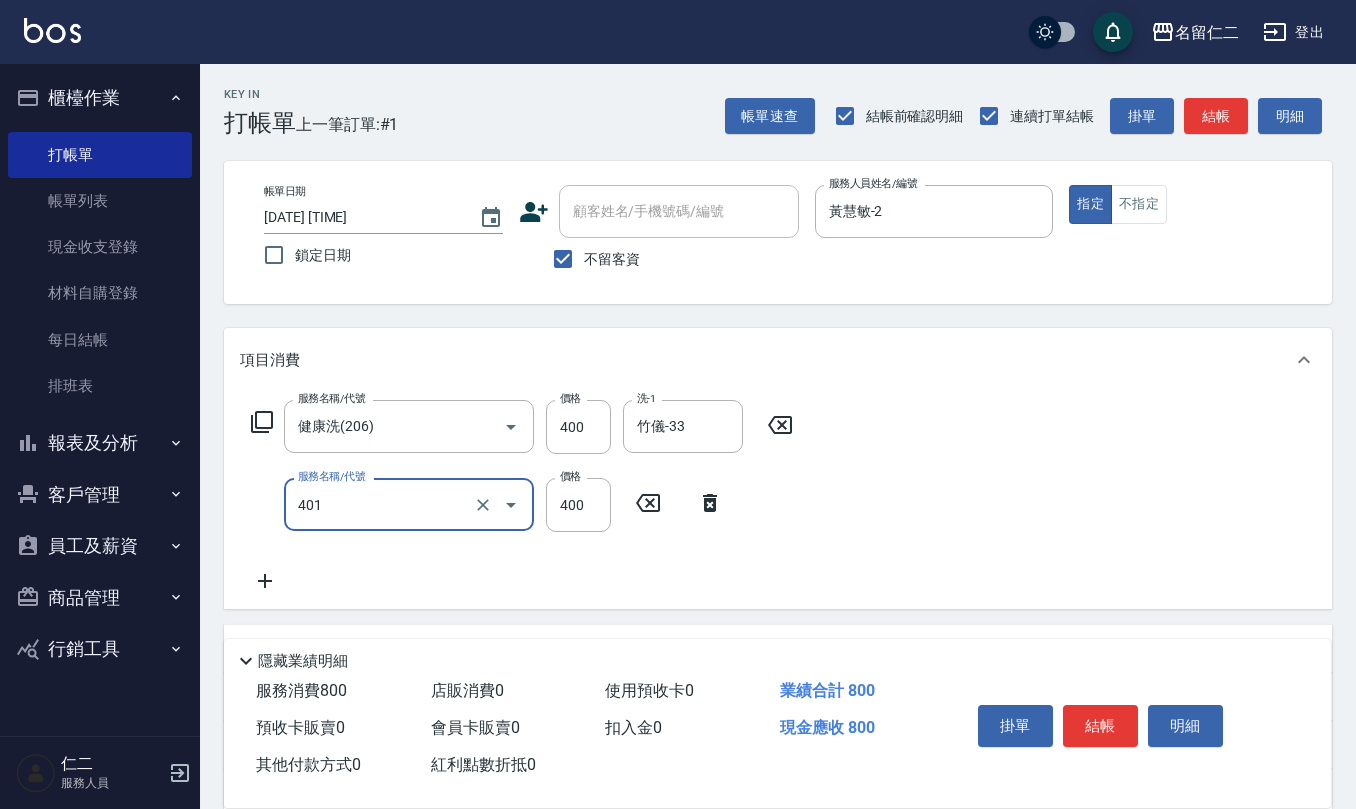 type on "剪髮(401)" 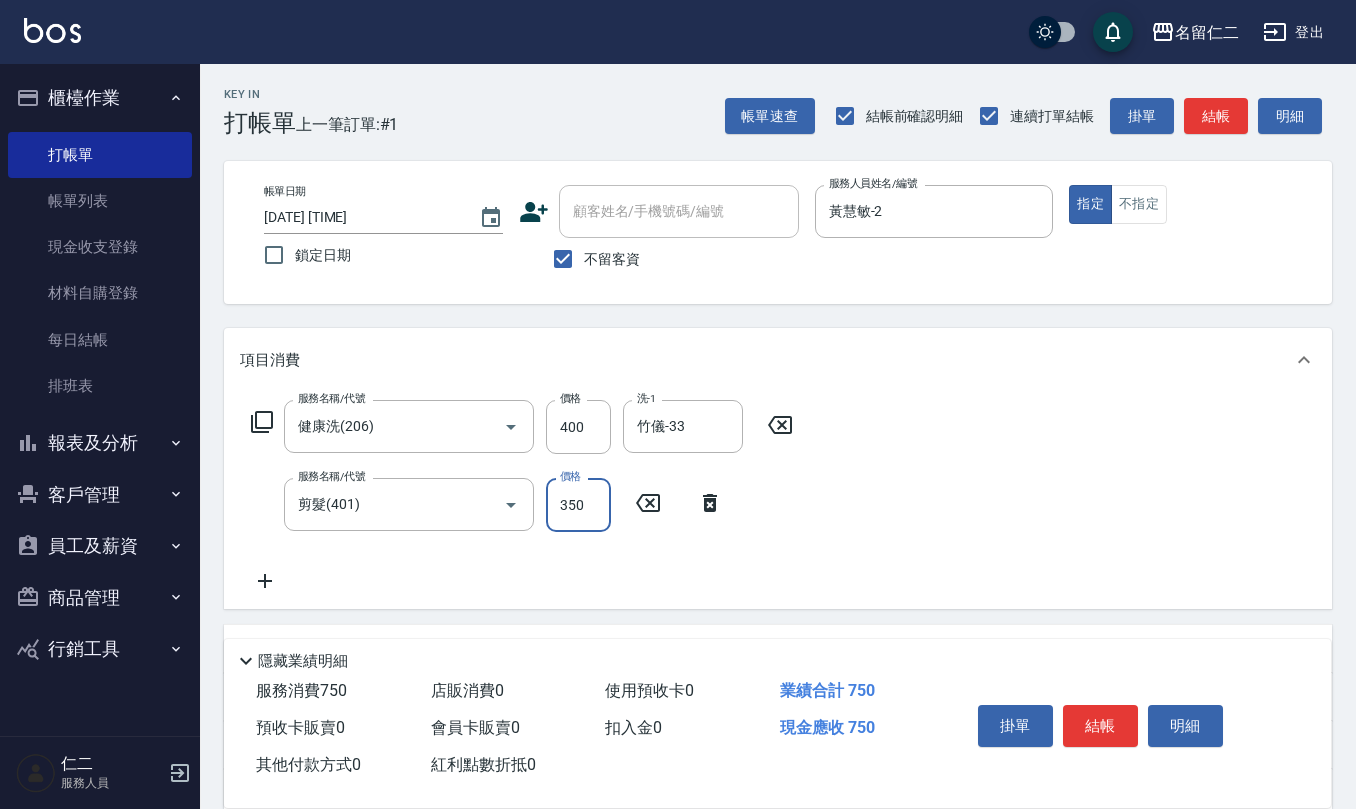 type on "350" 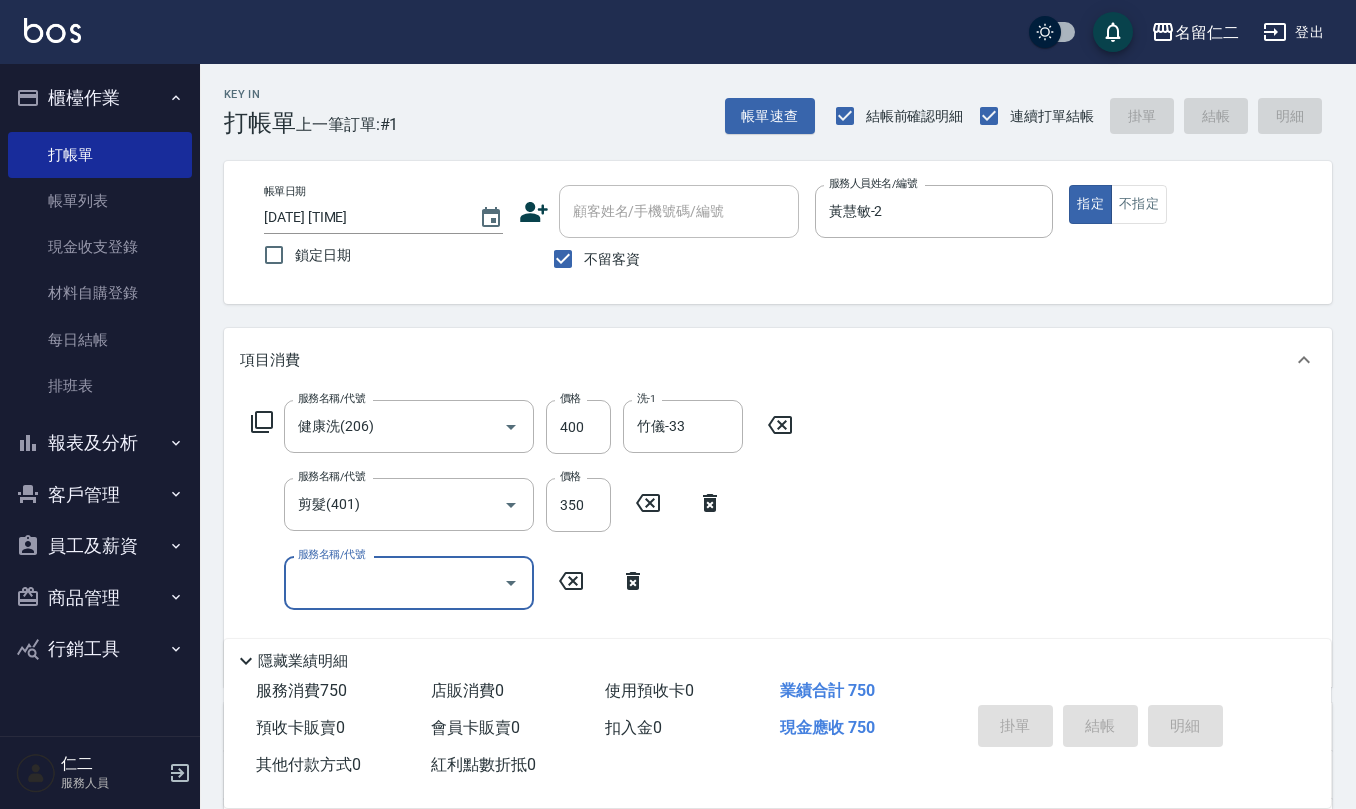 type on "[DATE] [TIME]" 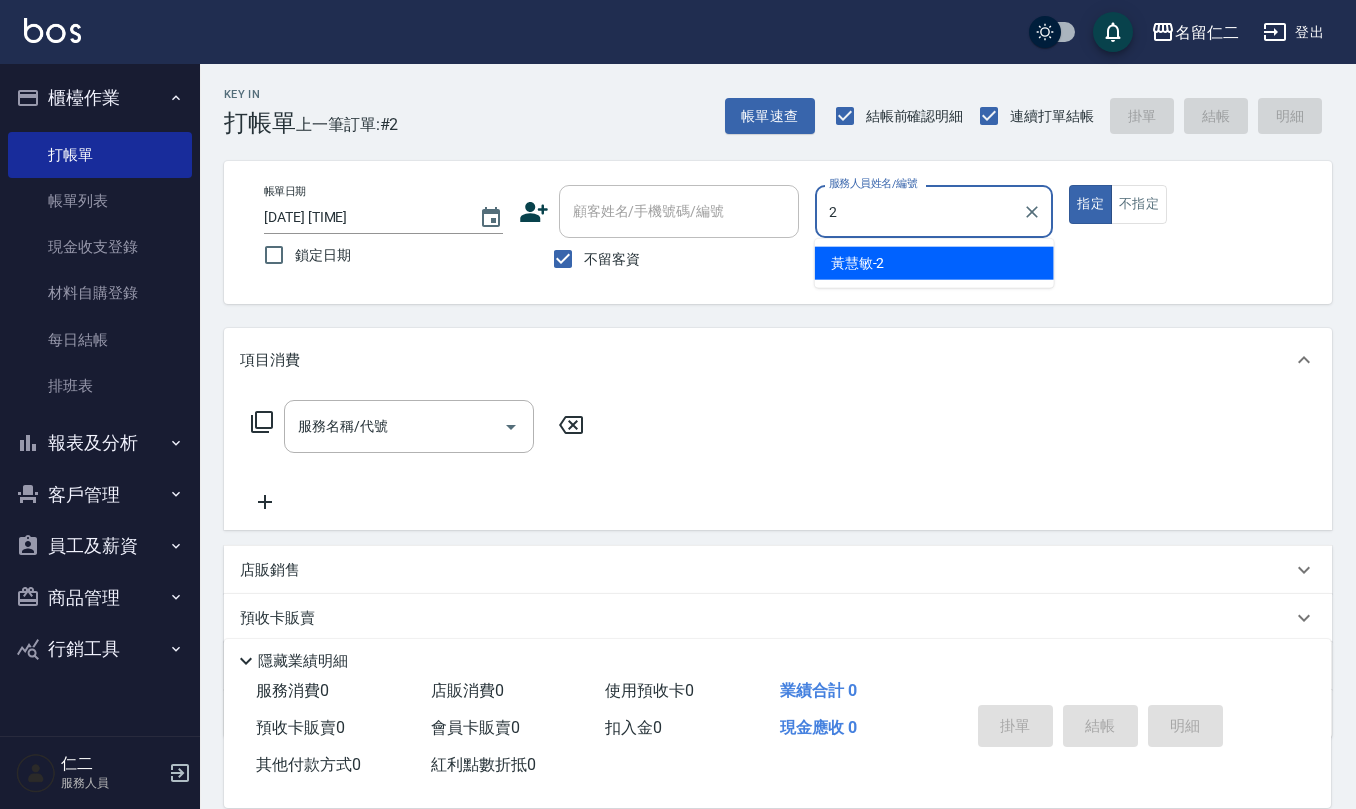 type on "黃慧敏-2" 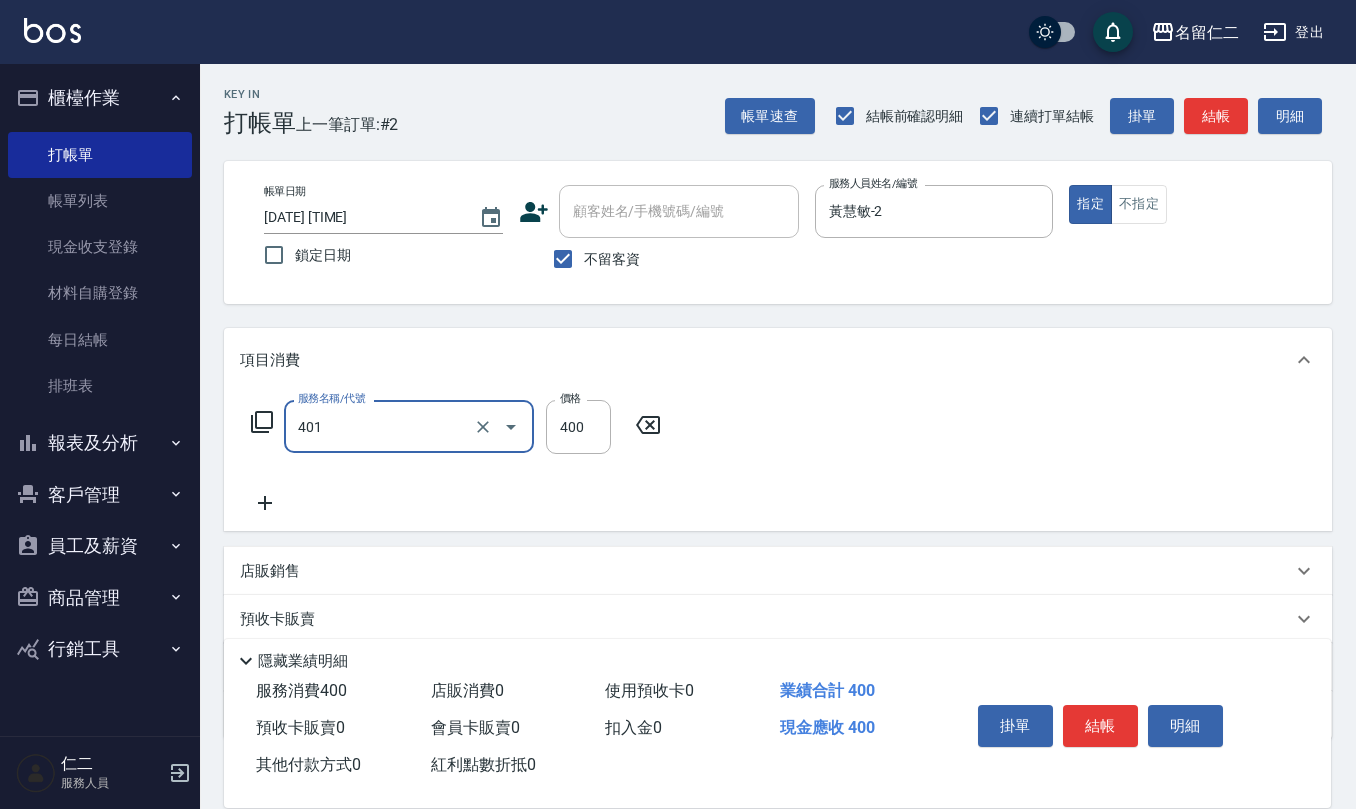 type on "剪髮(401)" 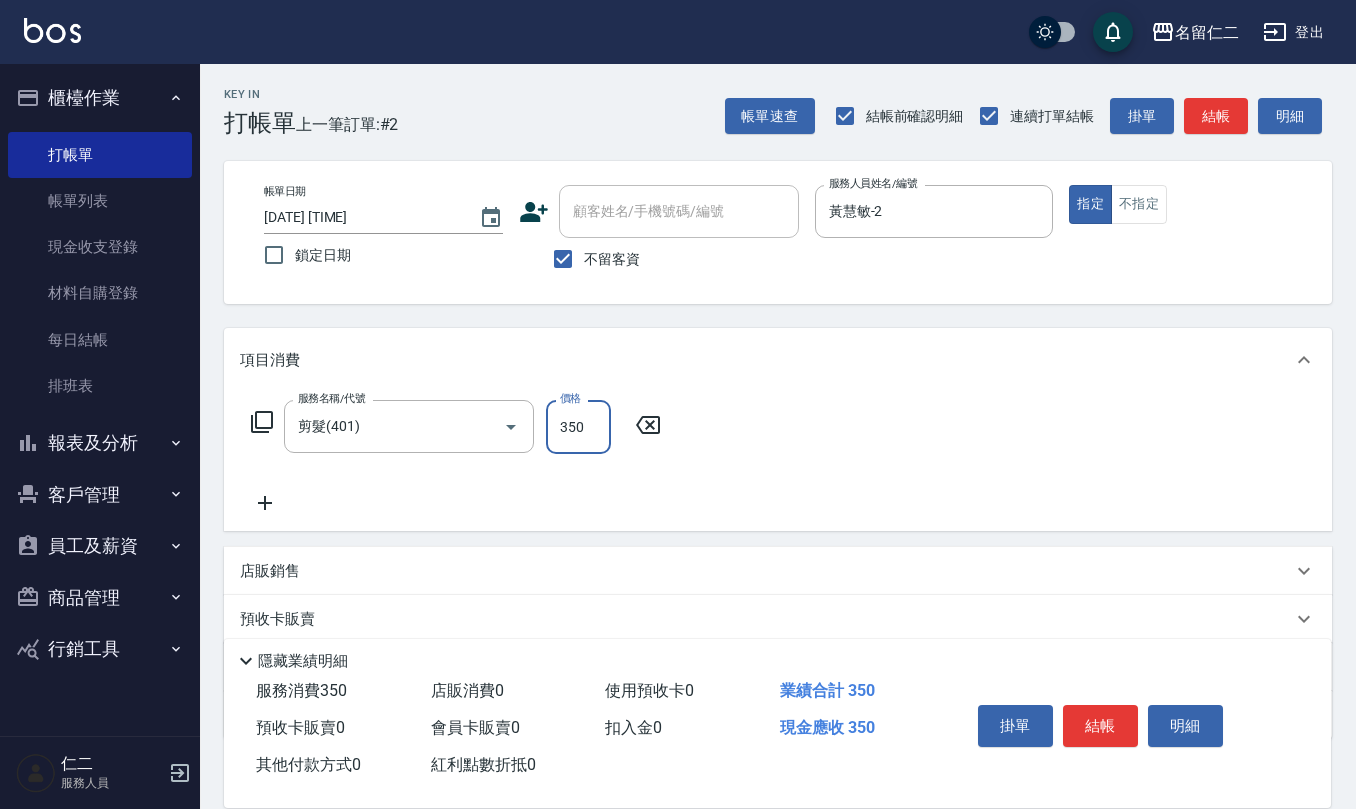 type on "350" 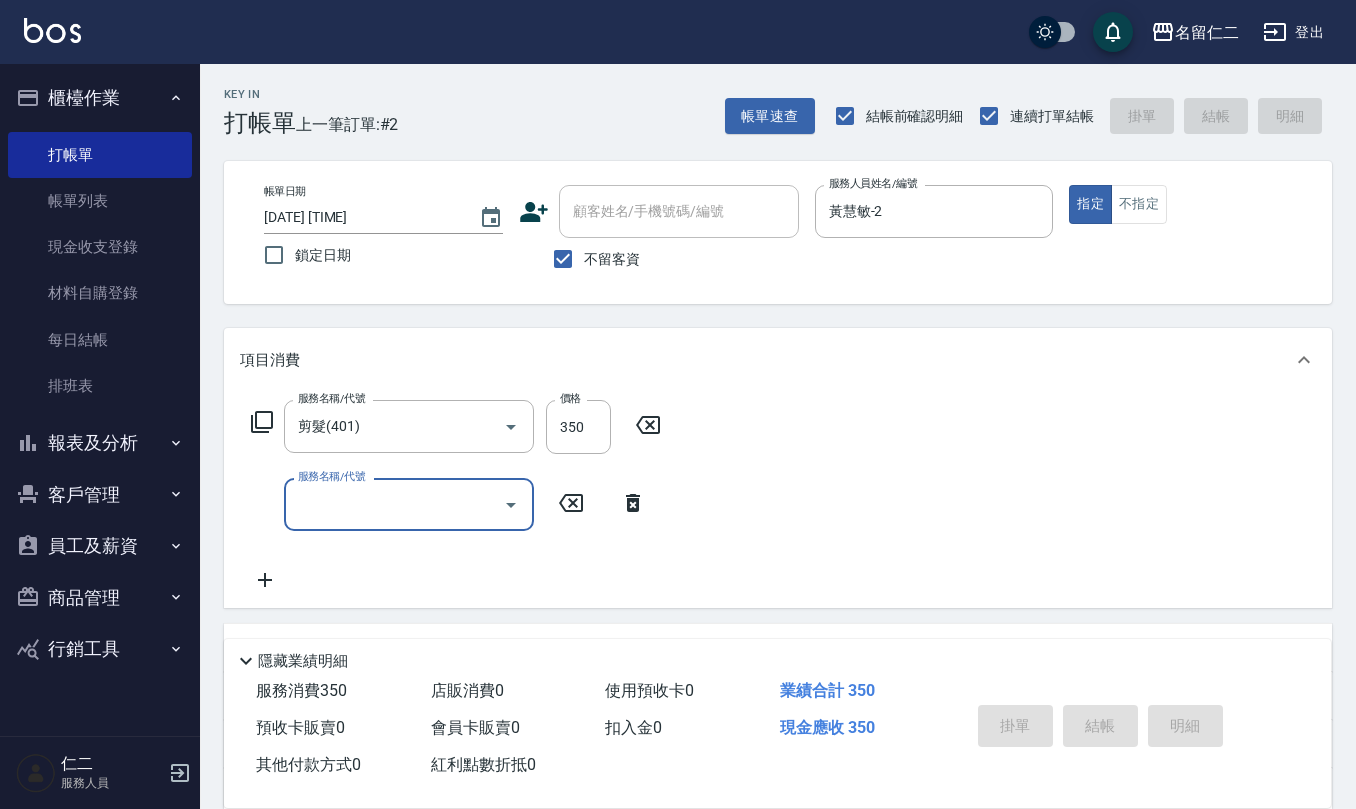 type on "[DATE] [TIME]" 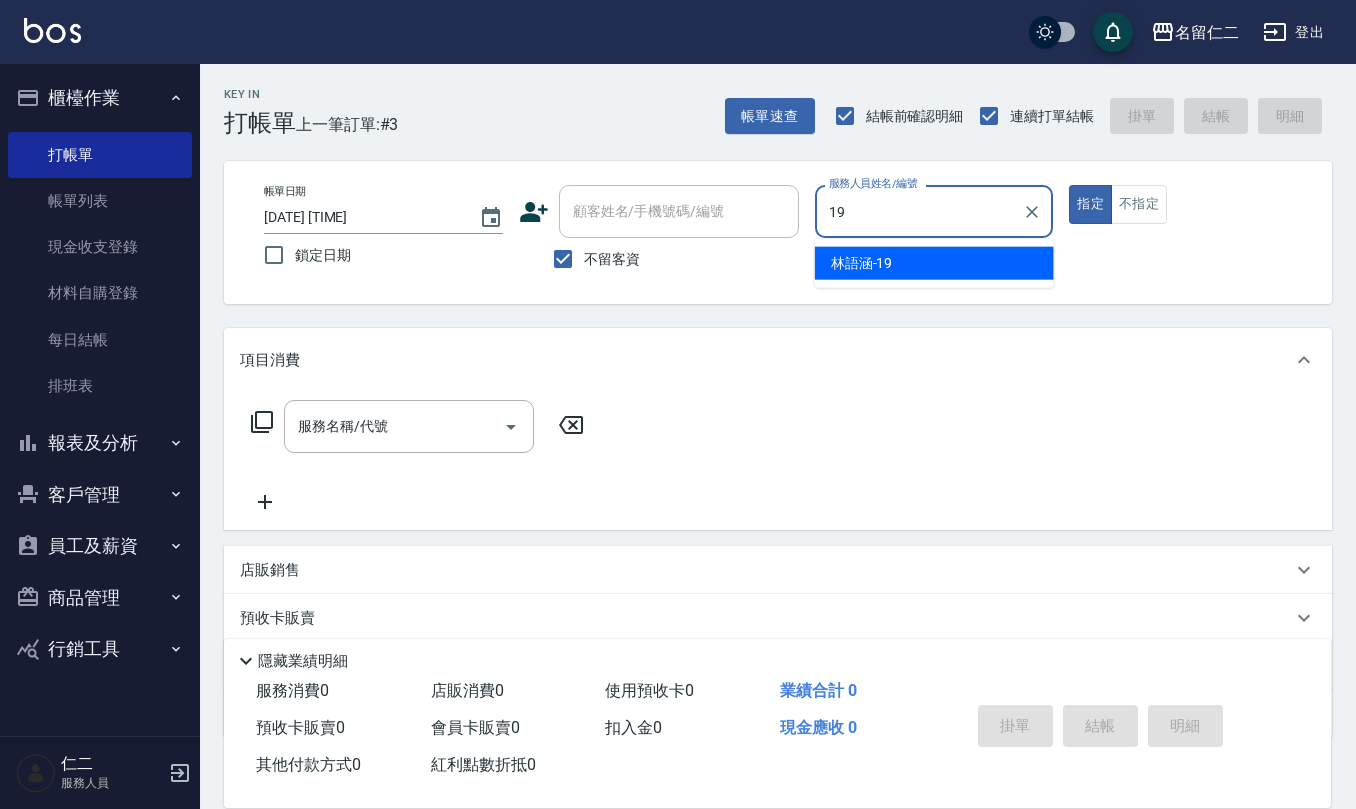 type on "林語涵-19" 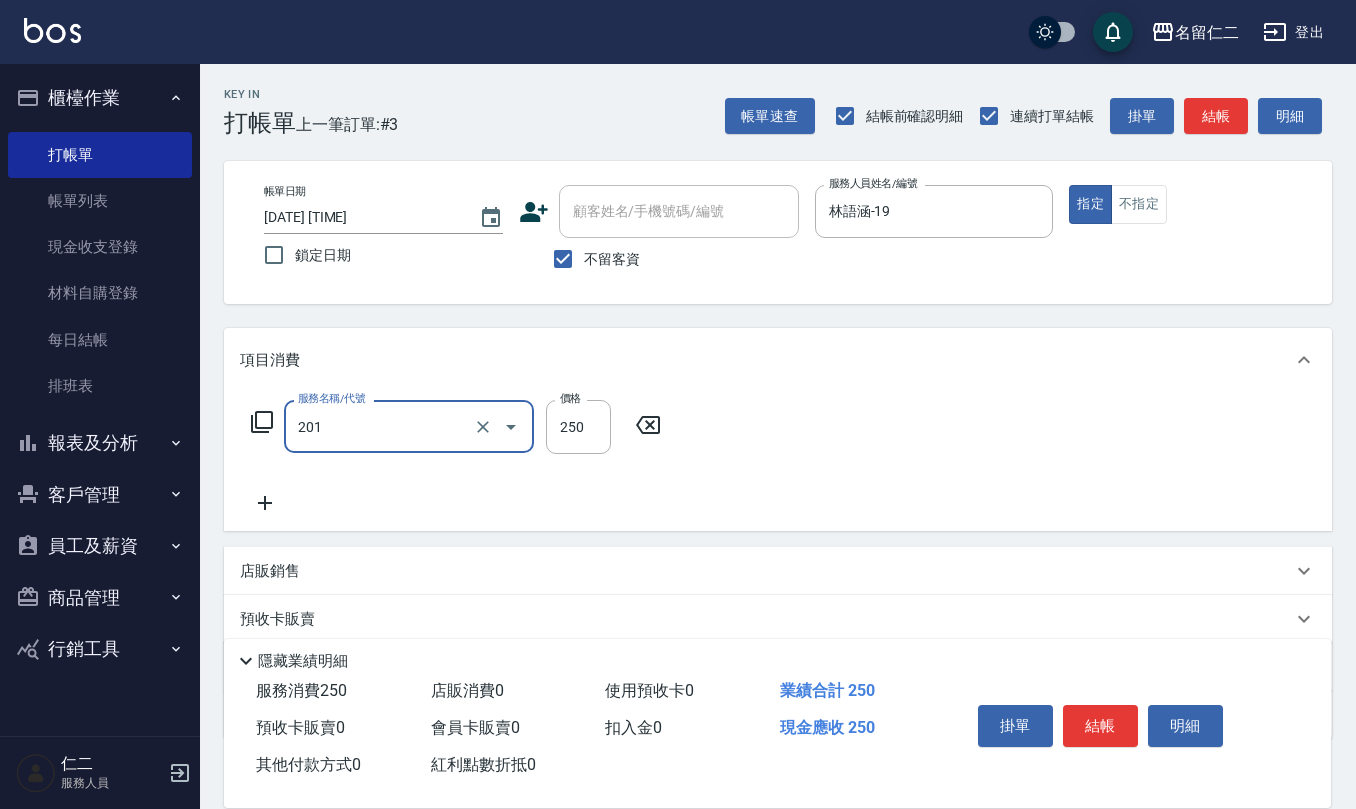 type on "洗髮(201)" 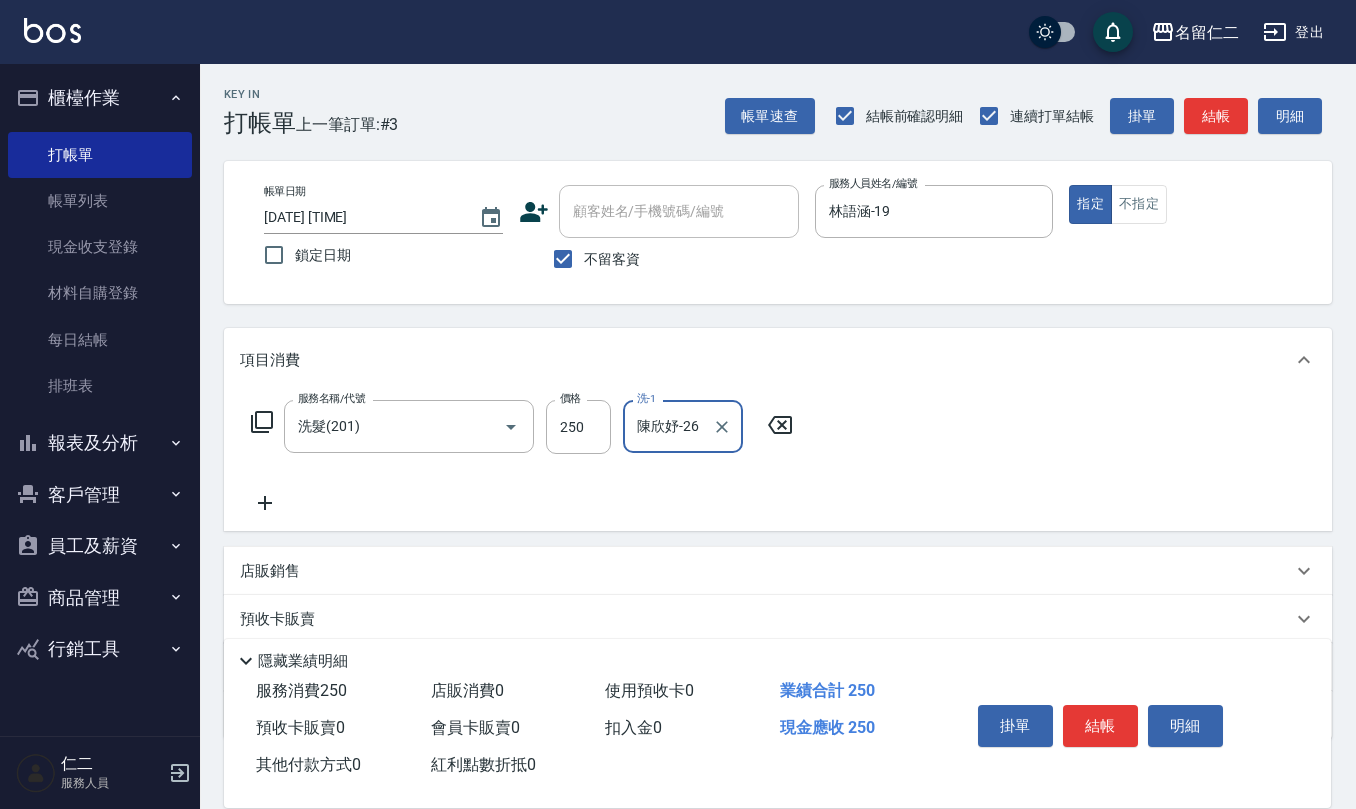 type on "陳欣妤-26" 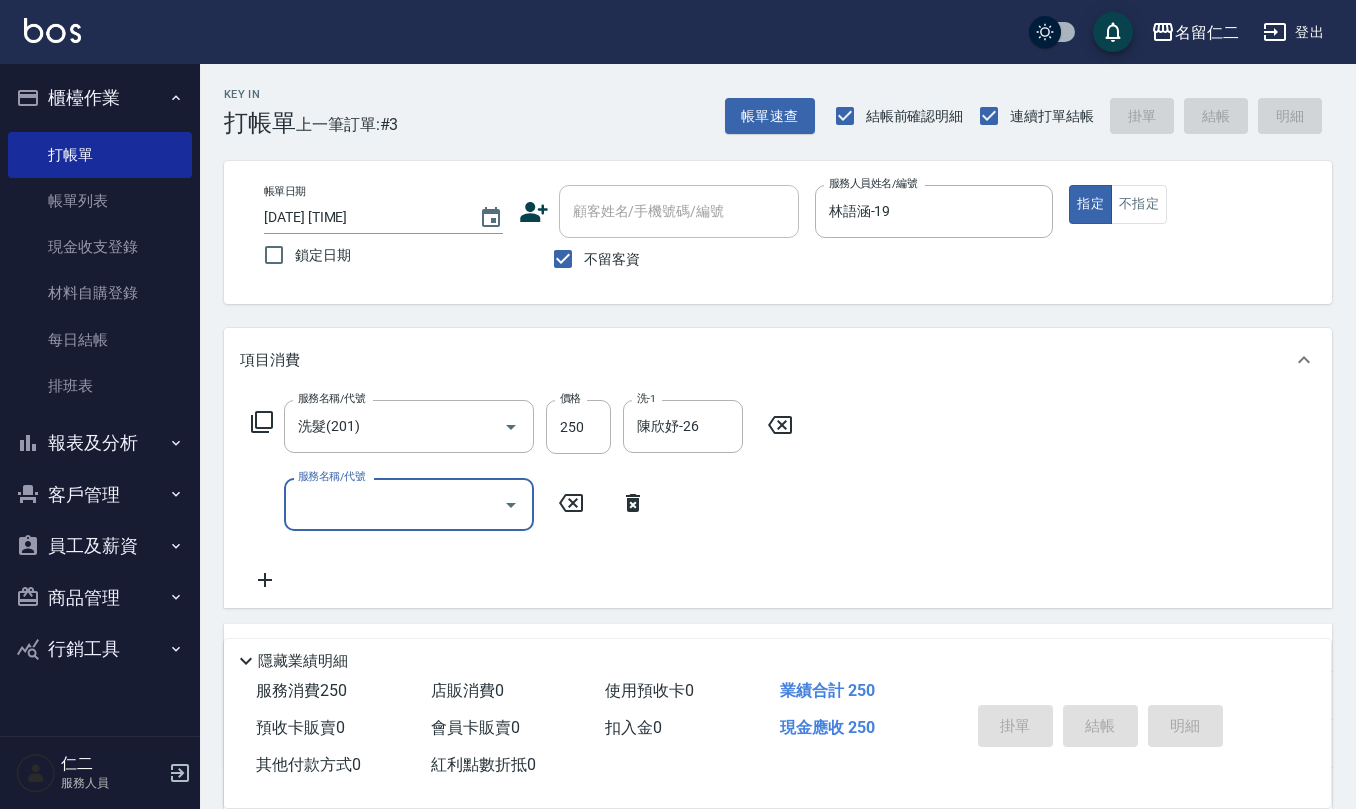 type 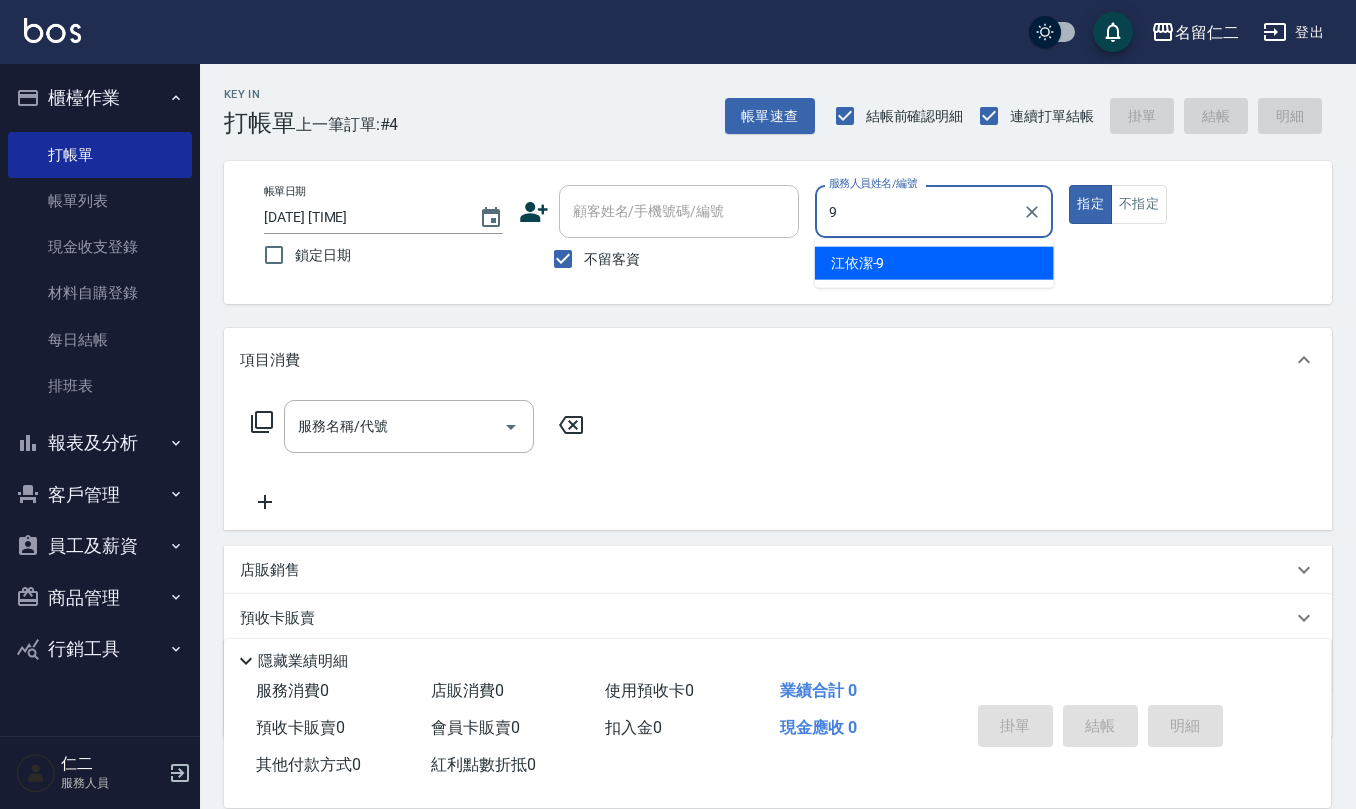 type on "江依潔-9" 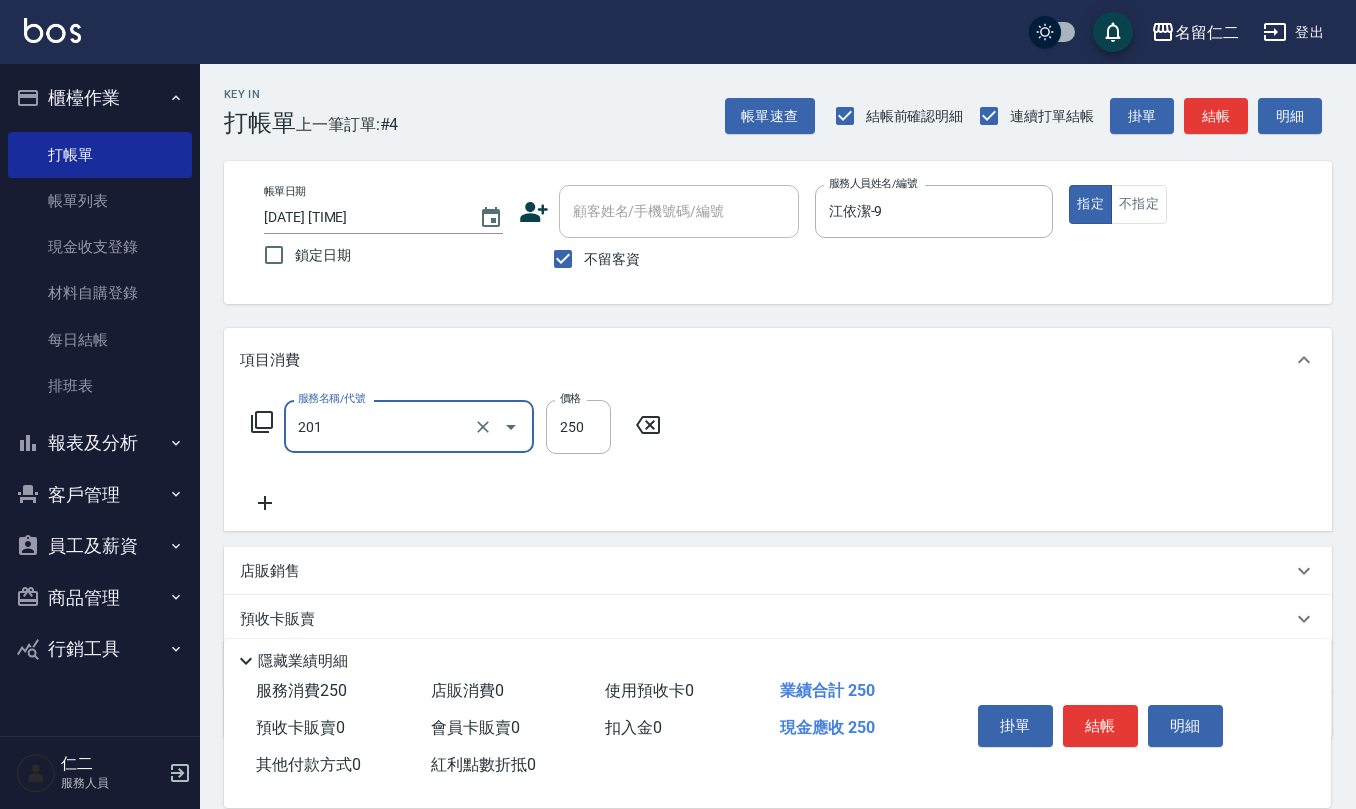 type on "洗髮(201)" 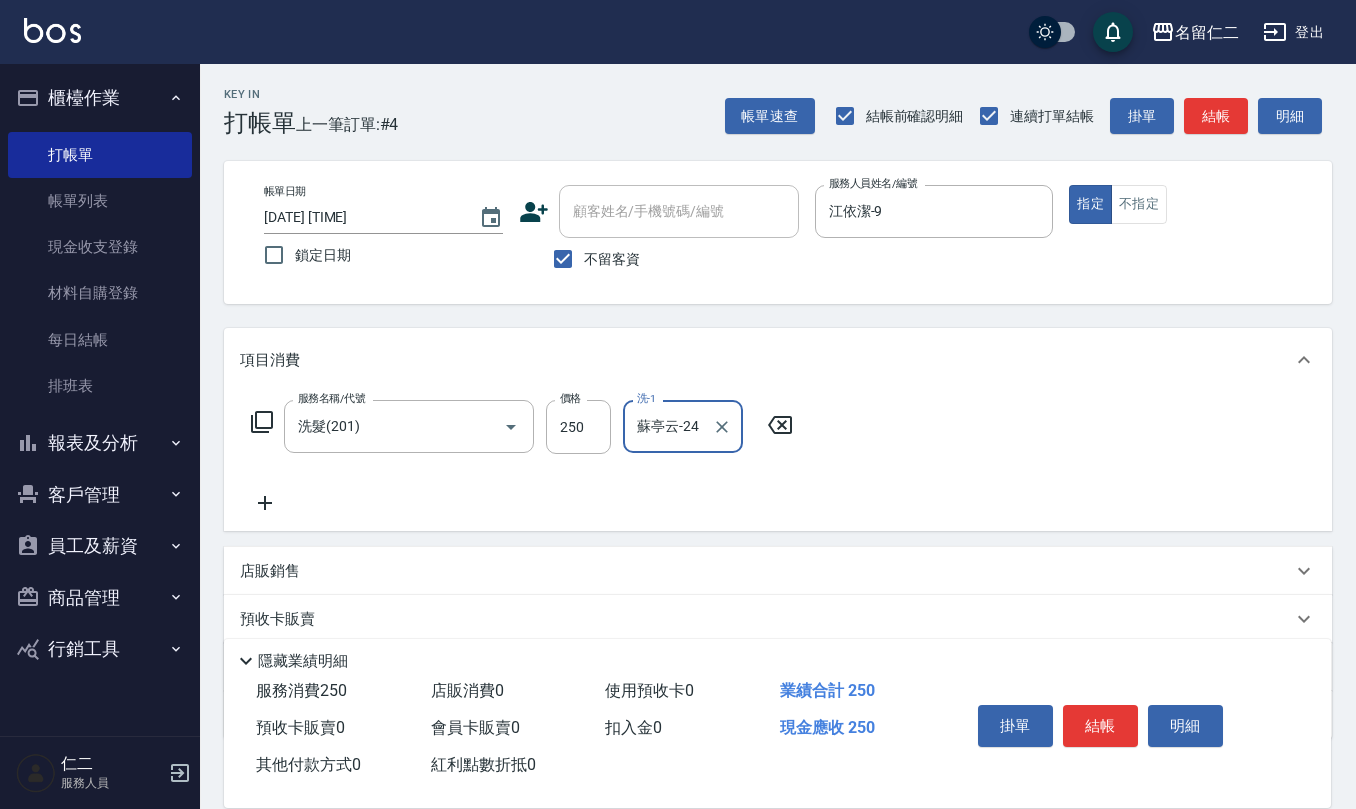 type on "蘇亭云-24" 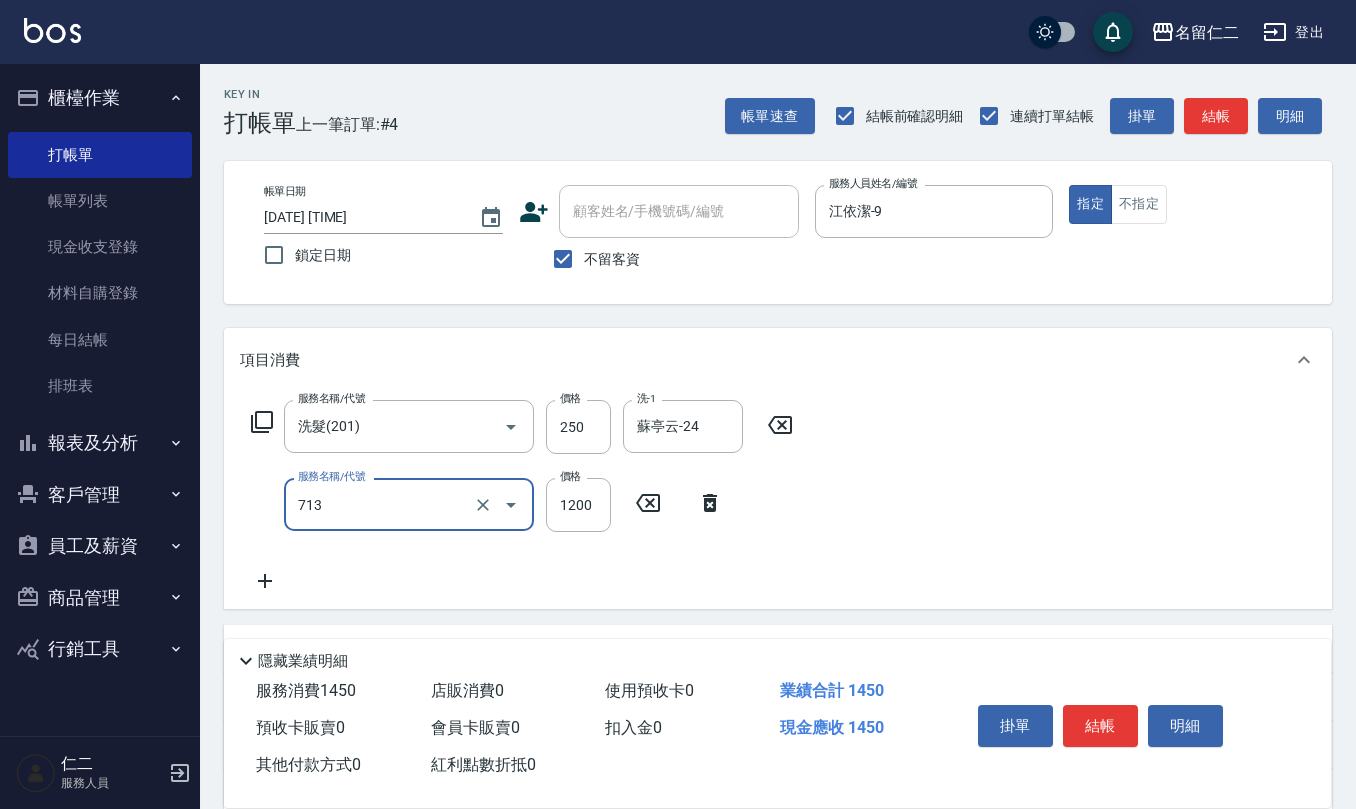 type on "水樣結構式1200(713)" 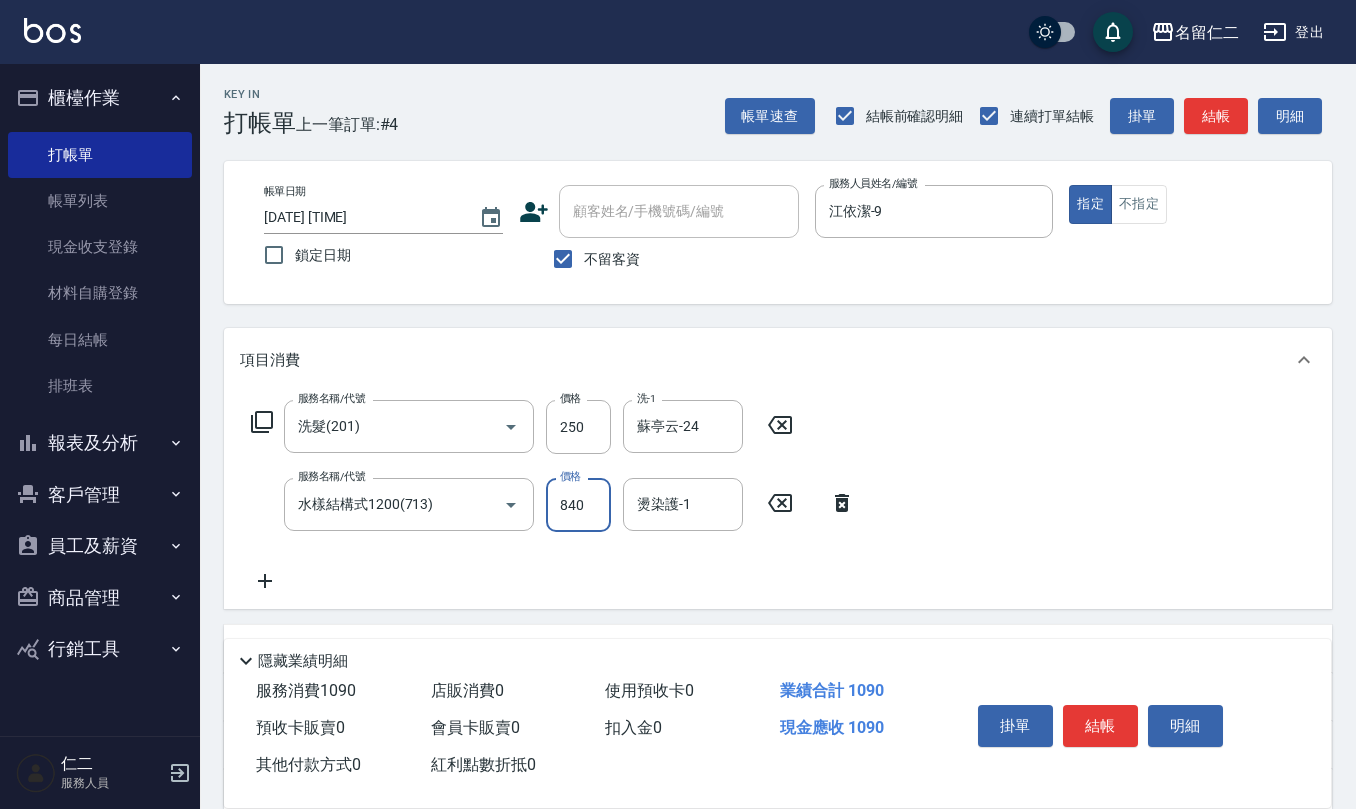 type on "840" 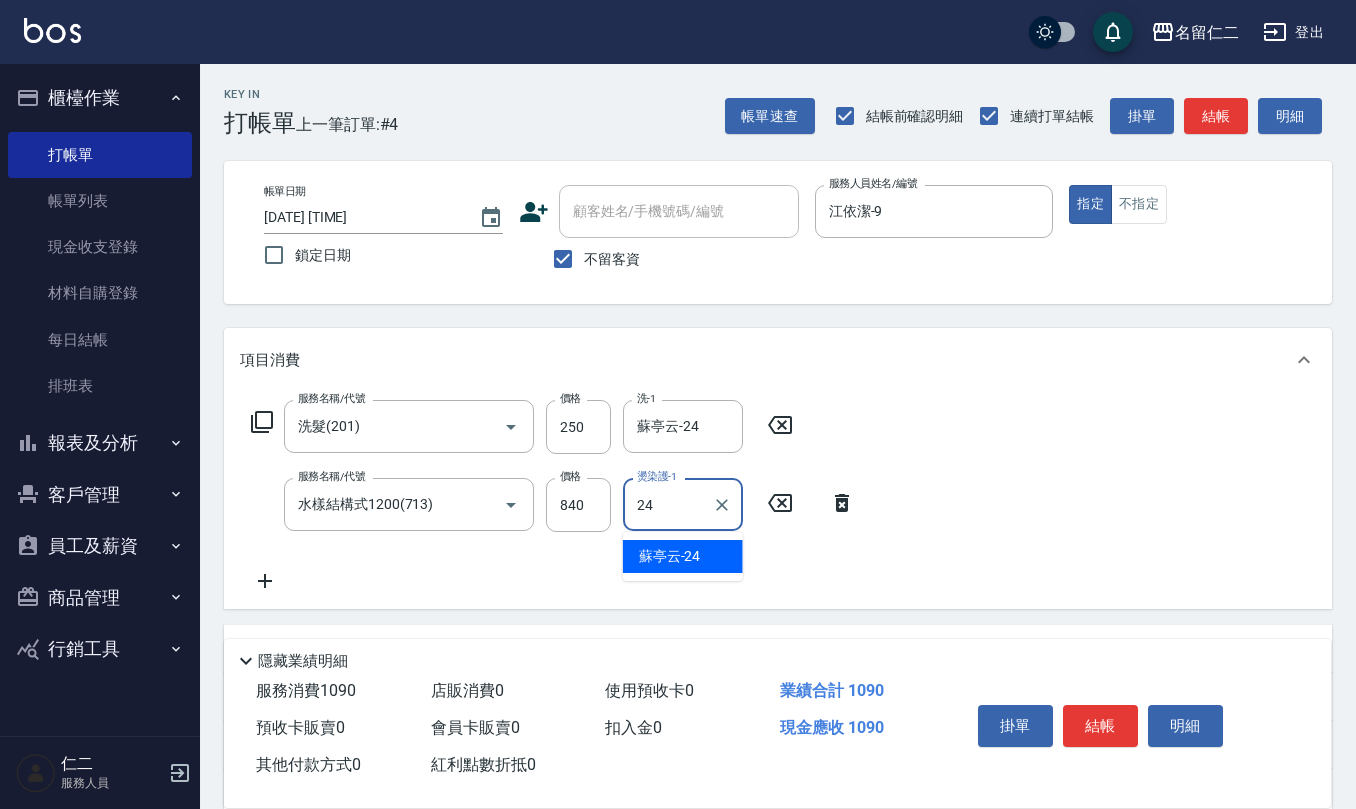 type on "蘇亭云-24" 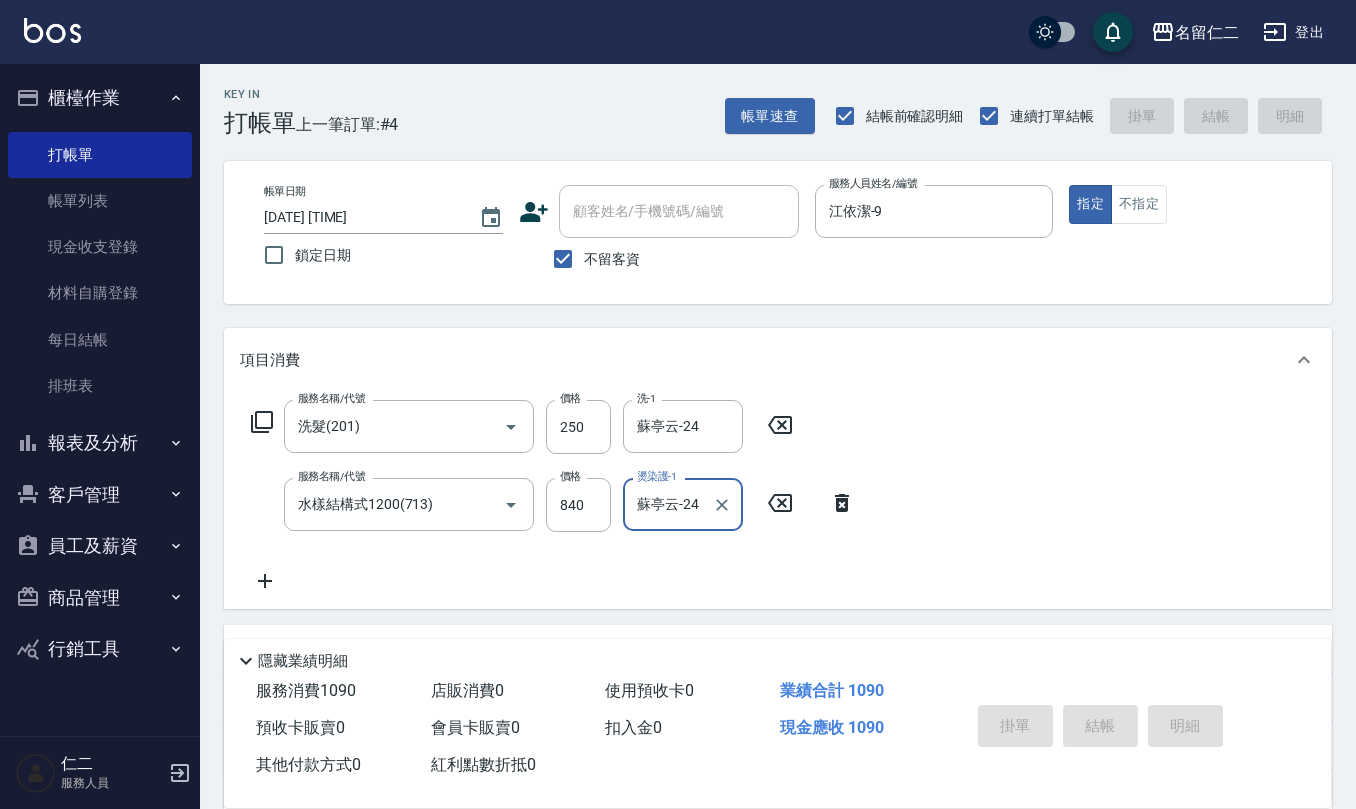 type on "[DATE] [TIME]" 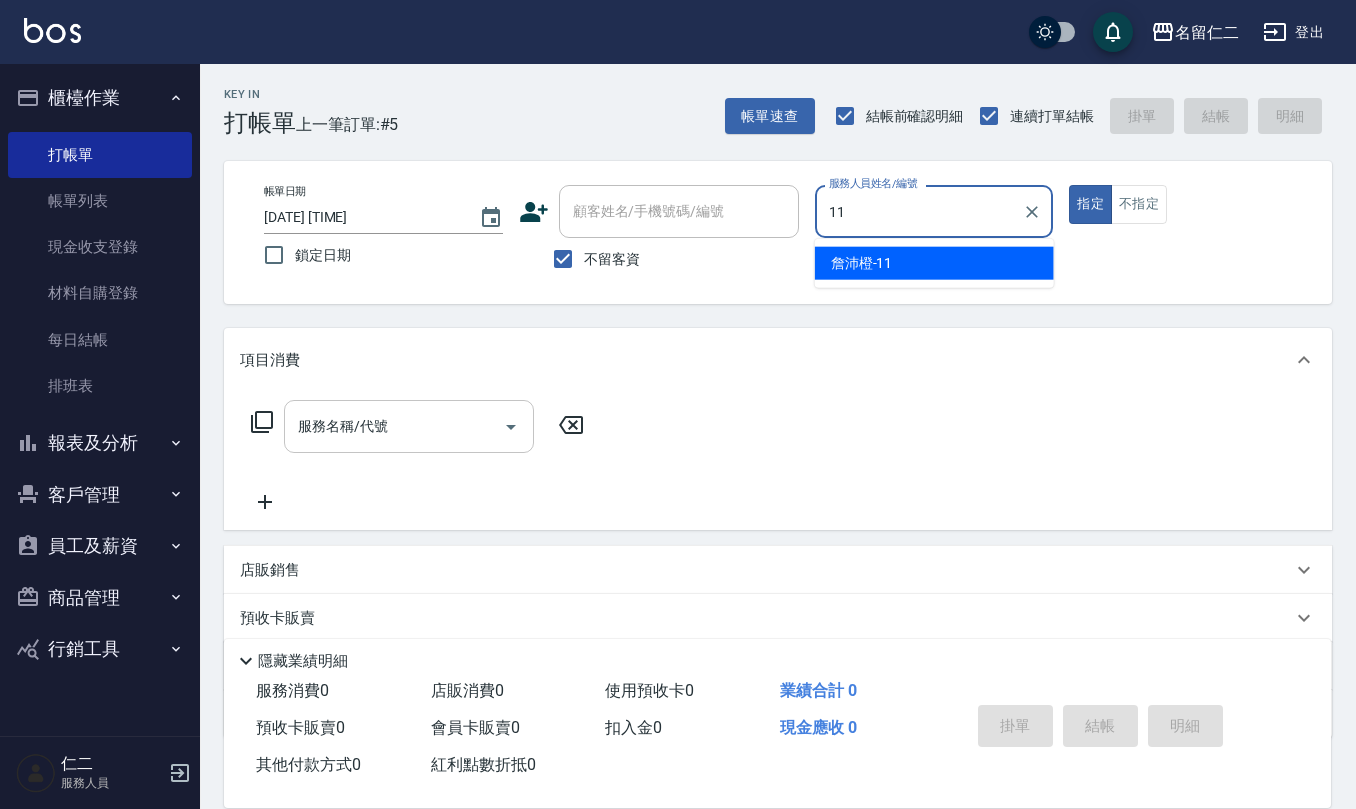 type on "詹沛橙-11" 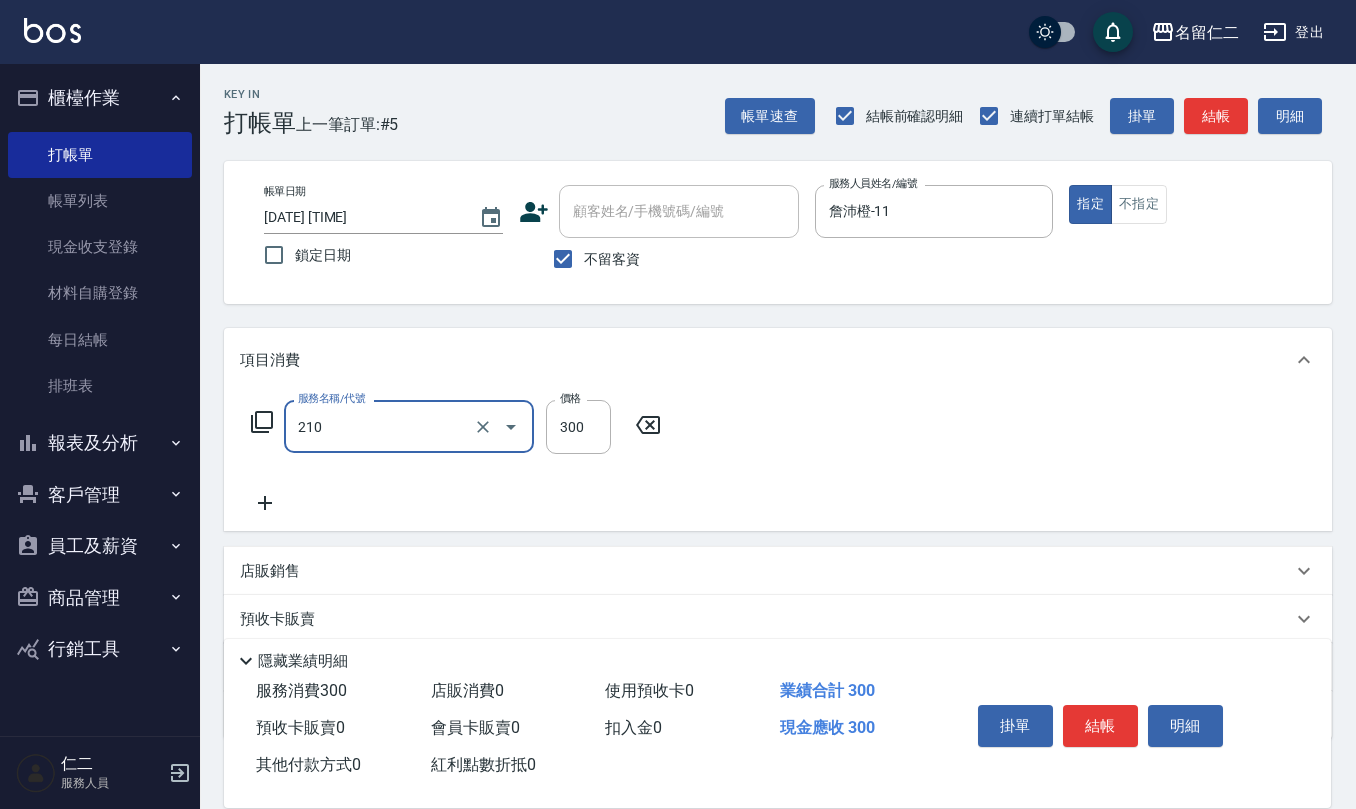type on "歐娜洗髮精(210)" 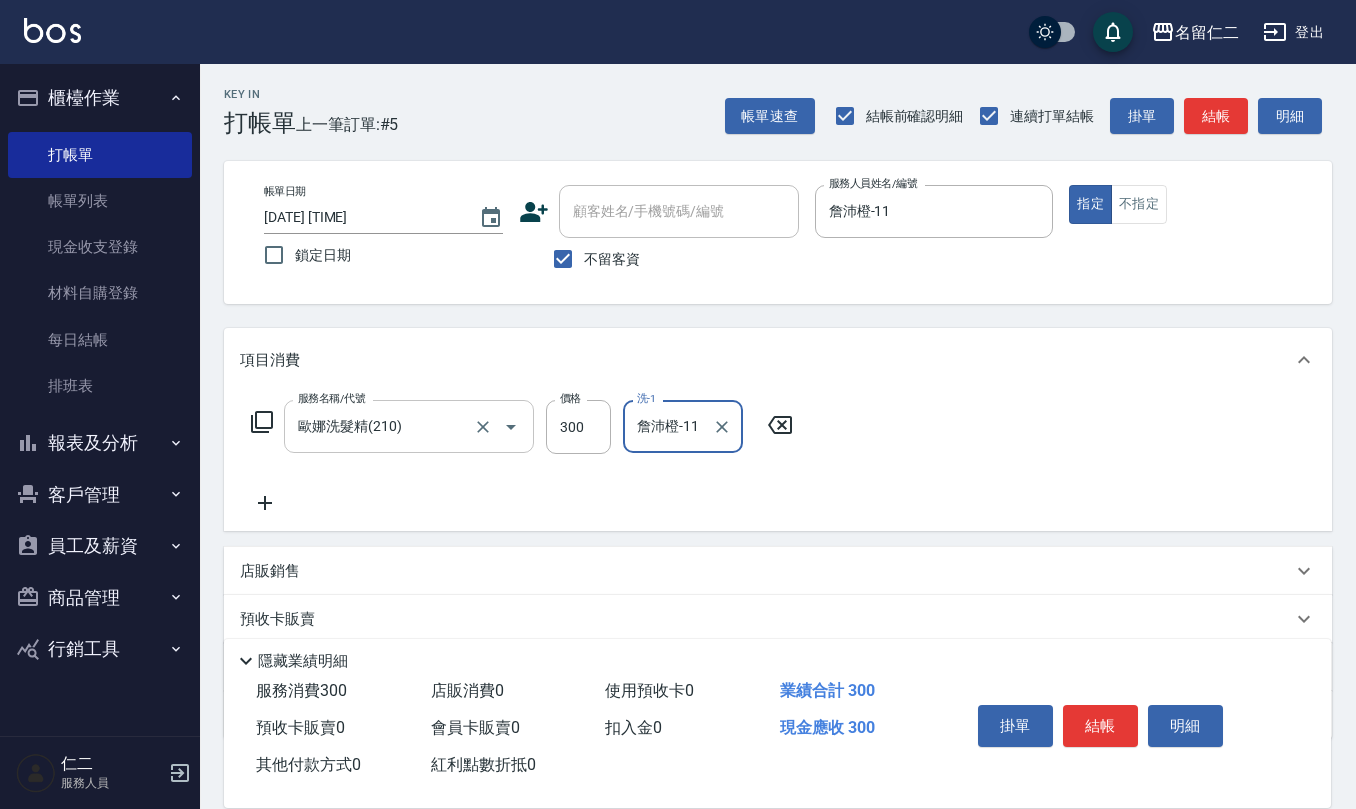 type on "詹沛橙-11" 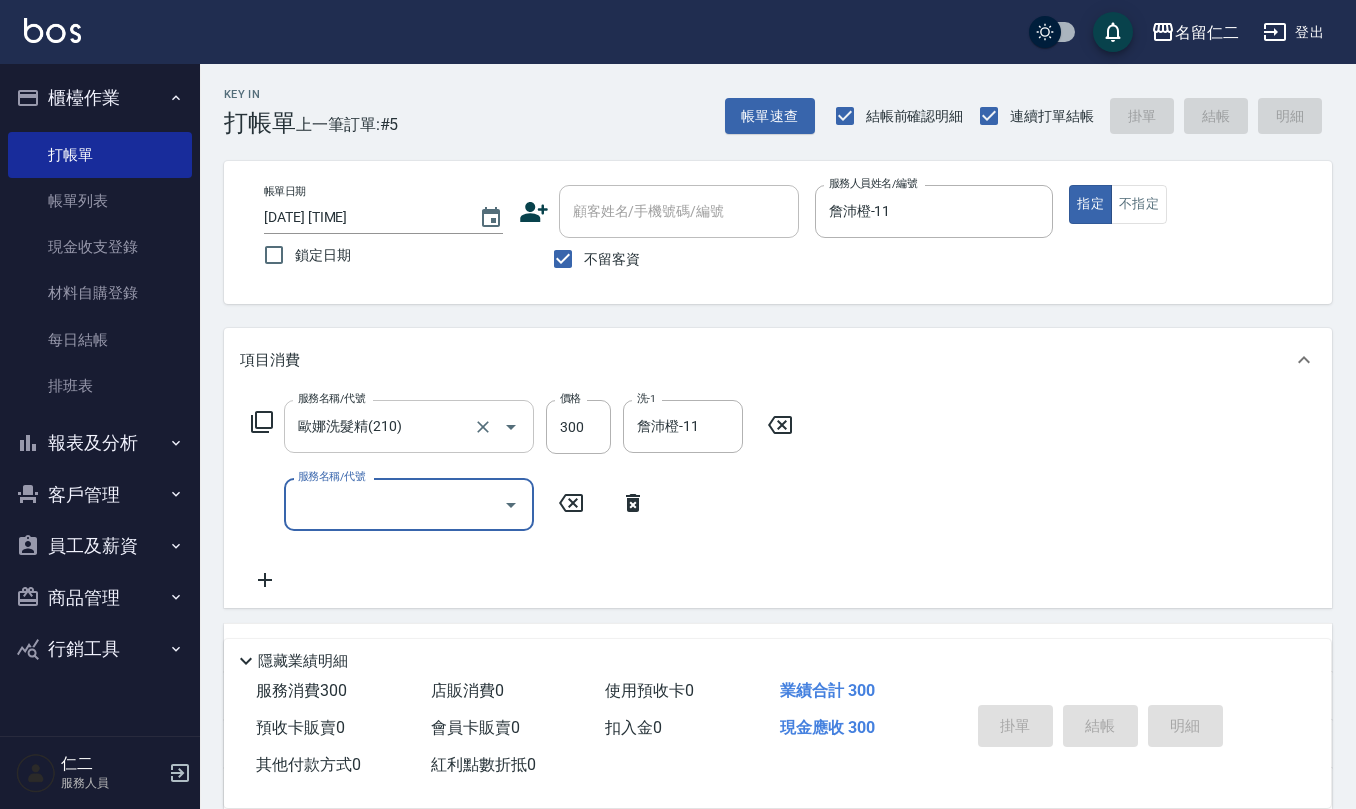 type on "2025/08/04 12:46" 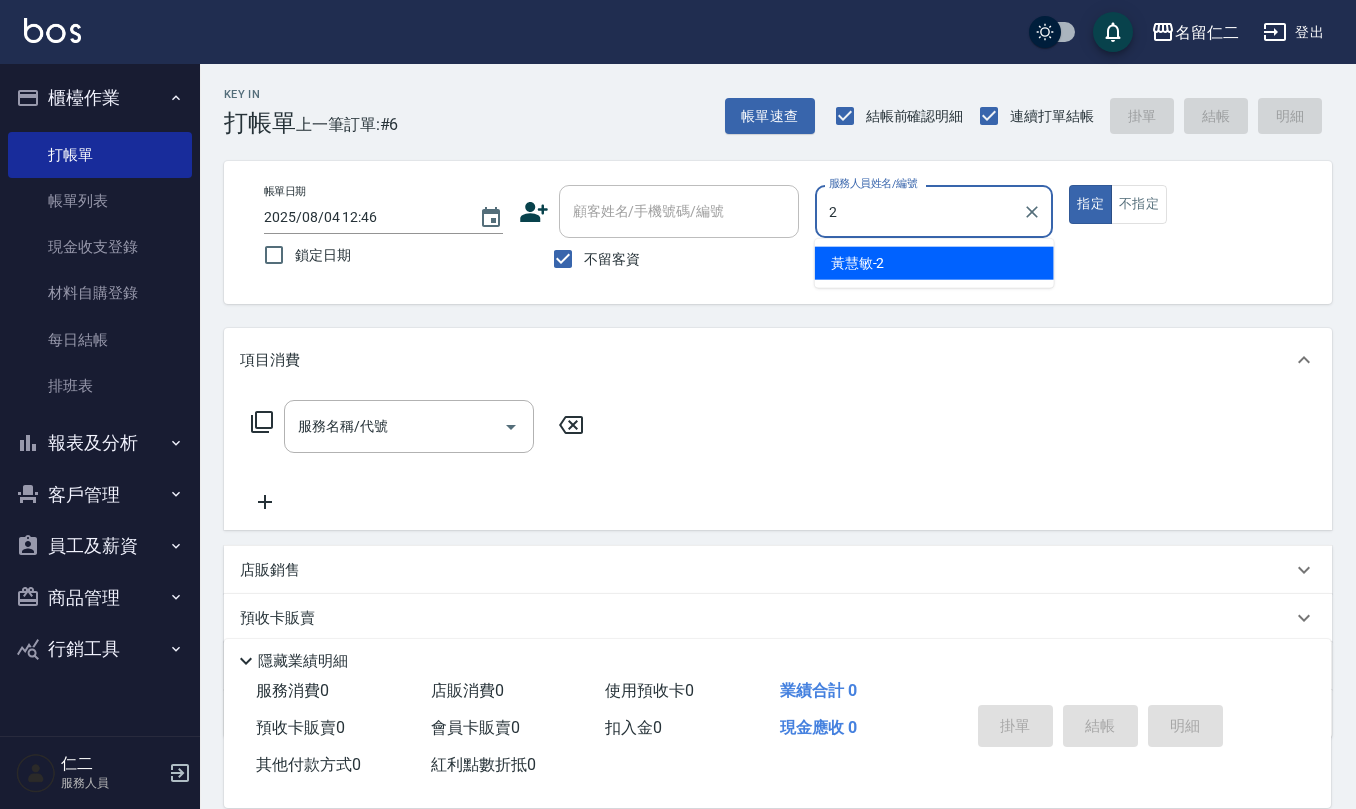 type on "黃慧敏-2" 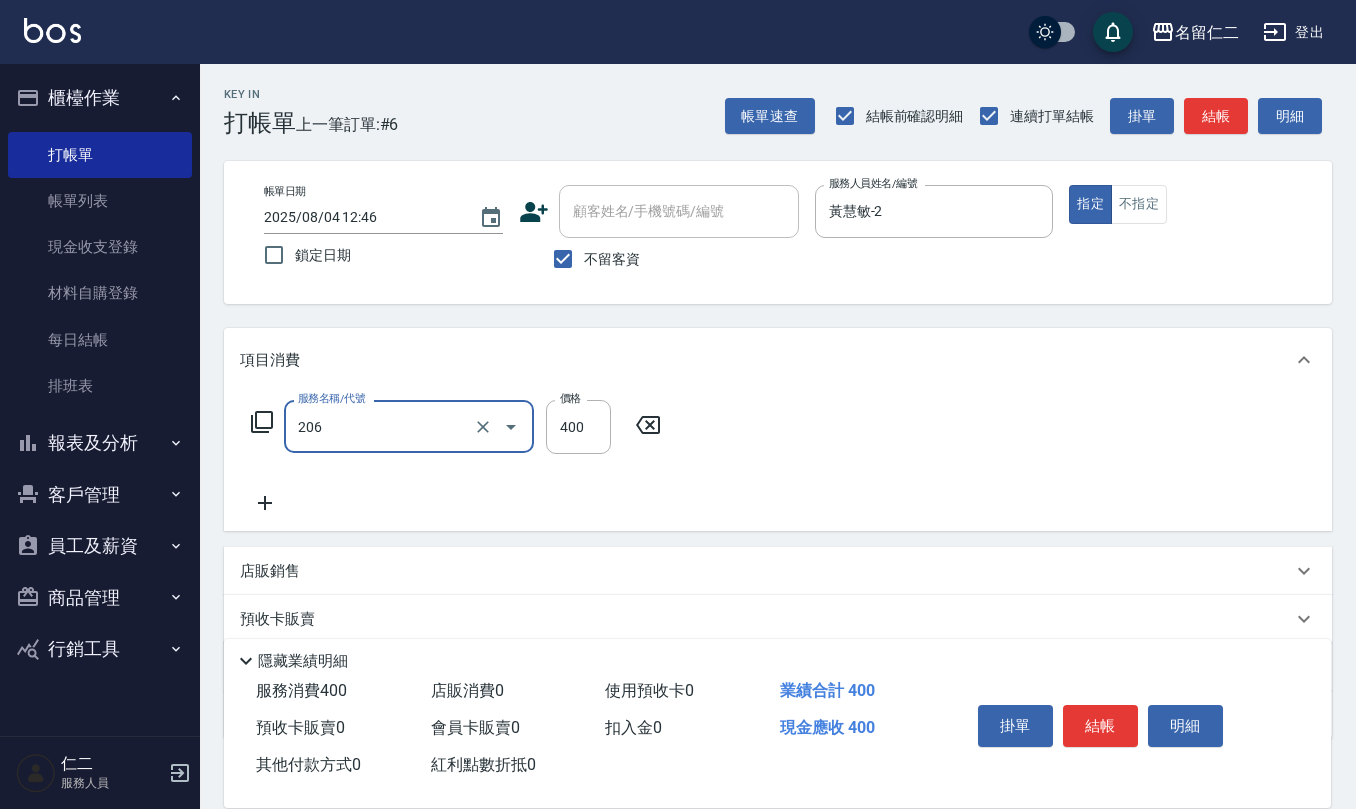 type on "健康洗(206)" 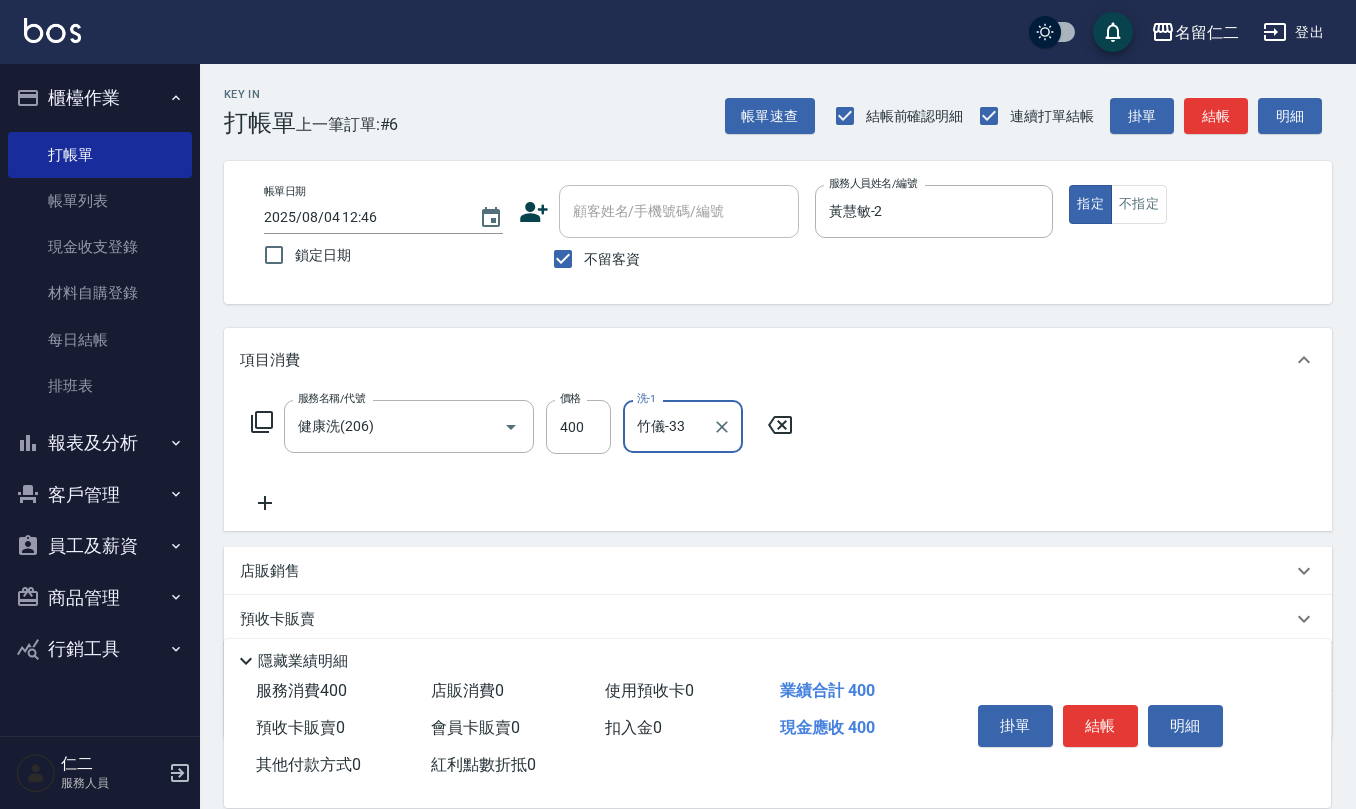 type on "竹儀-33" 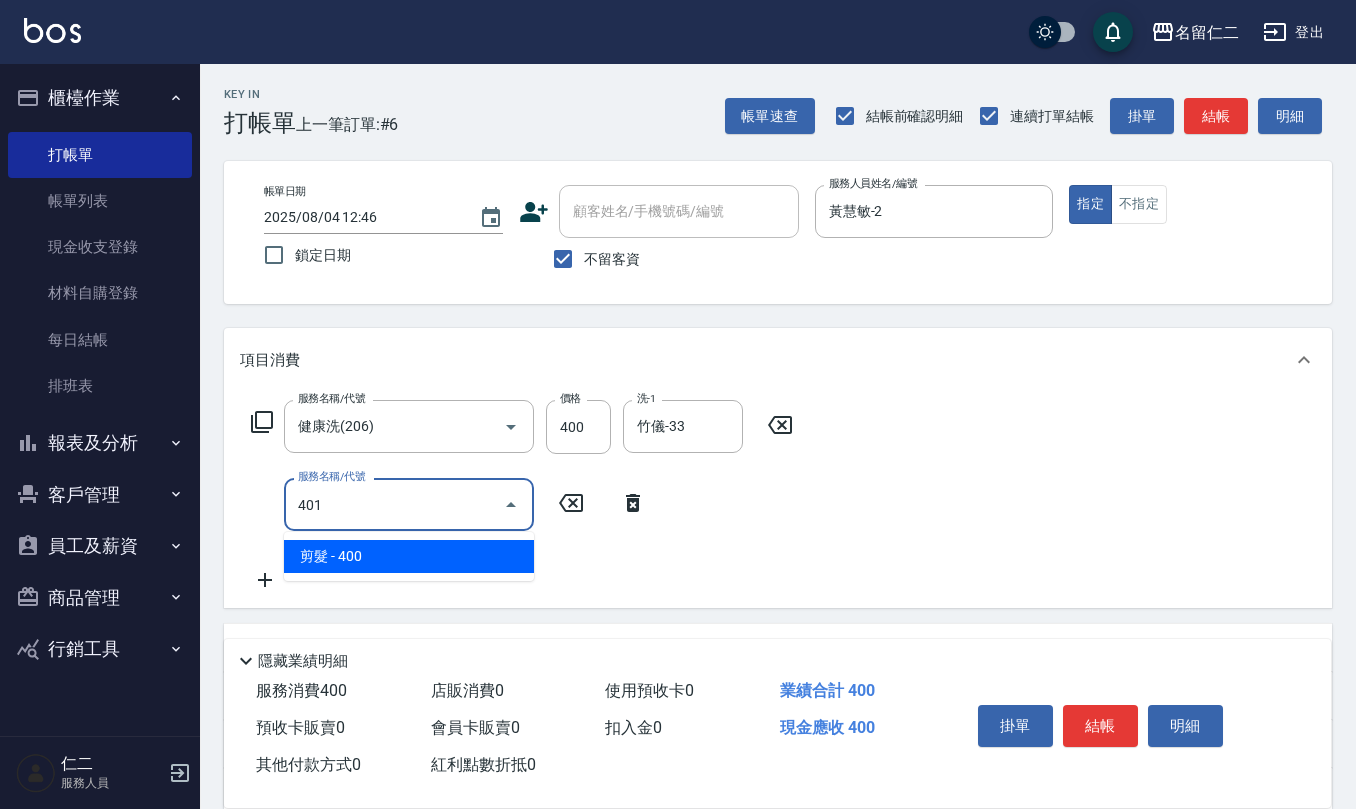 type on "剪髮(401)" 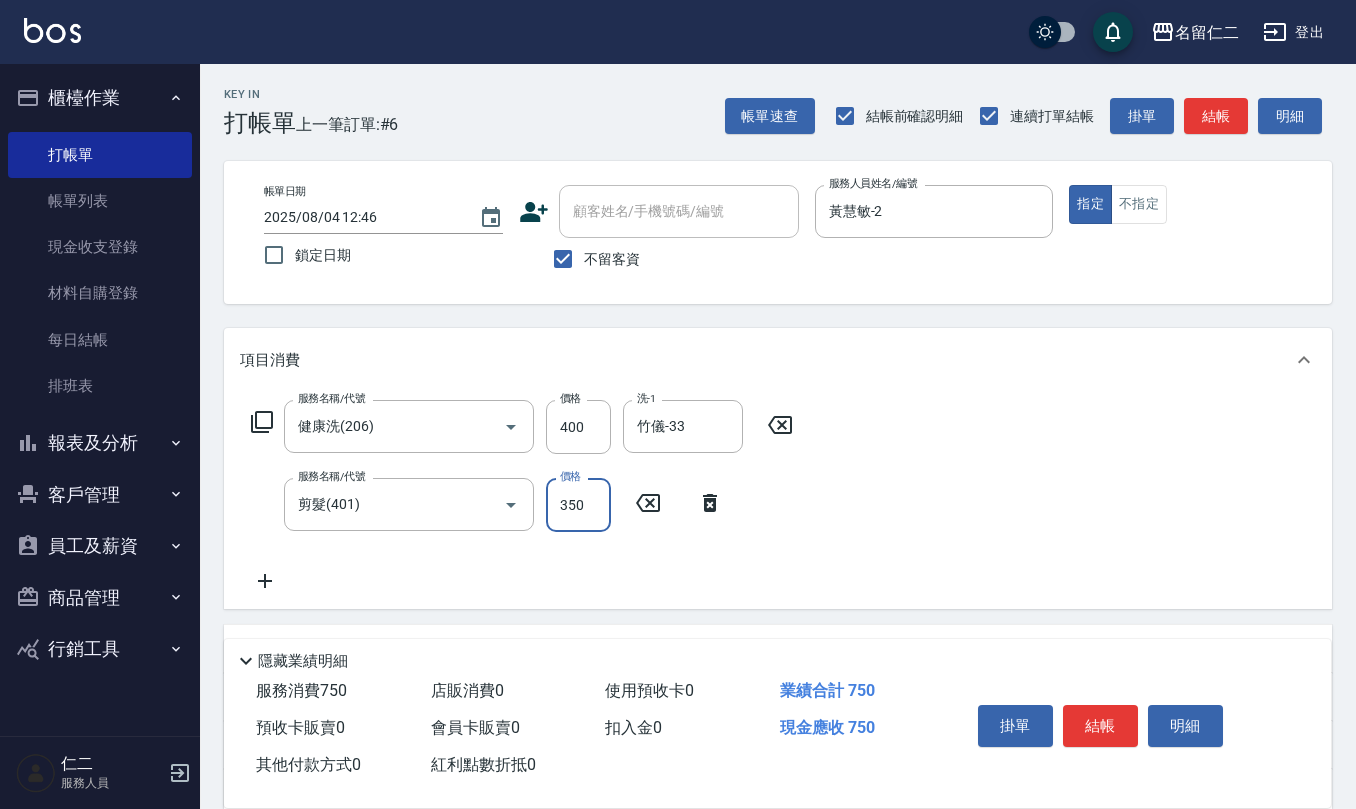type on "350" 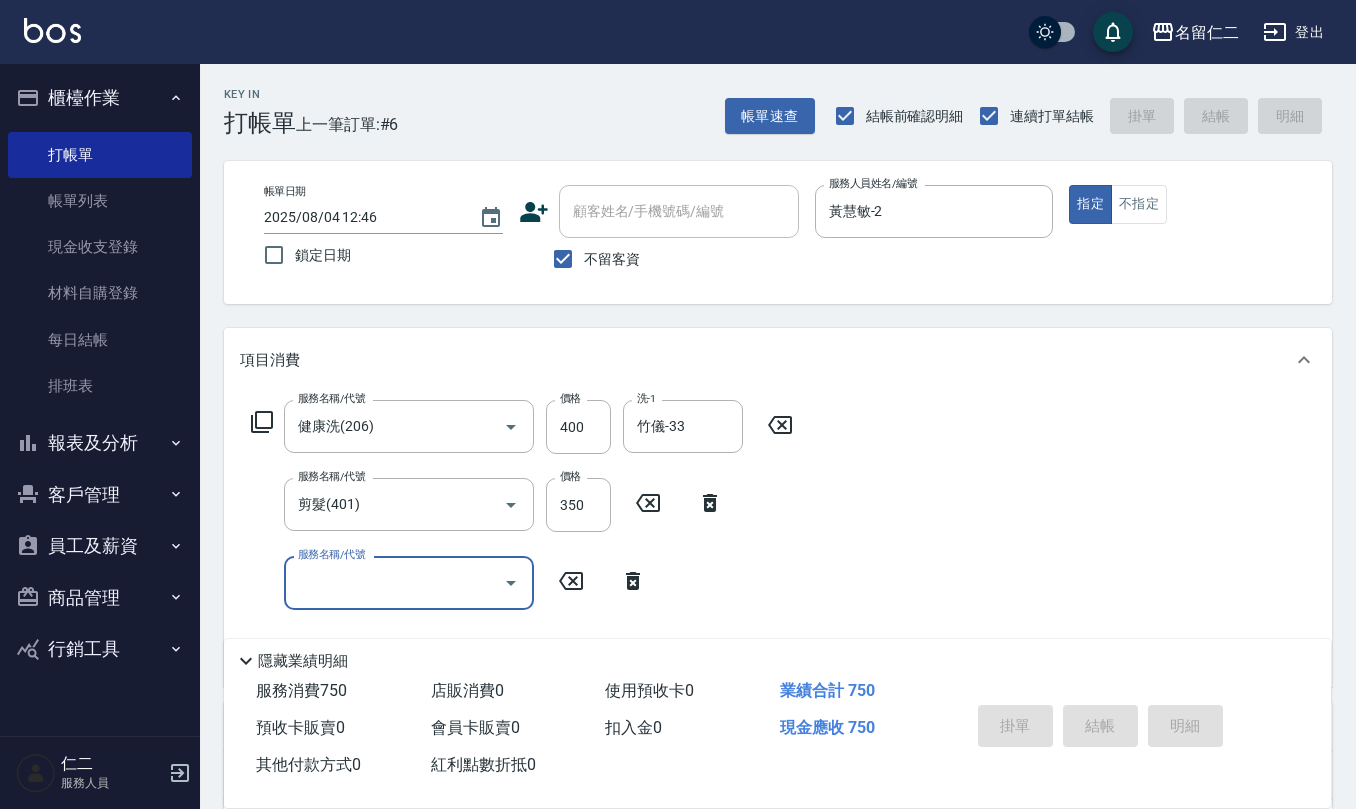 type on "[DATE] [TIME]" 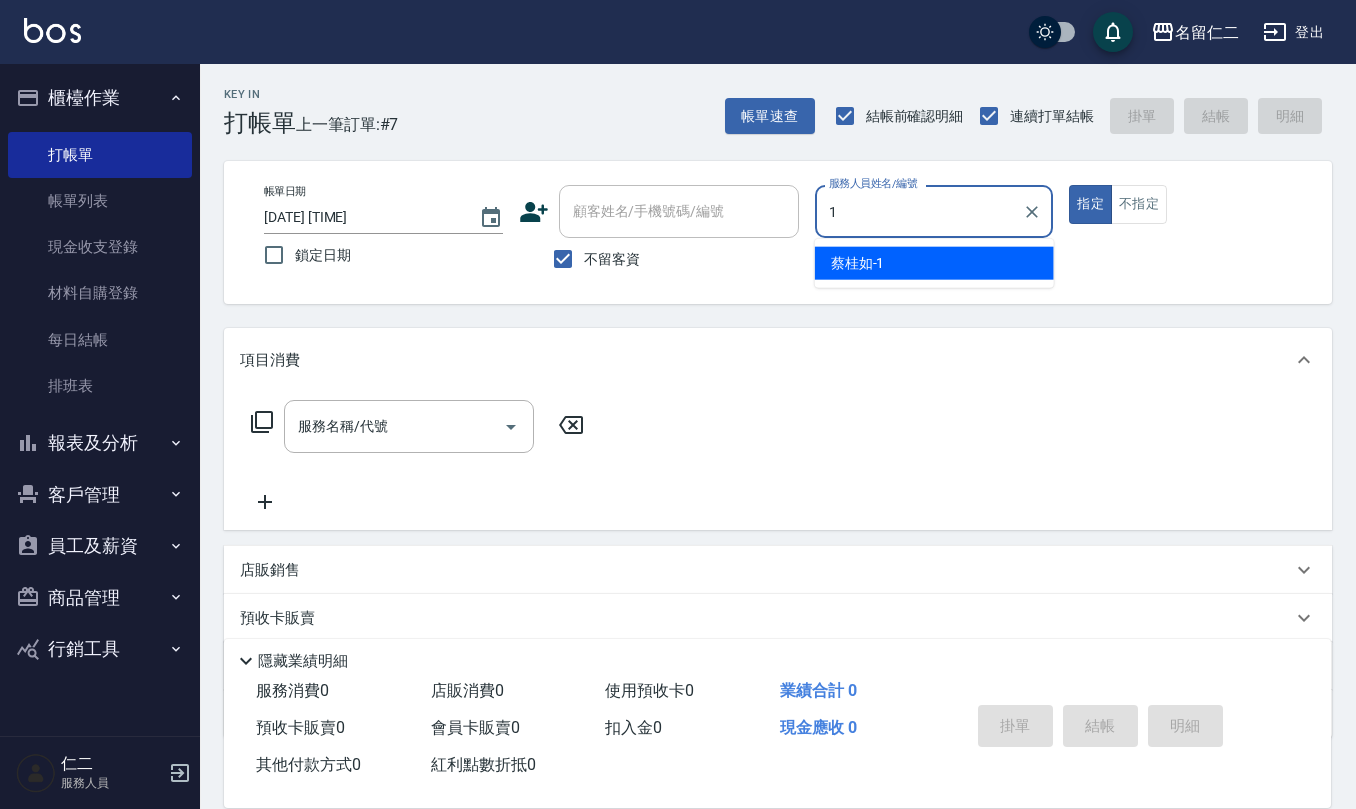 type on "蔡桂如-1" 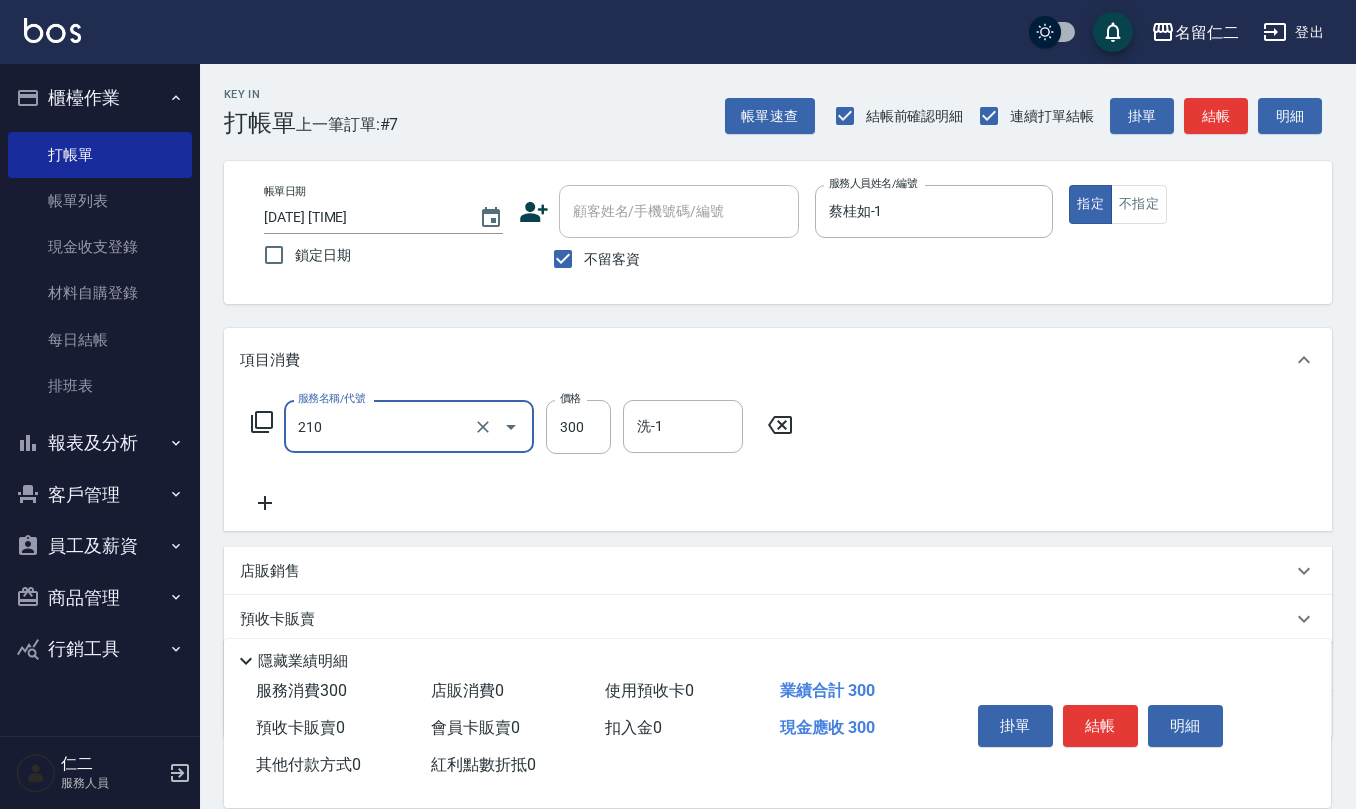 type on "歐娜洗髮精(210)" 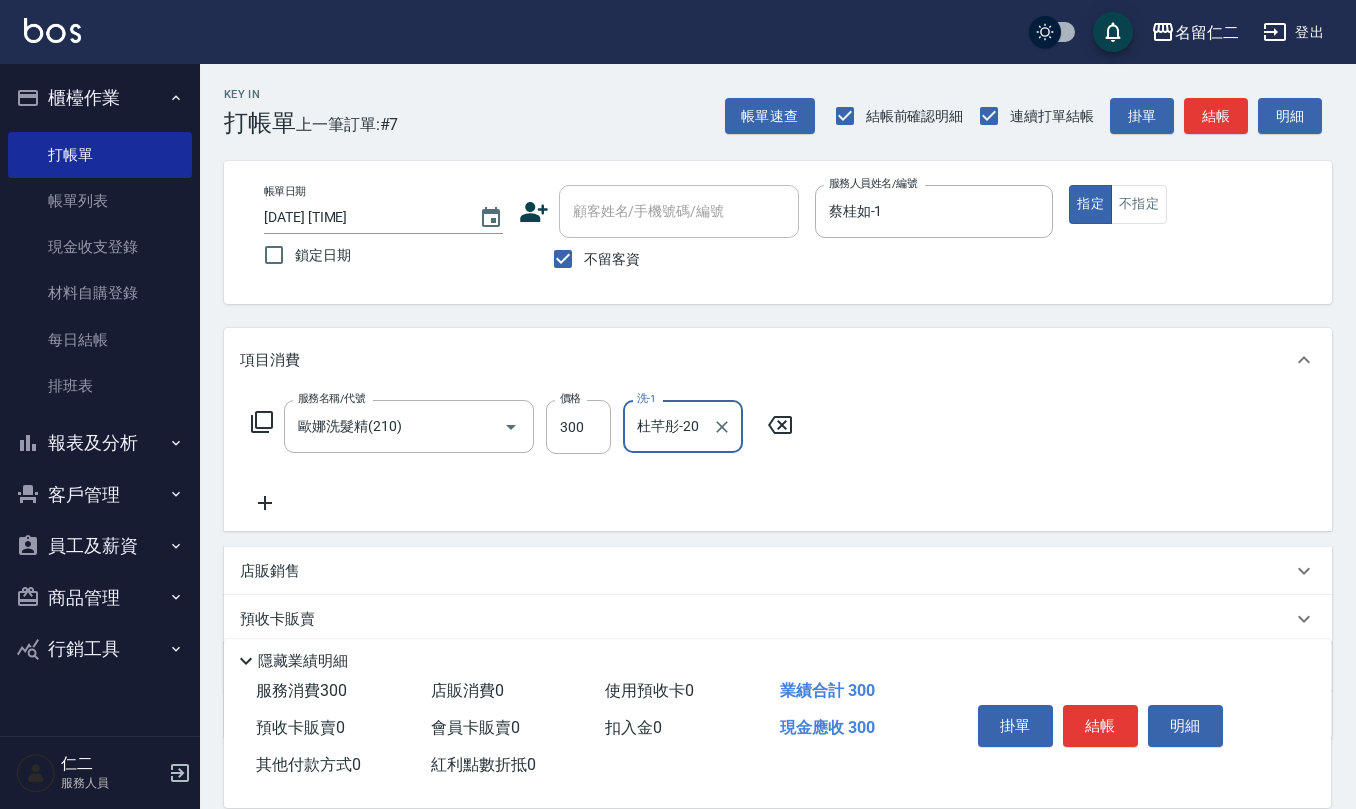 type on "杜芊彤-20" 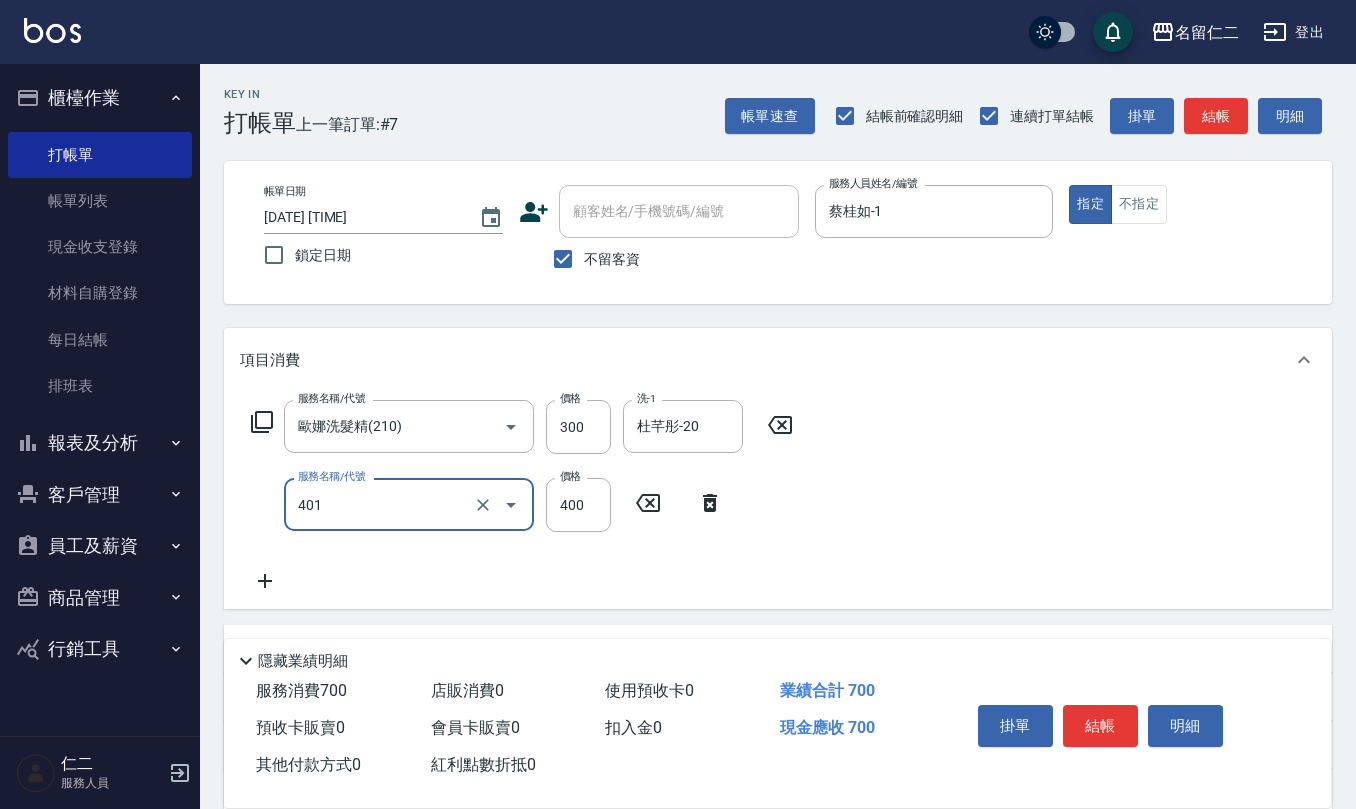 type on "剪髮(401)" 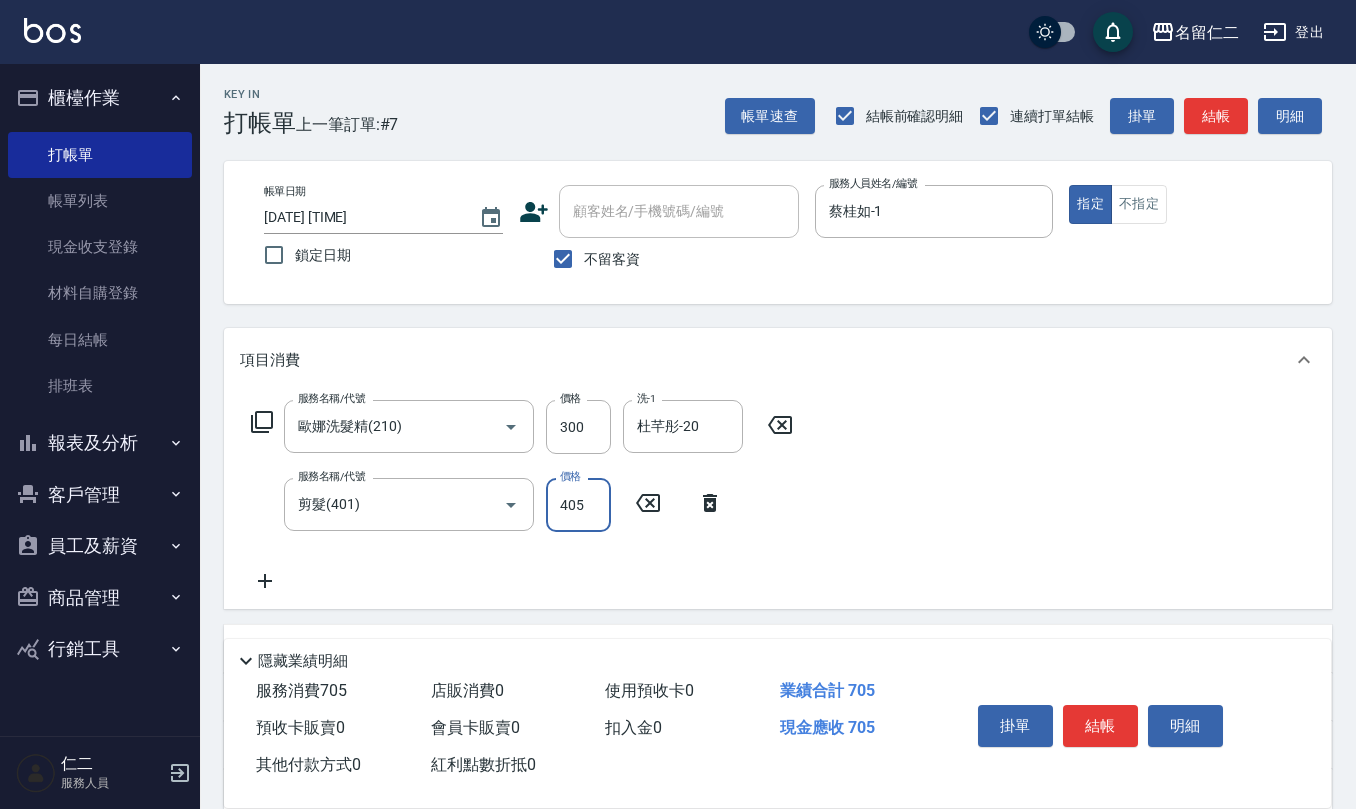 type on "405" 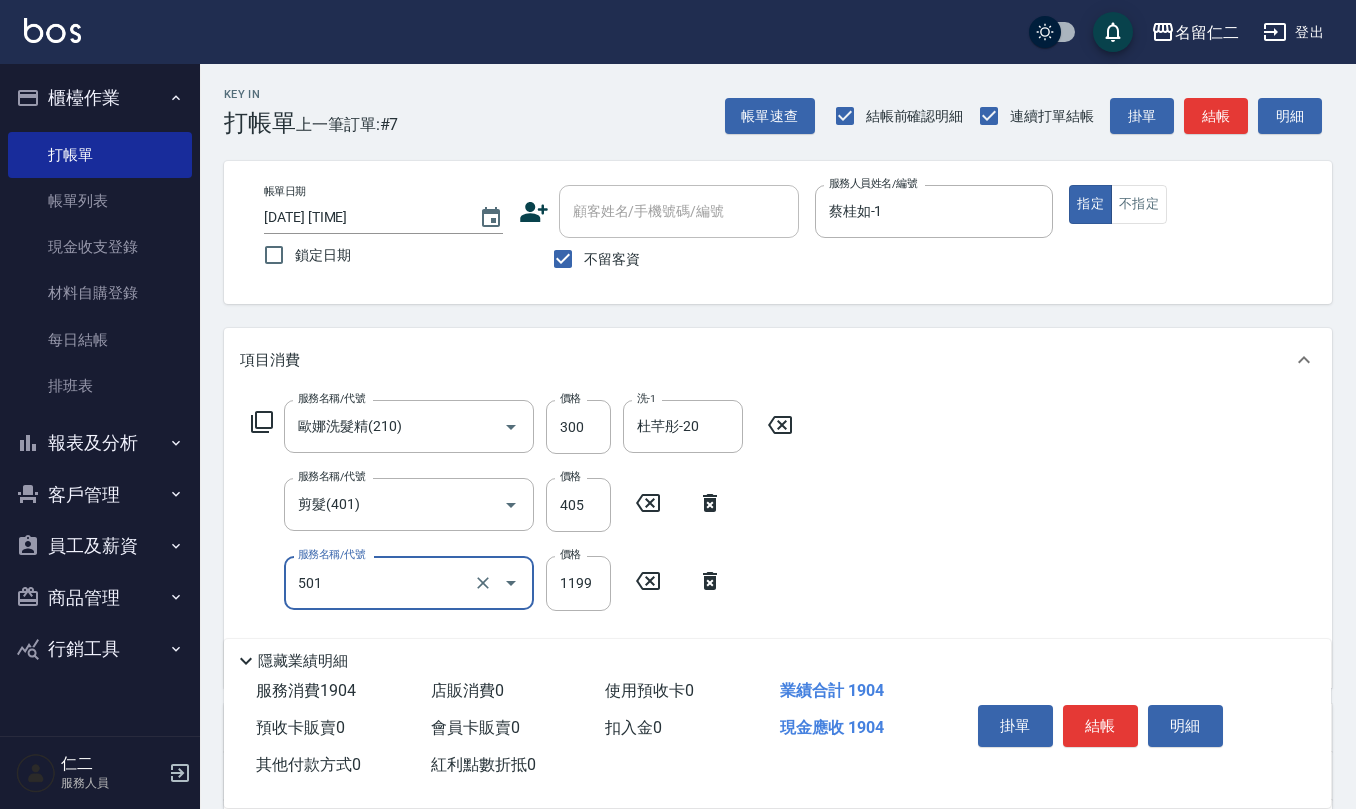 type on "染髮(501)" 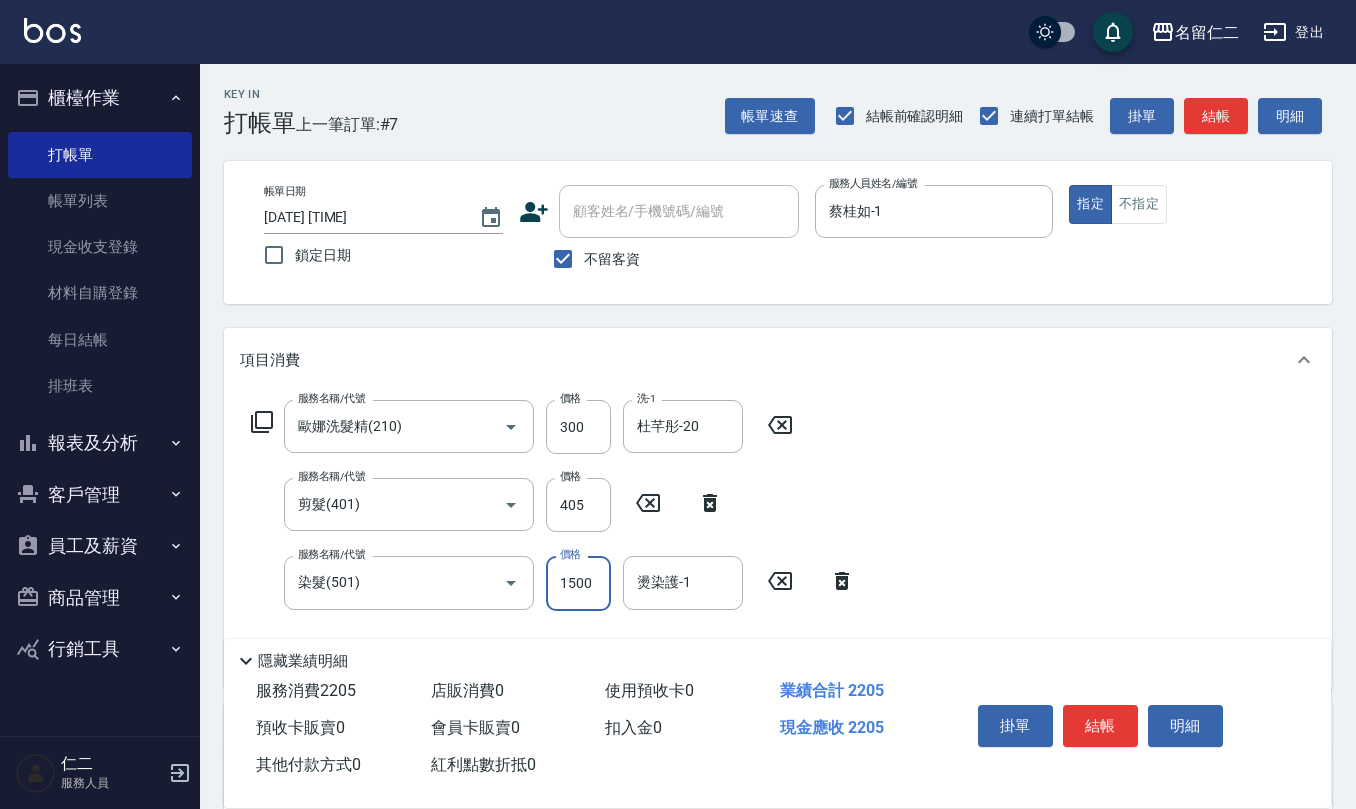 type on "1500" 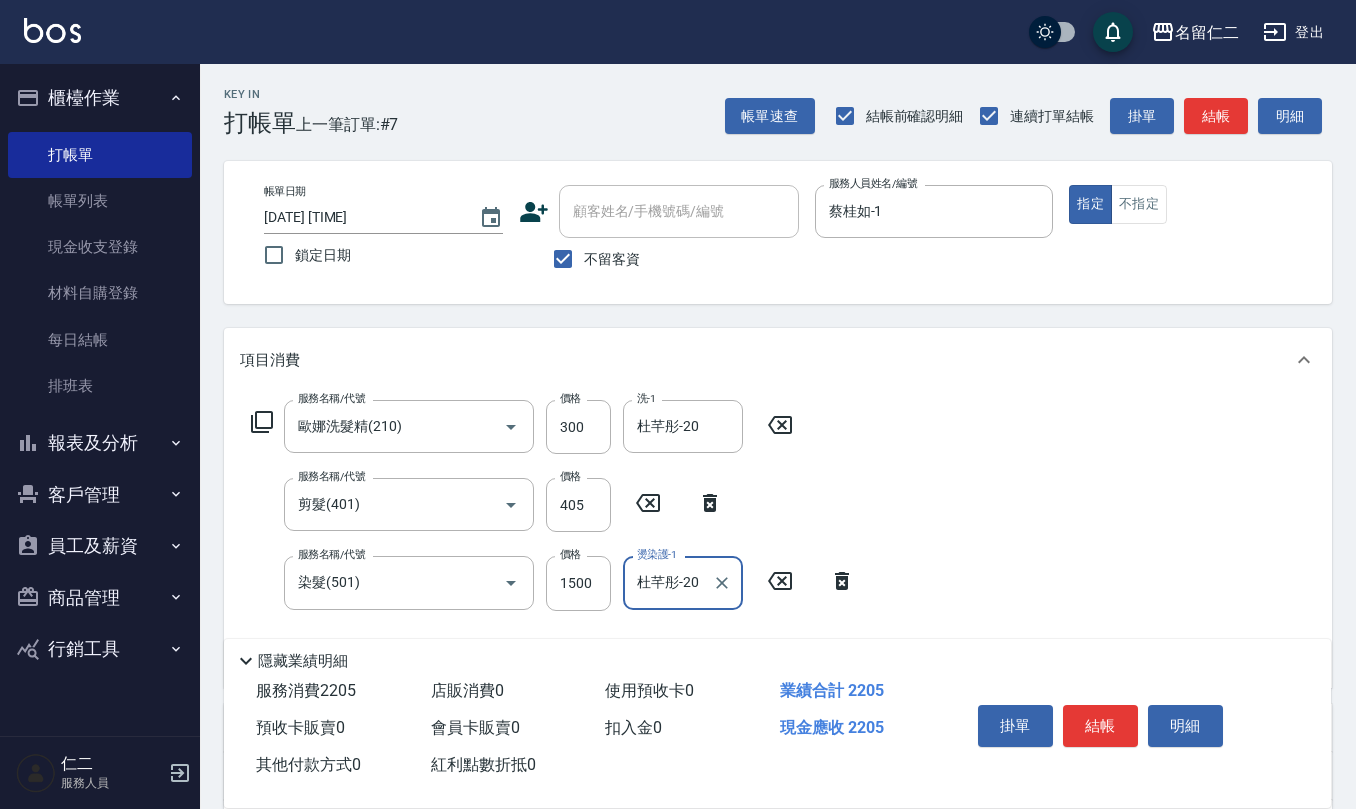 type on "杜芊彤-20" 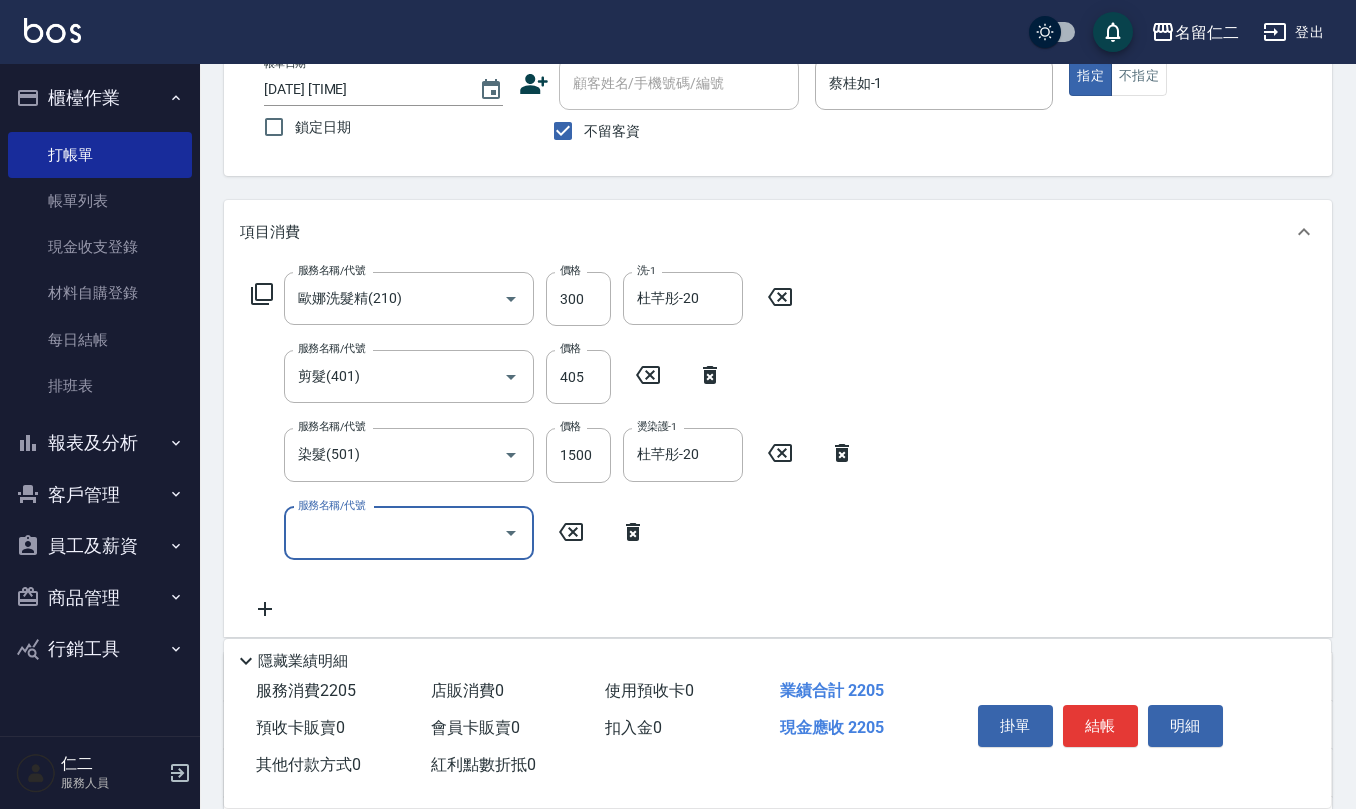 scroll, scrollTop: 133, scrollLeft: 0, axis: vertical 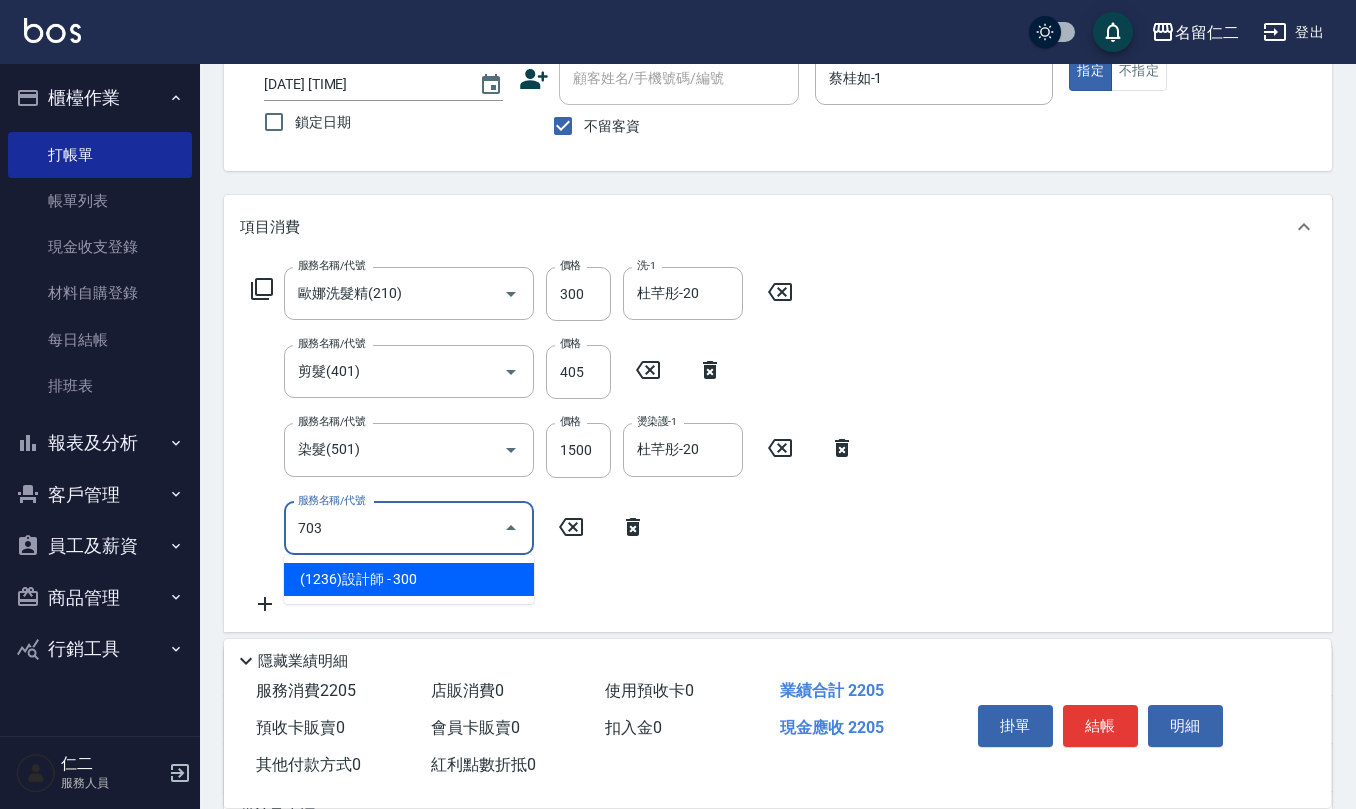 type on "(1236)設計師(703)" 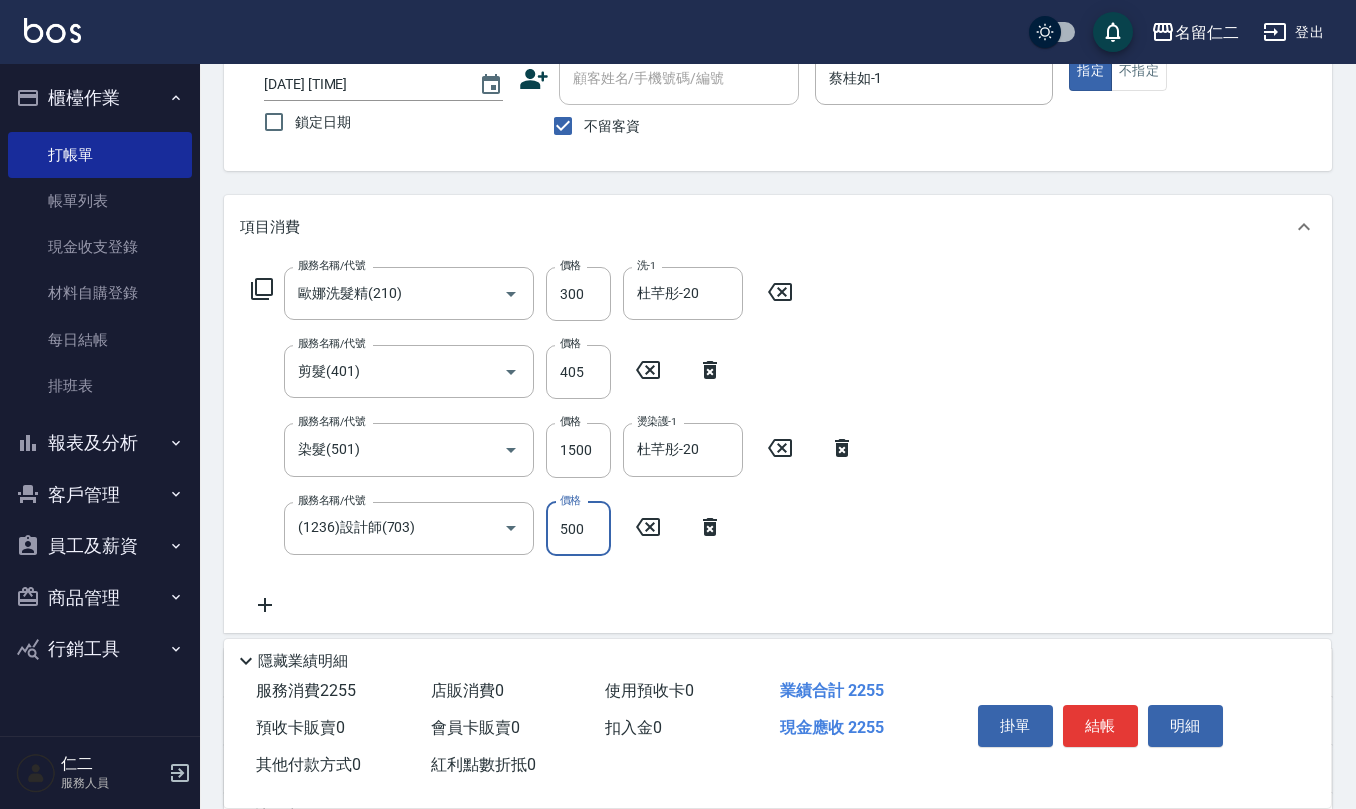 type on "500" 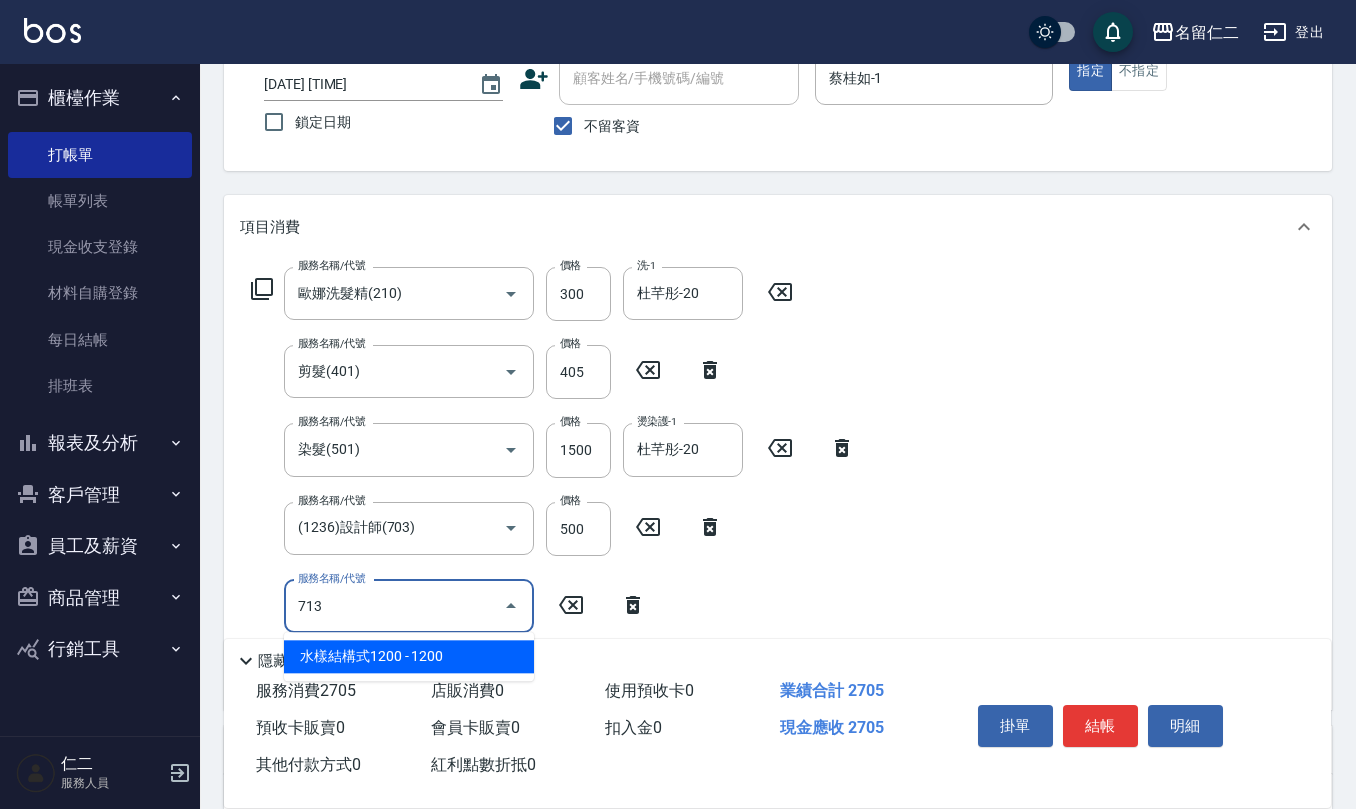 type on "水樣結構式1200(713)" 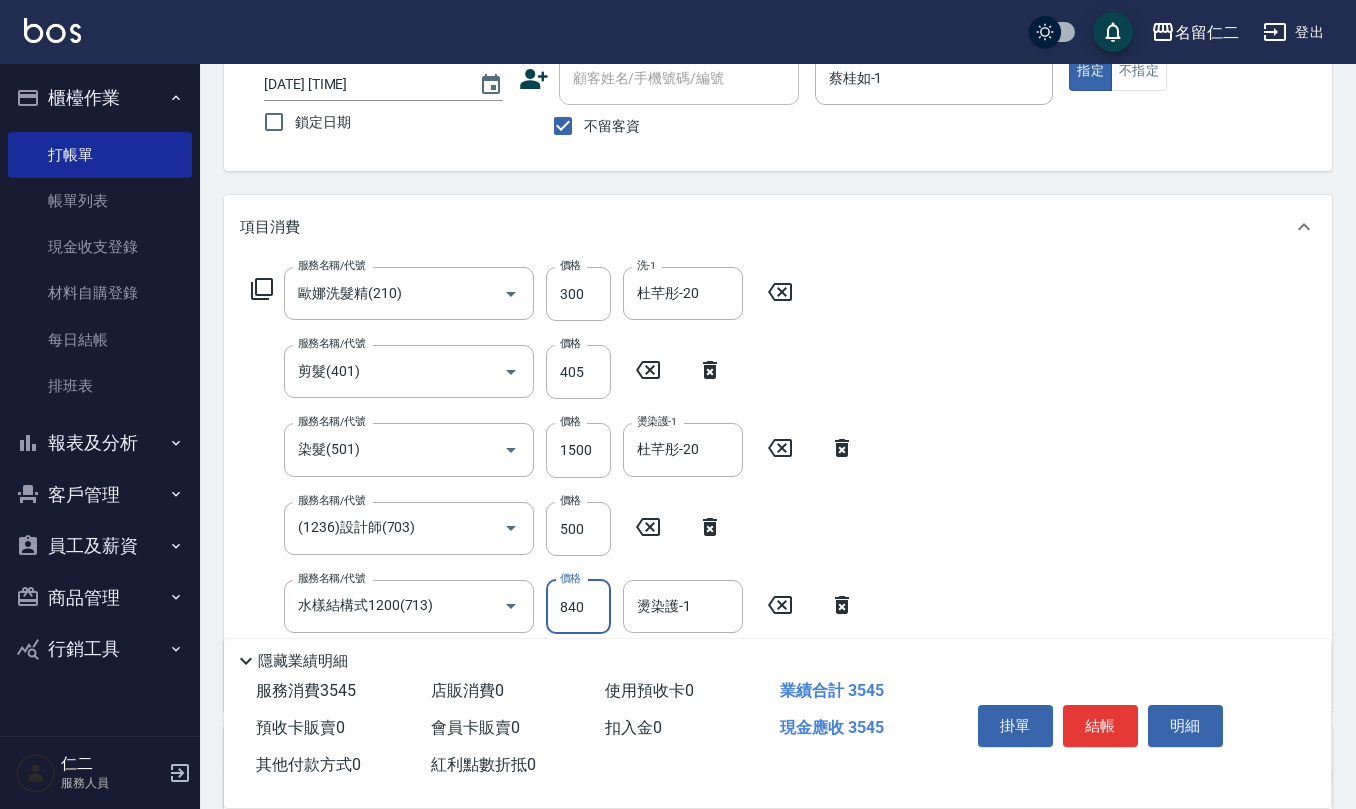 type on "840" 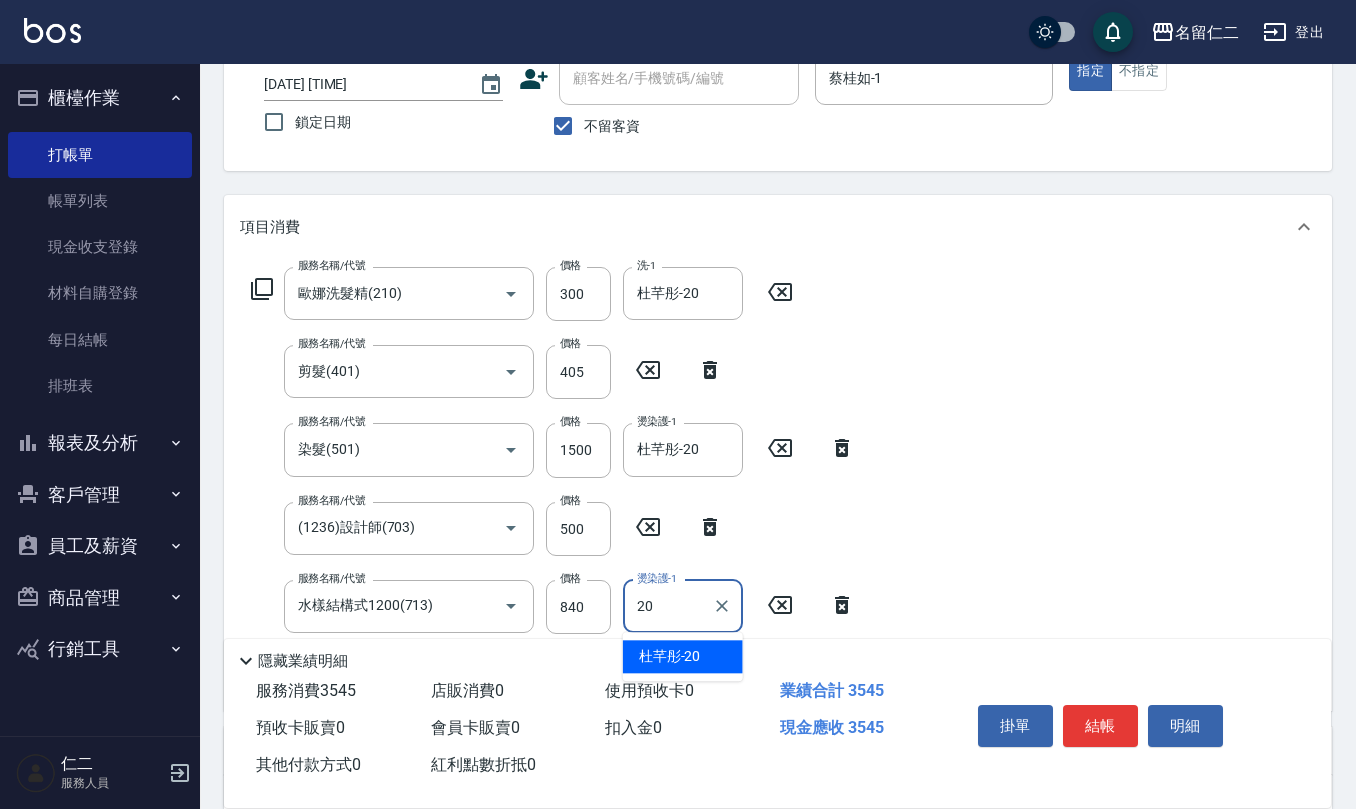 type on "杜芊彤-20" 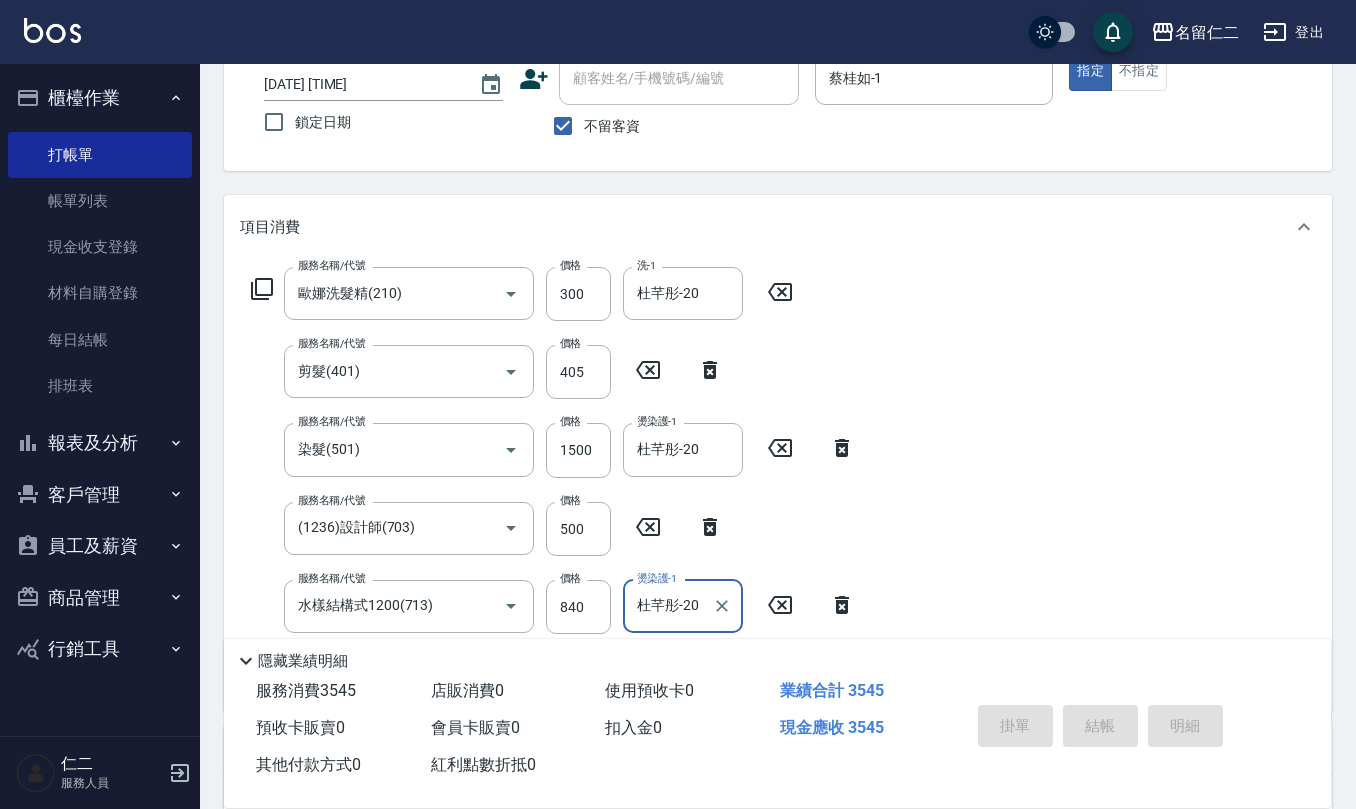 type on "2025/08/04 12:53" 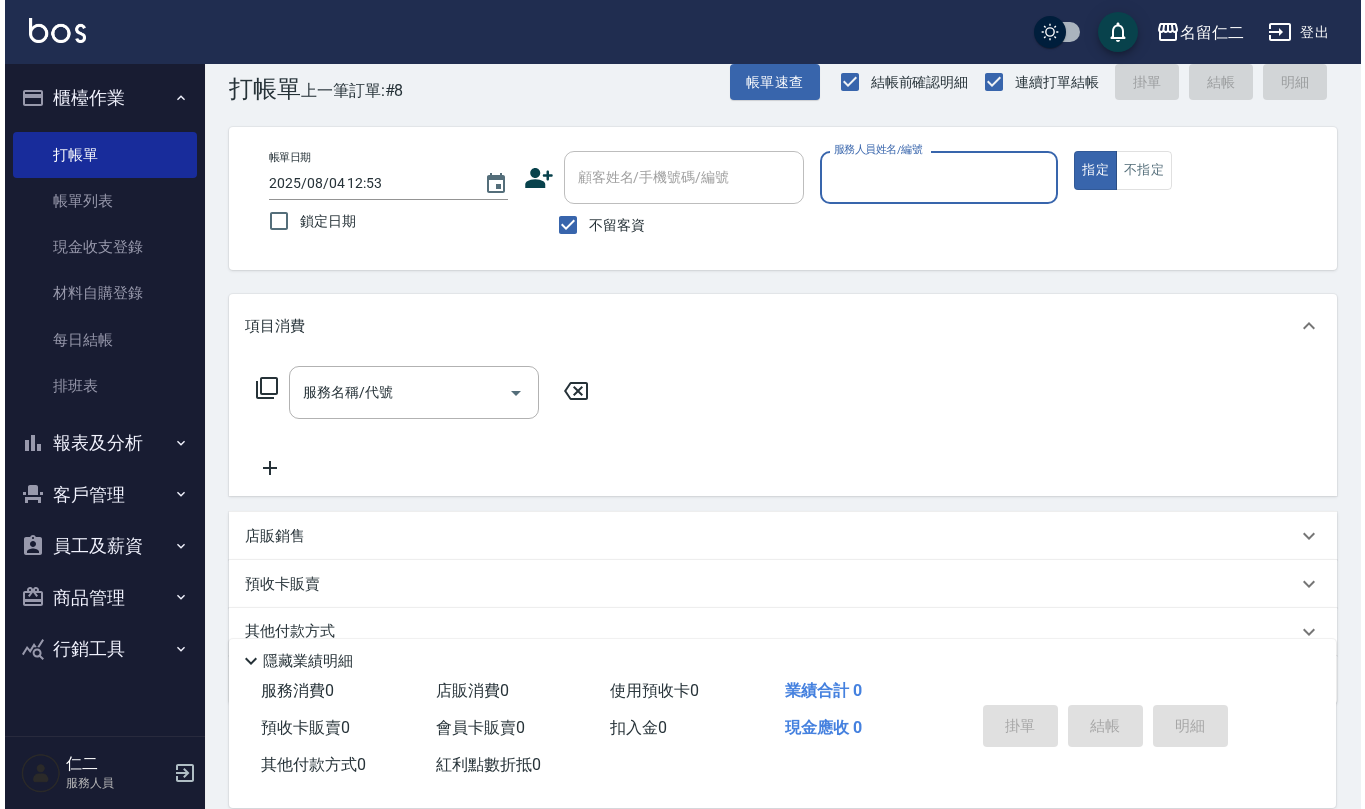 scroll, scrollTop: 0, scrollLeft: 0, axis: both 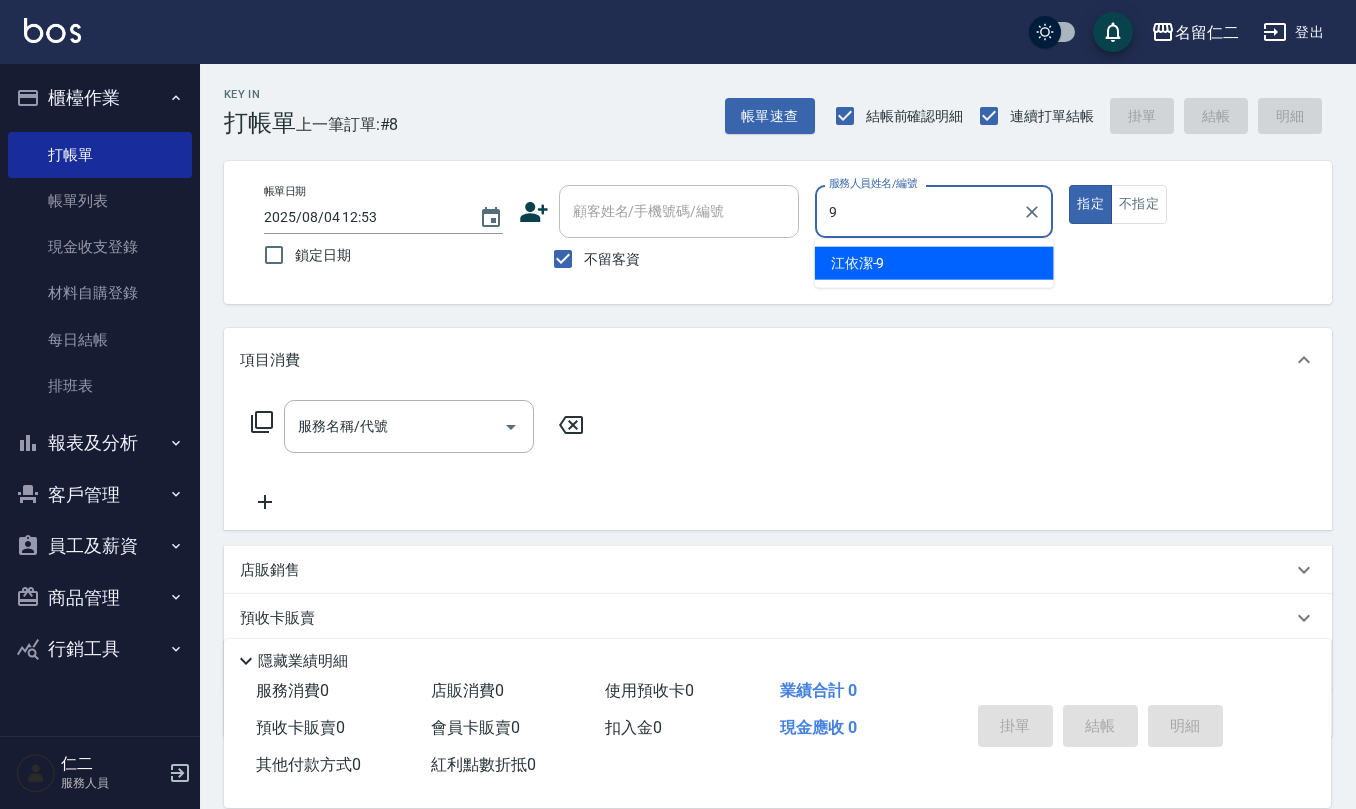 type on "江依潔-9" 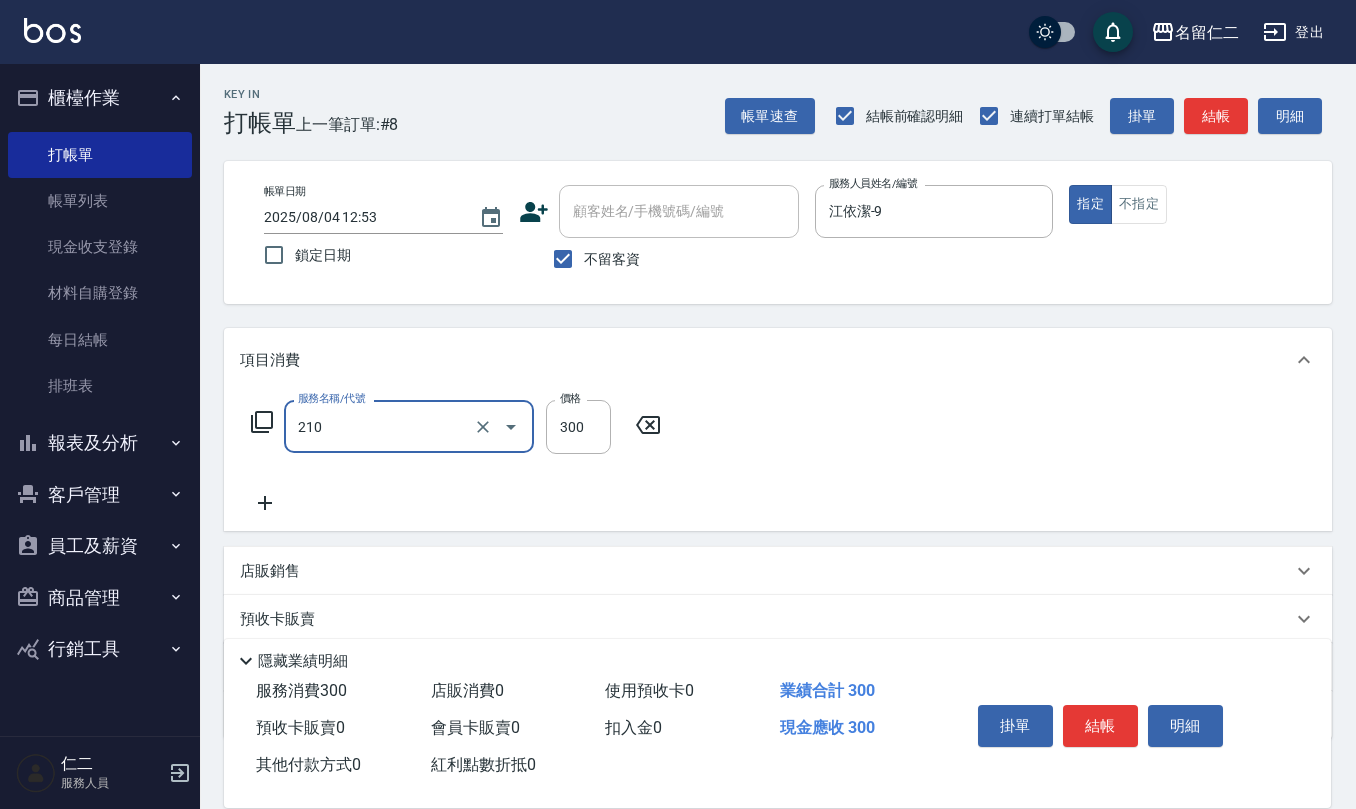 type on "歐娜洗髮精(210)" 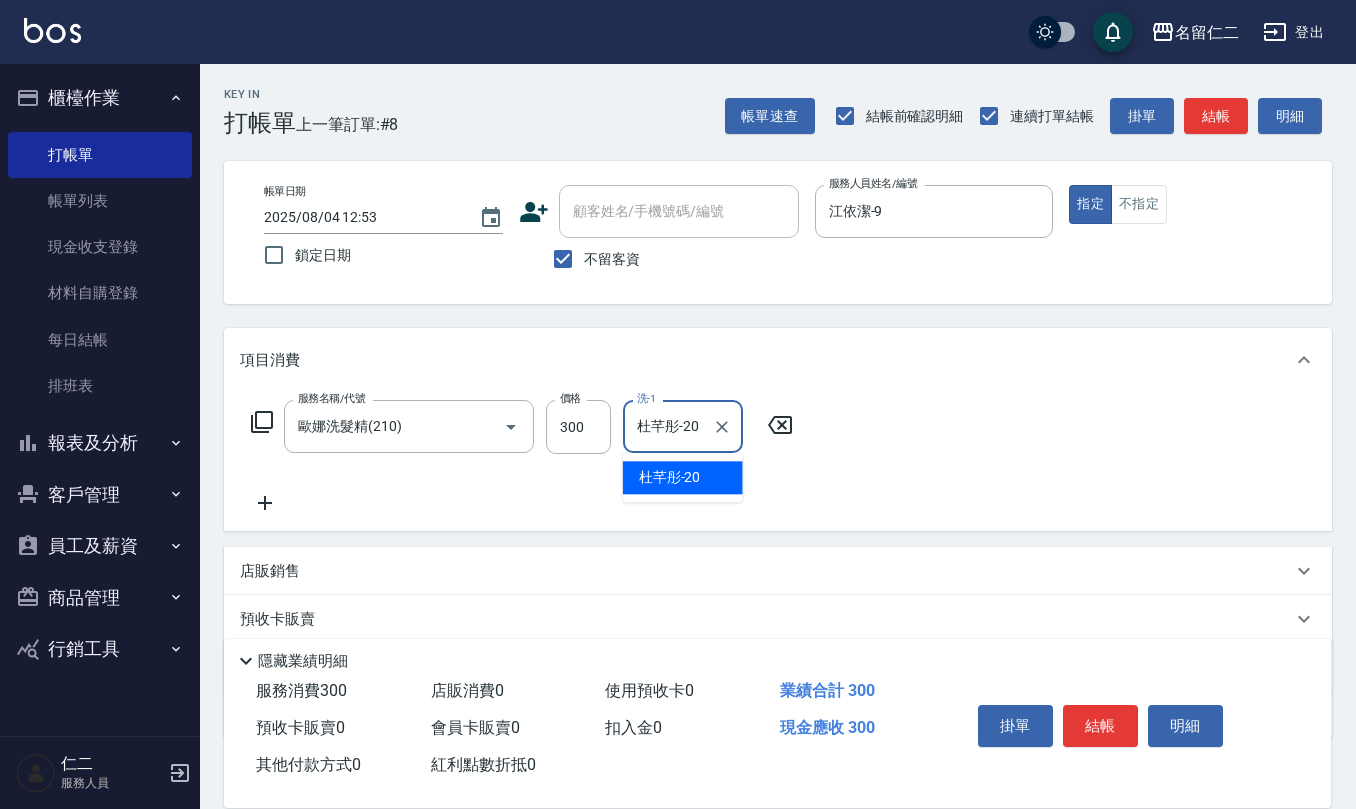 type on "杜芊彤-20" 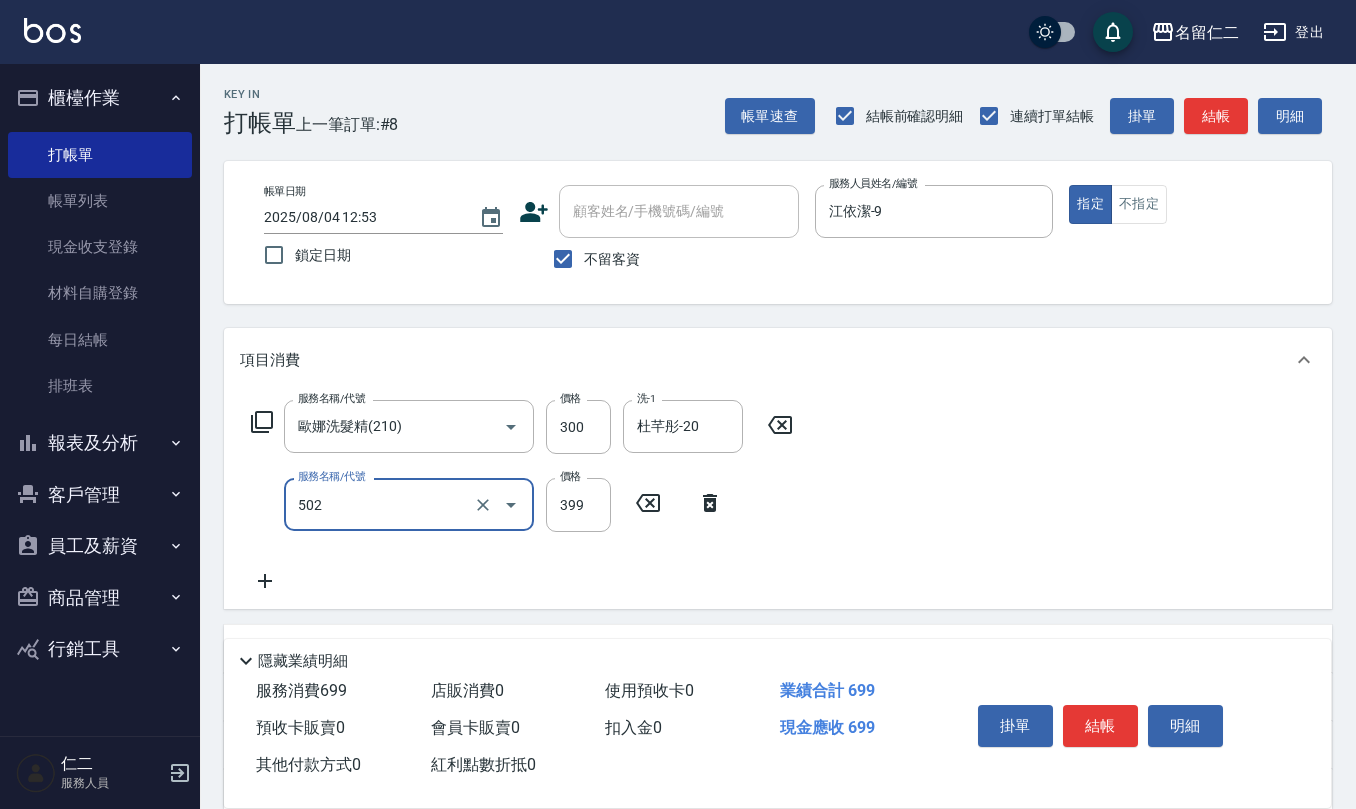 type on "挑染5束399(502)" 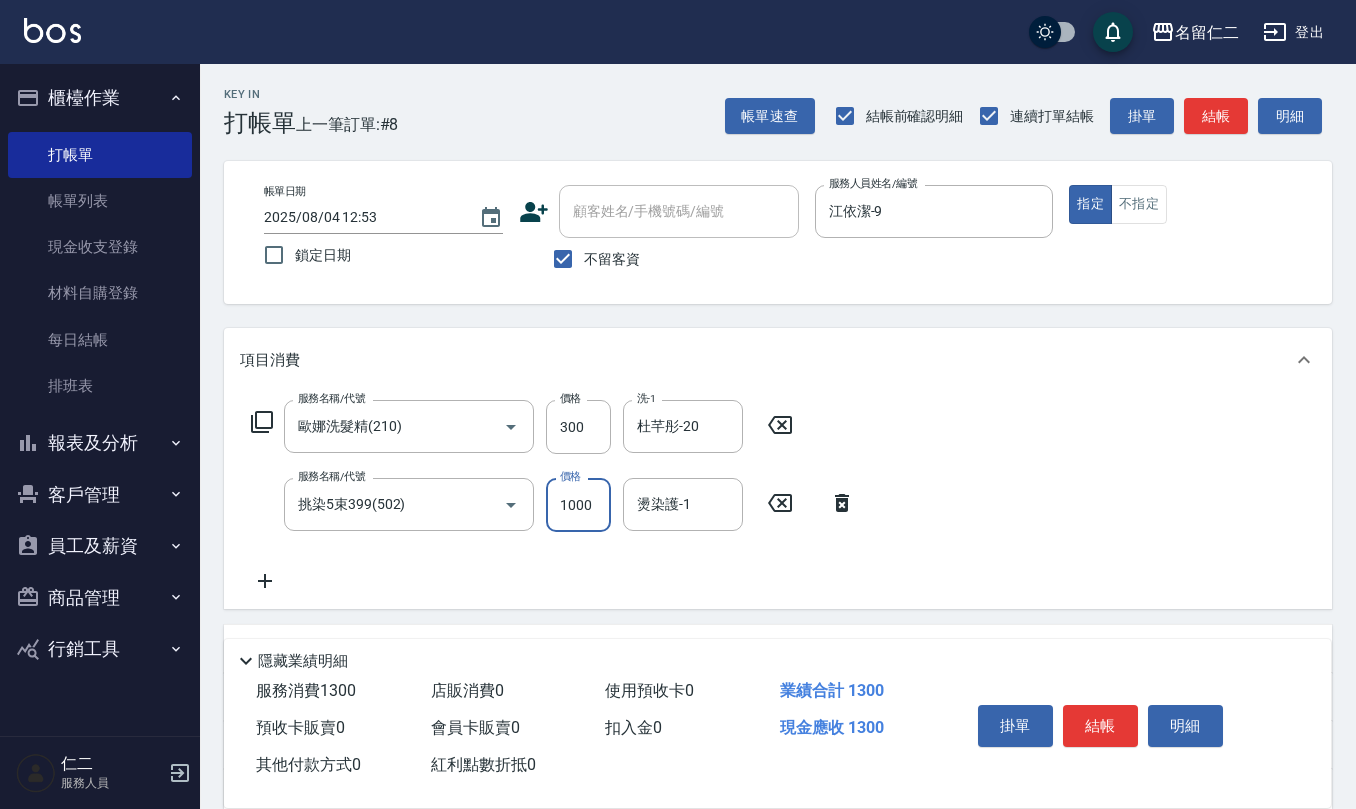 type on "1000" 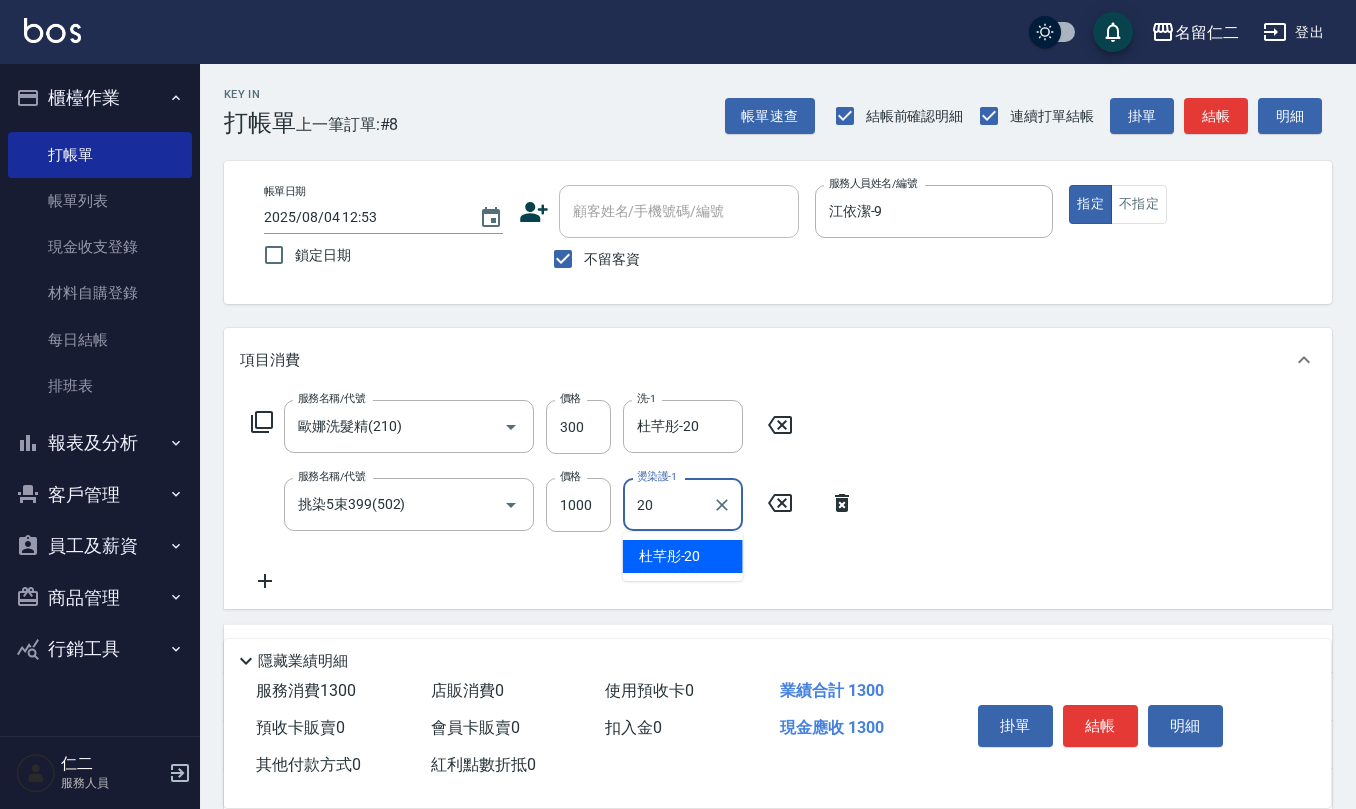type on "杜芊彤-20" 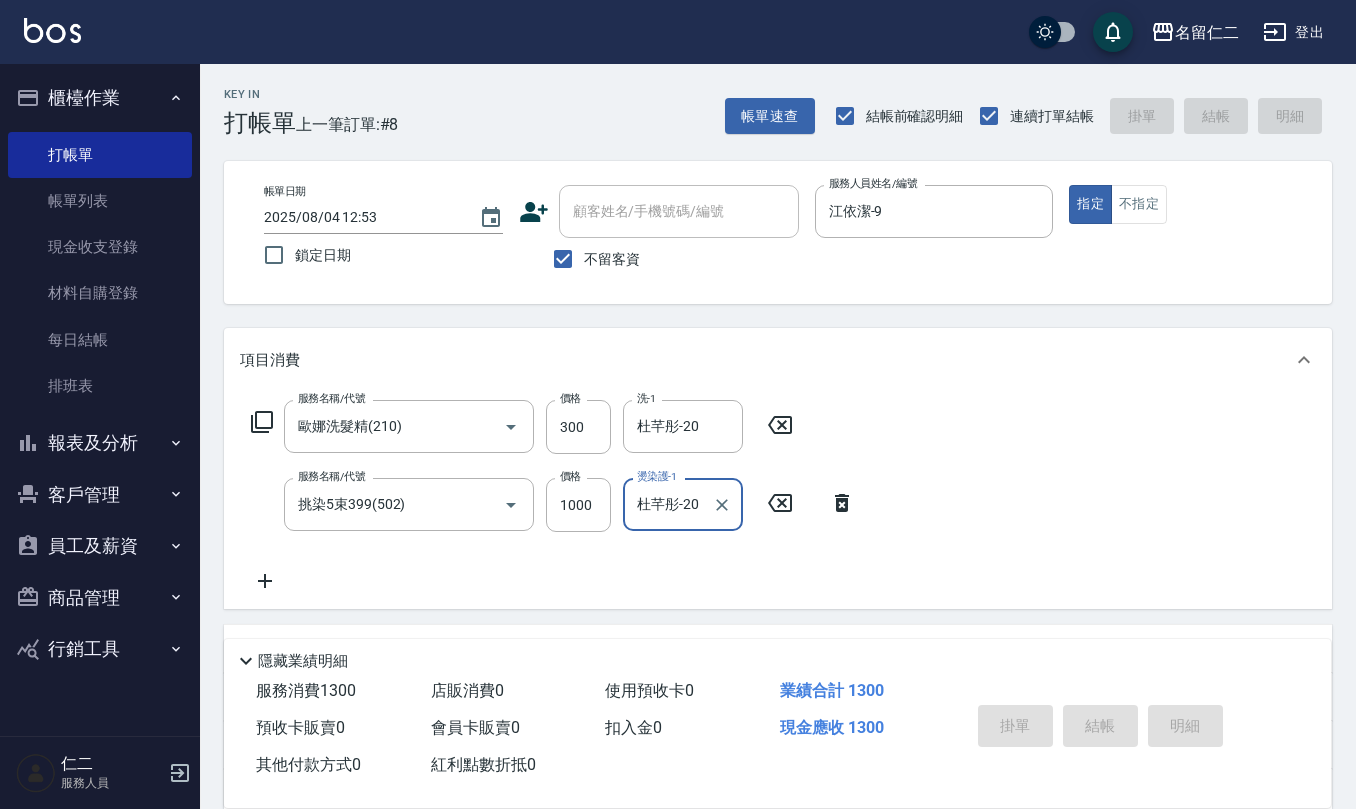 type on "[DATE] [TIME]" 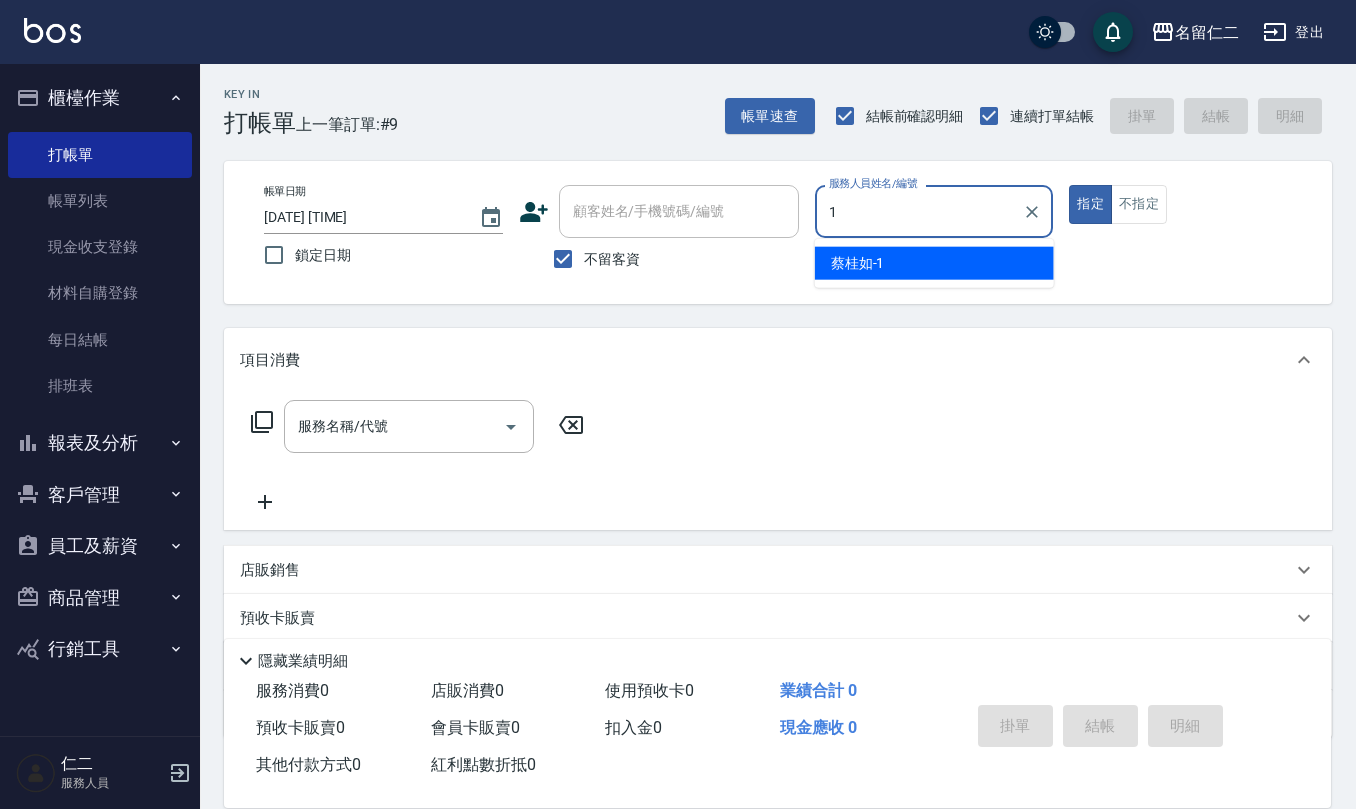 type on "蔡桂如-1" 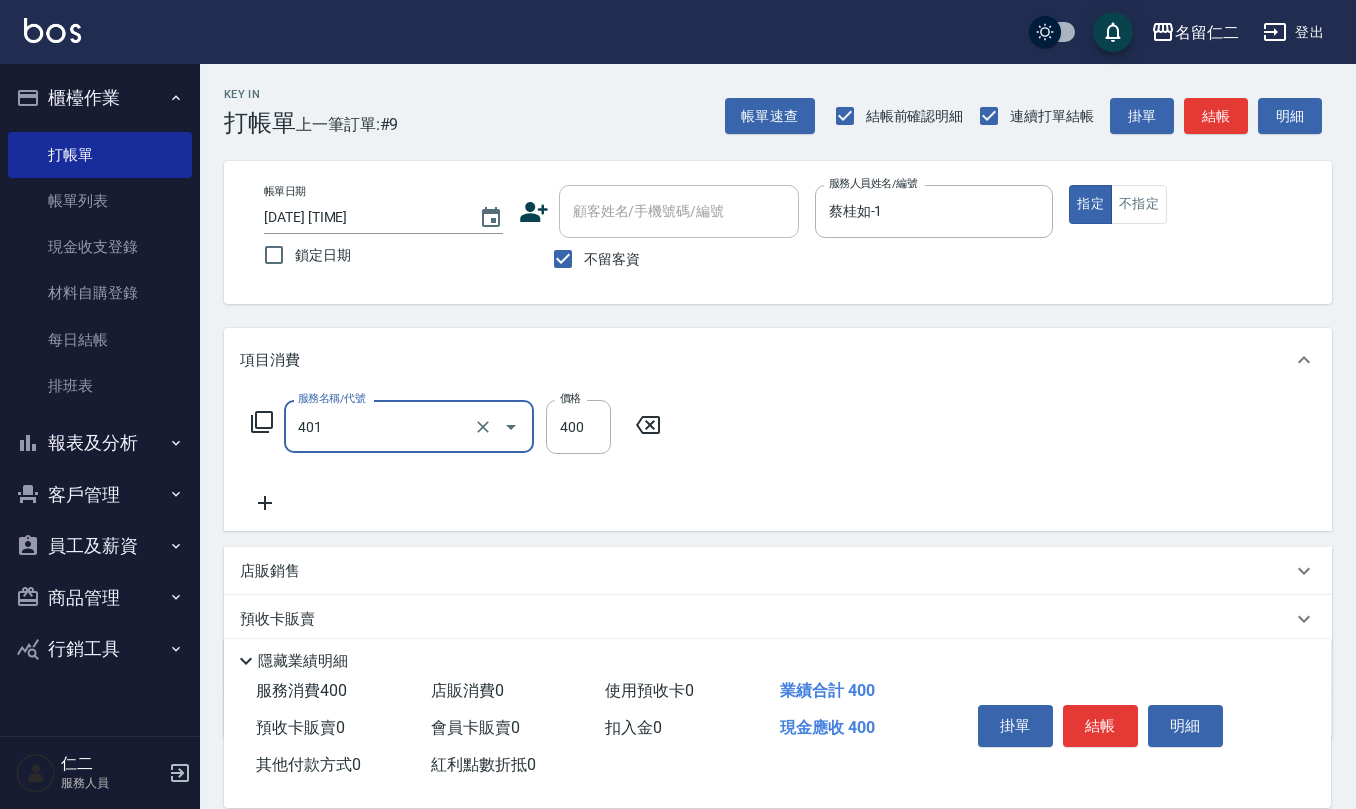 type on "剪髮(401)" 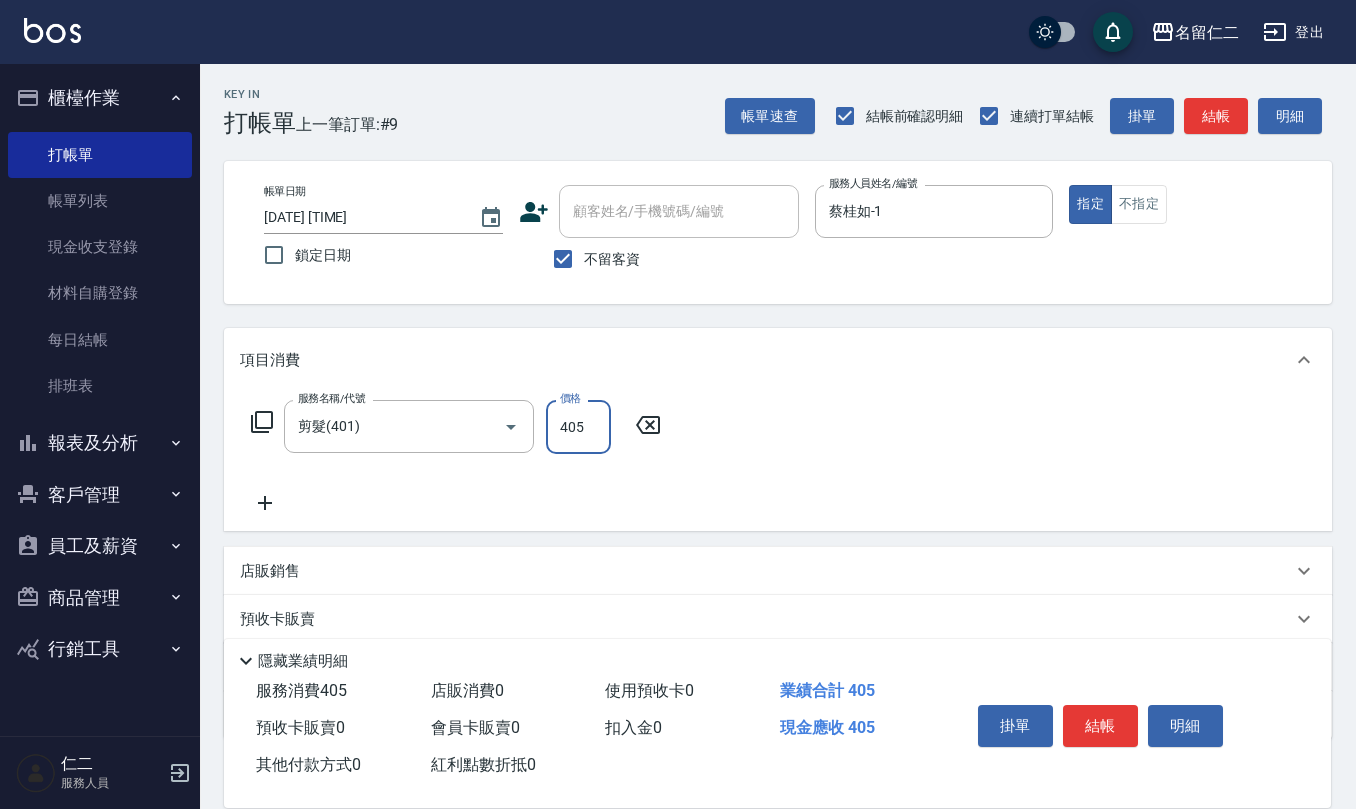 type on "405" 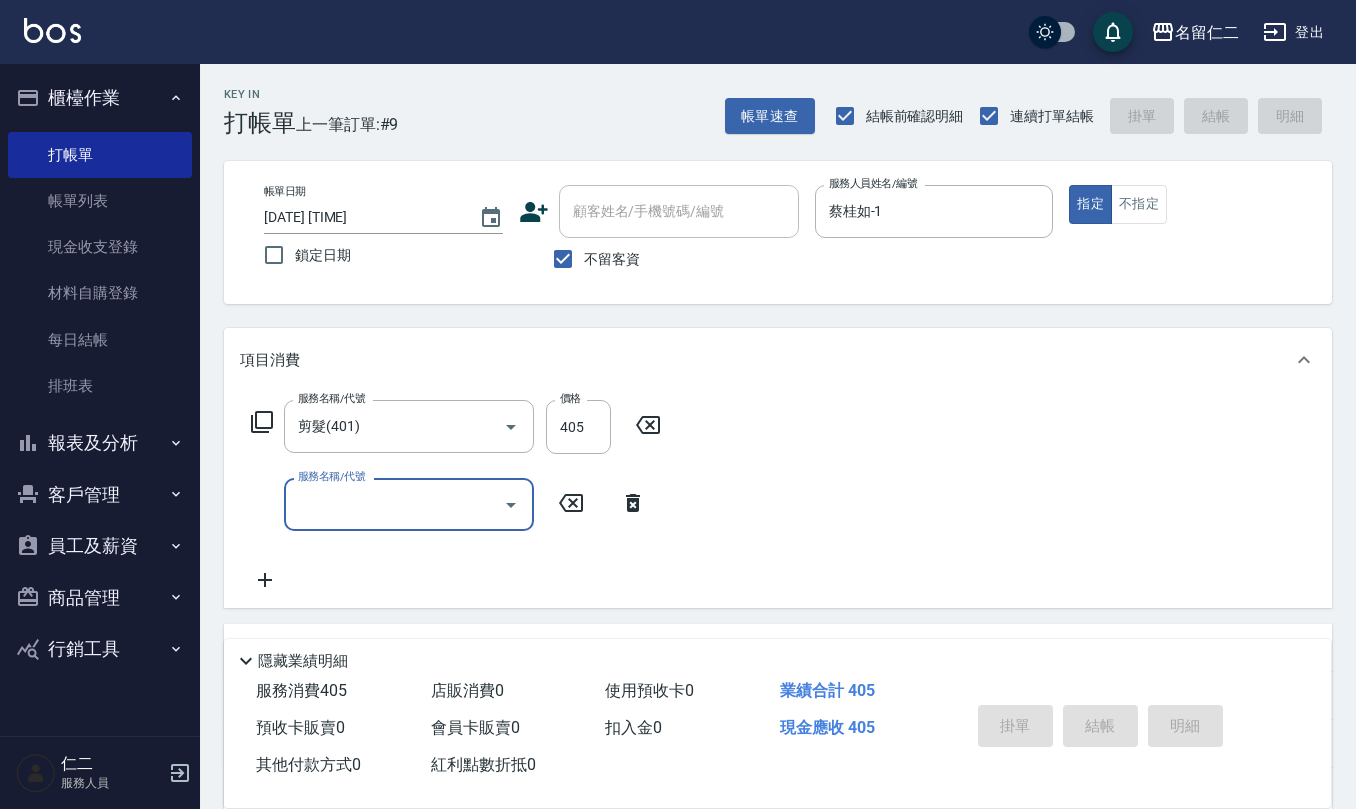 type on "[DATE] [TIME]" 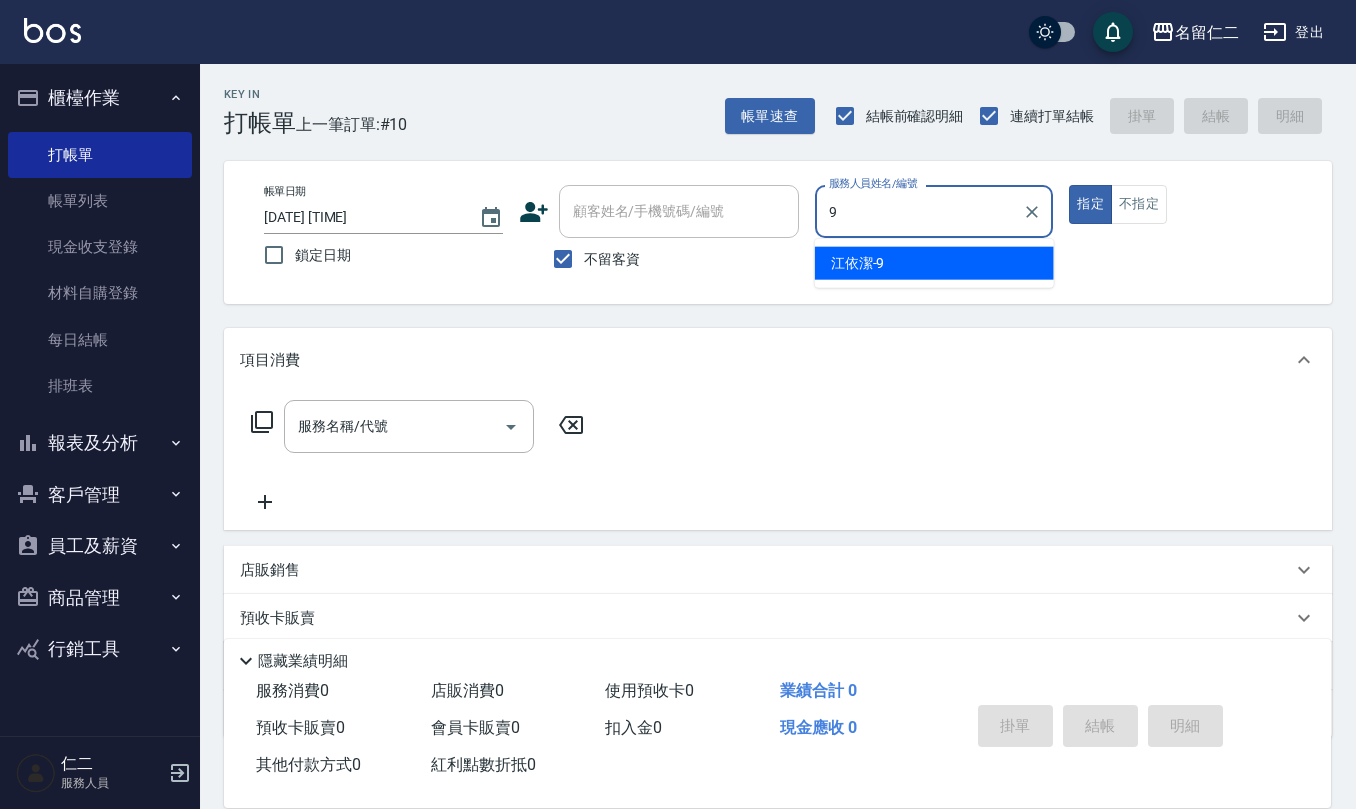 type on "江依潔-9" 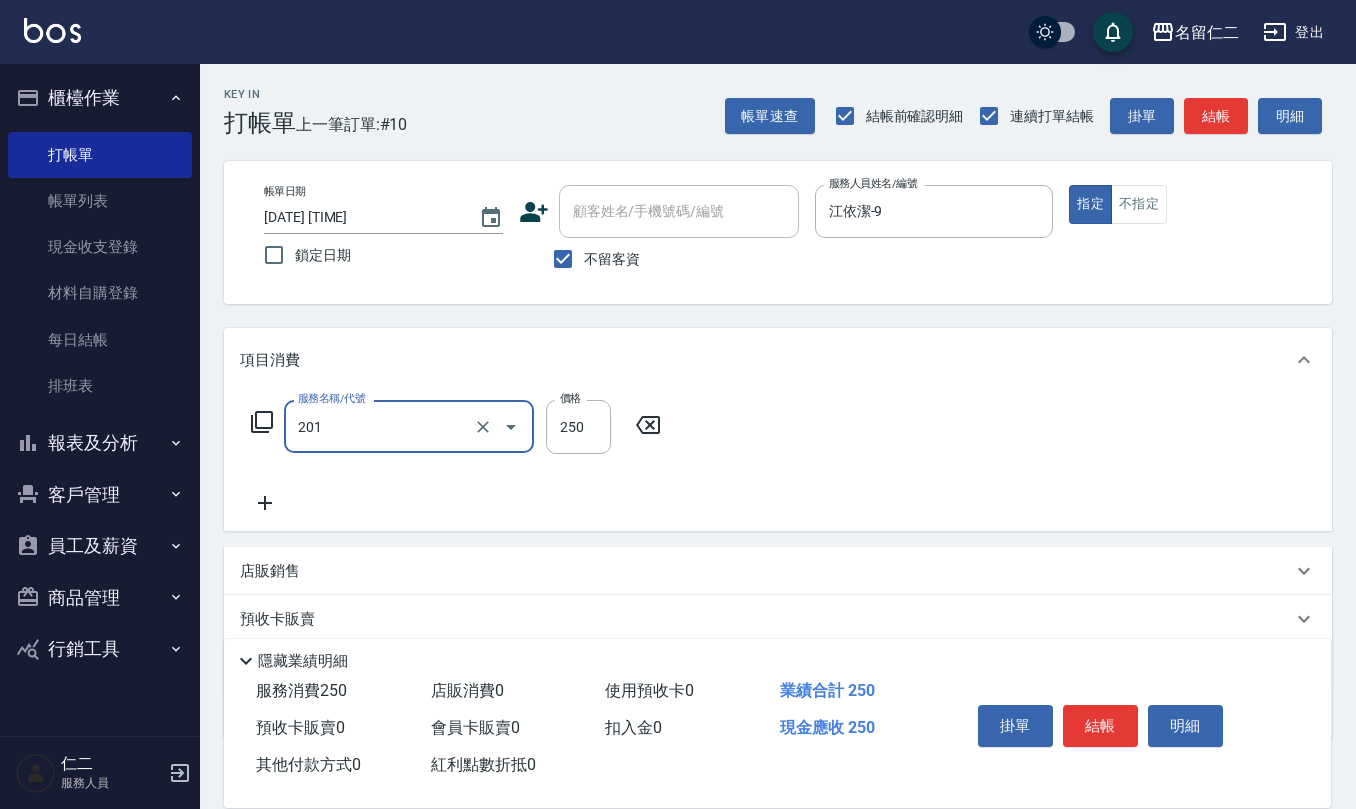 type on "洗髮(201)" 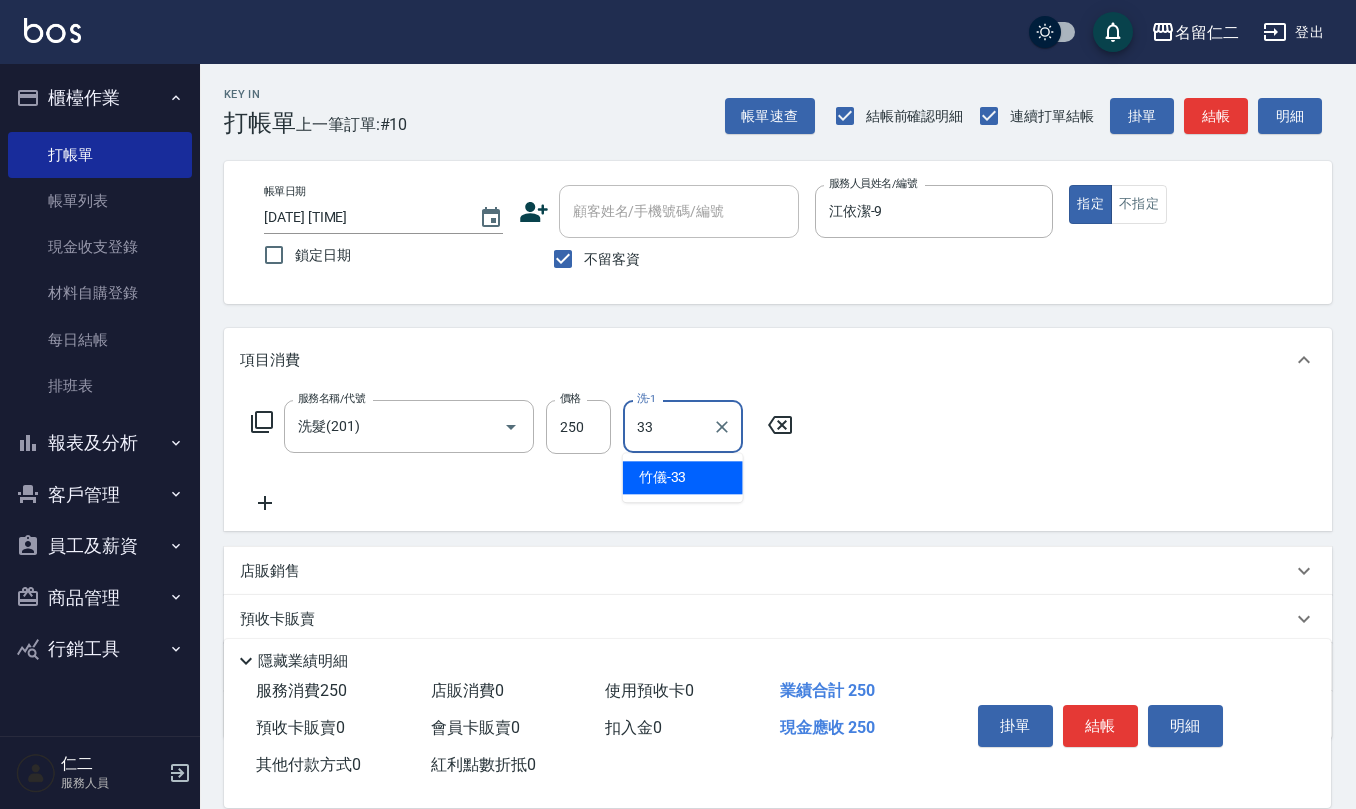 type on "竹儀-33" 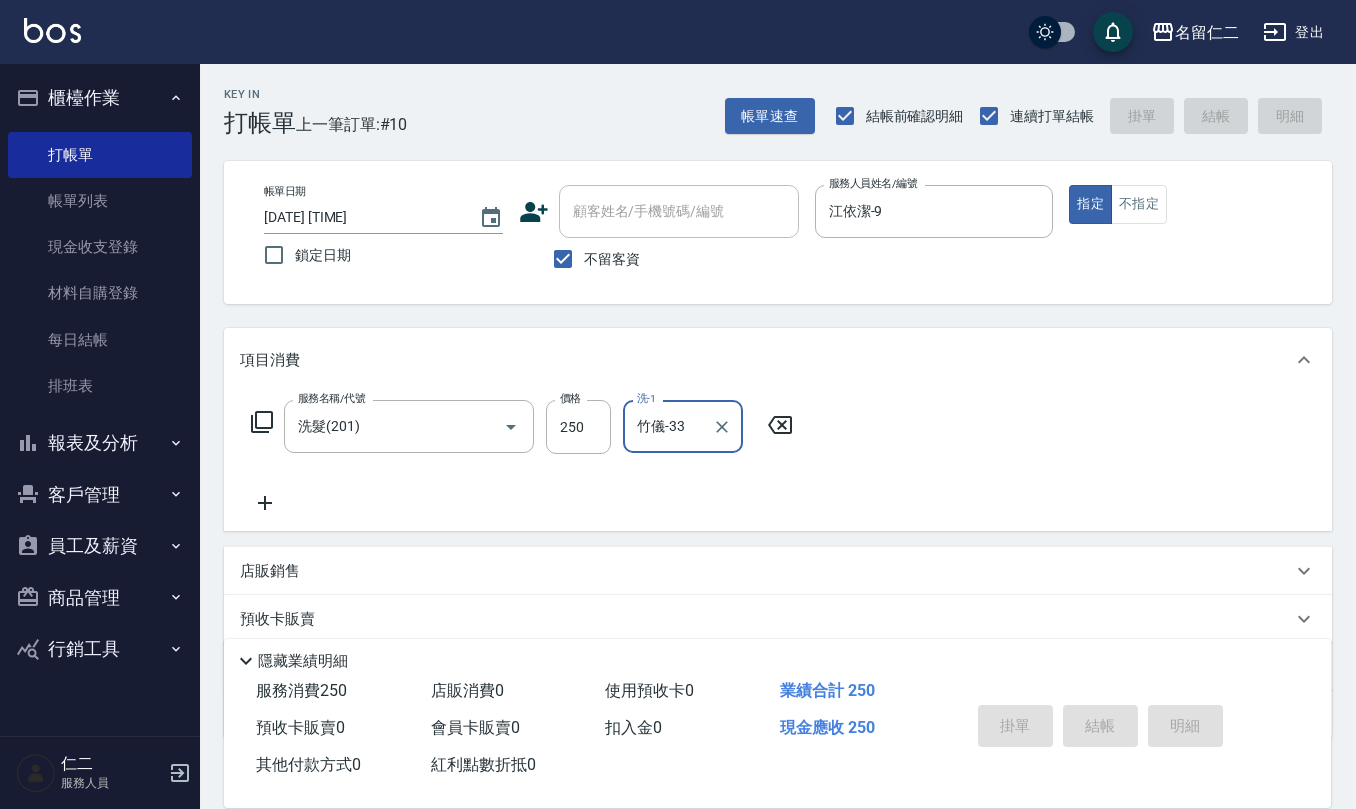 type on "[DATE] [TIME]" 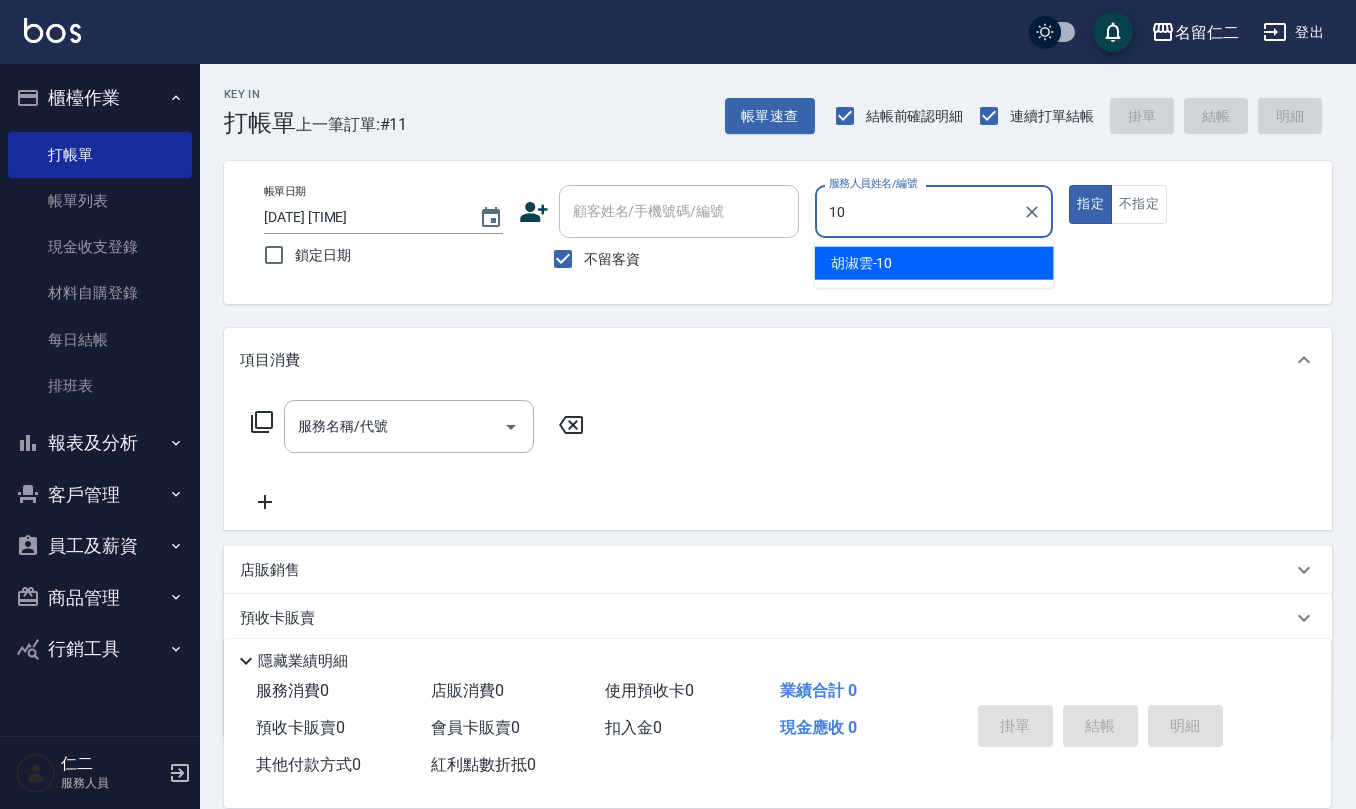 type on "胡淑雲-10" 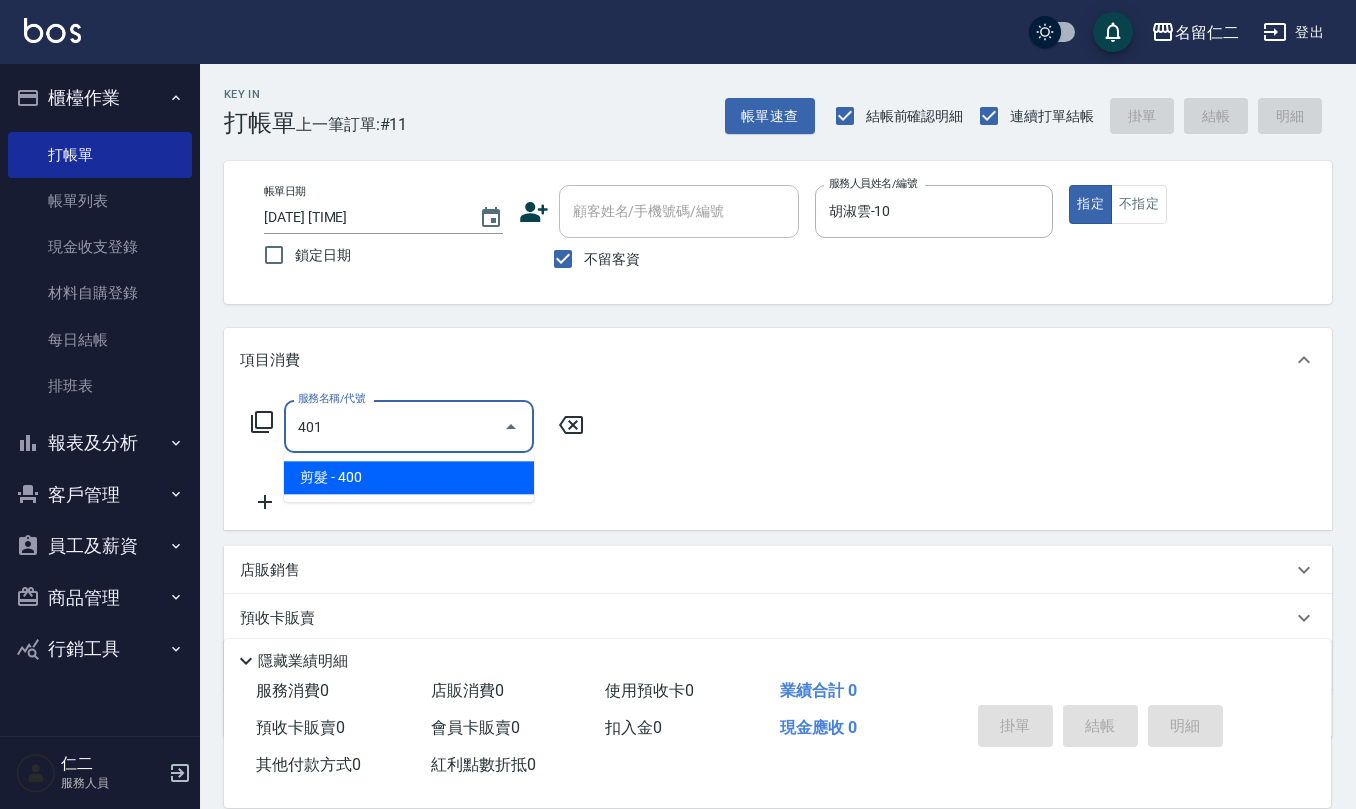 type on "剪髮(401)" 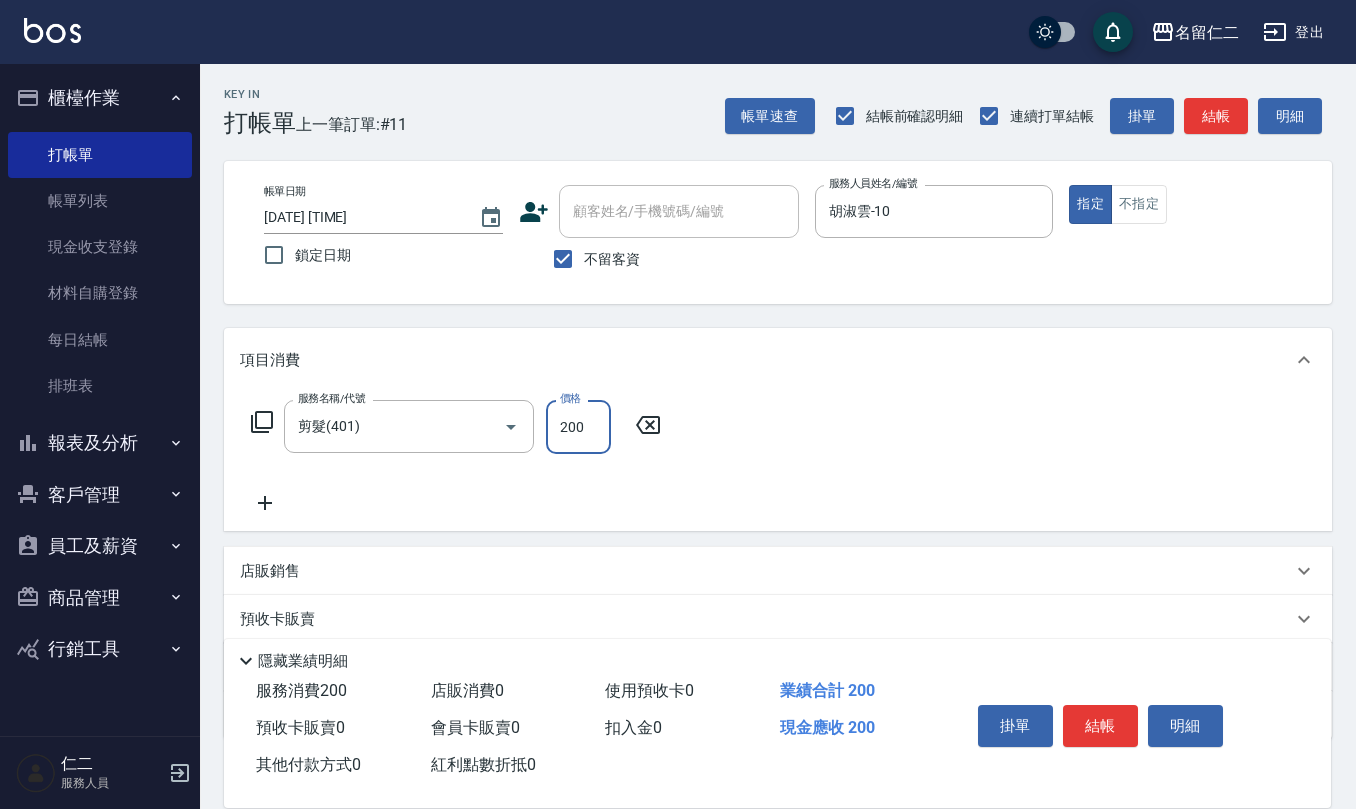 type on "200" 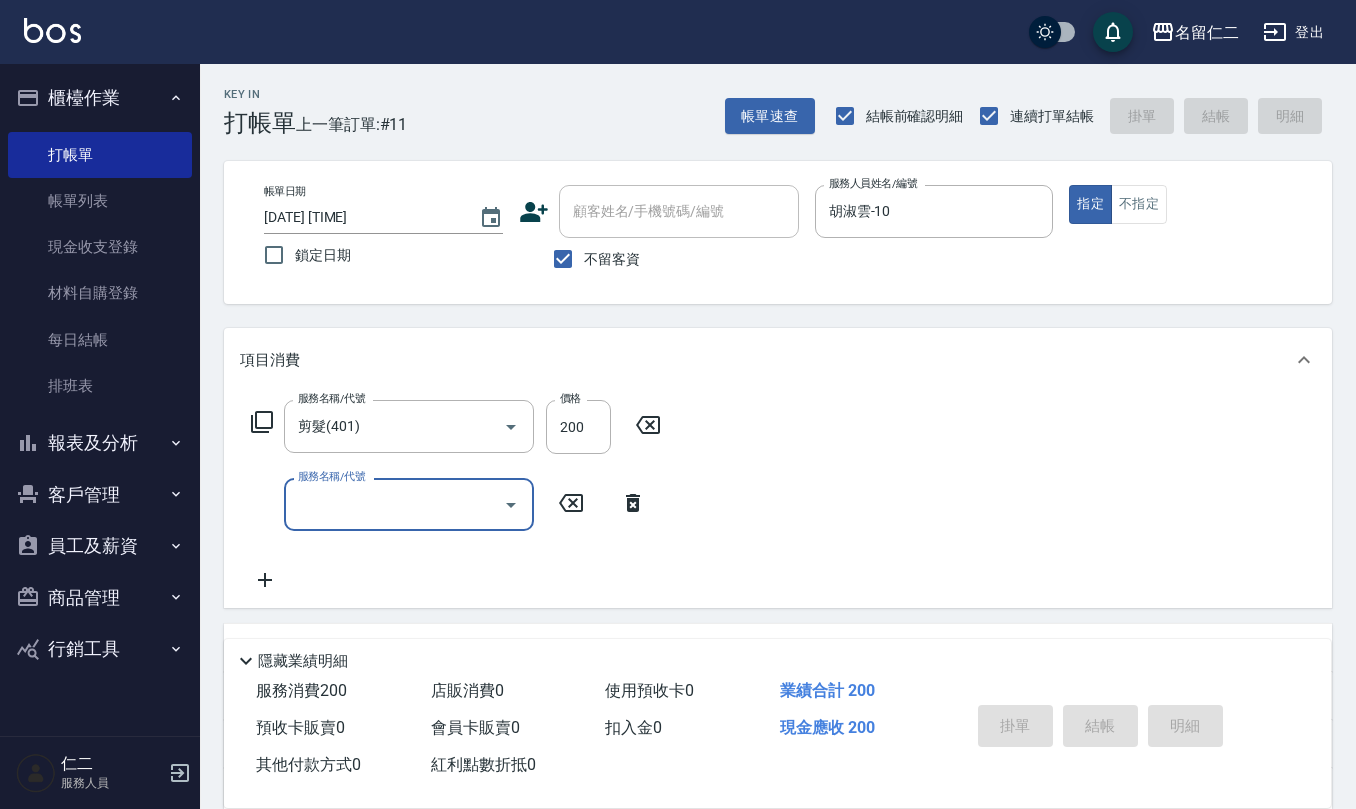 type on "[DATE] [TIME]" 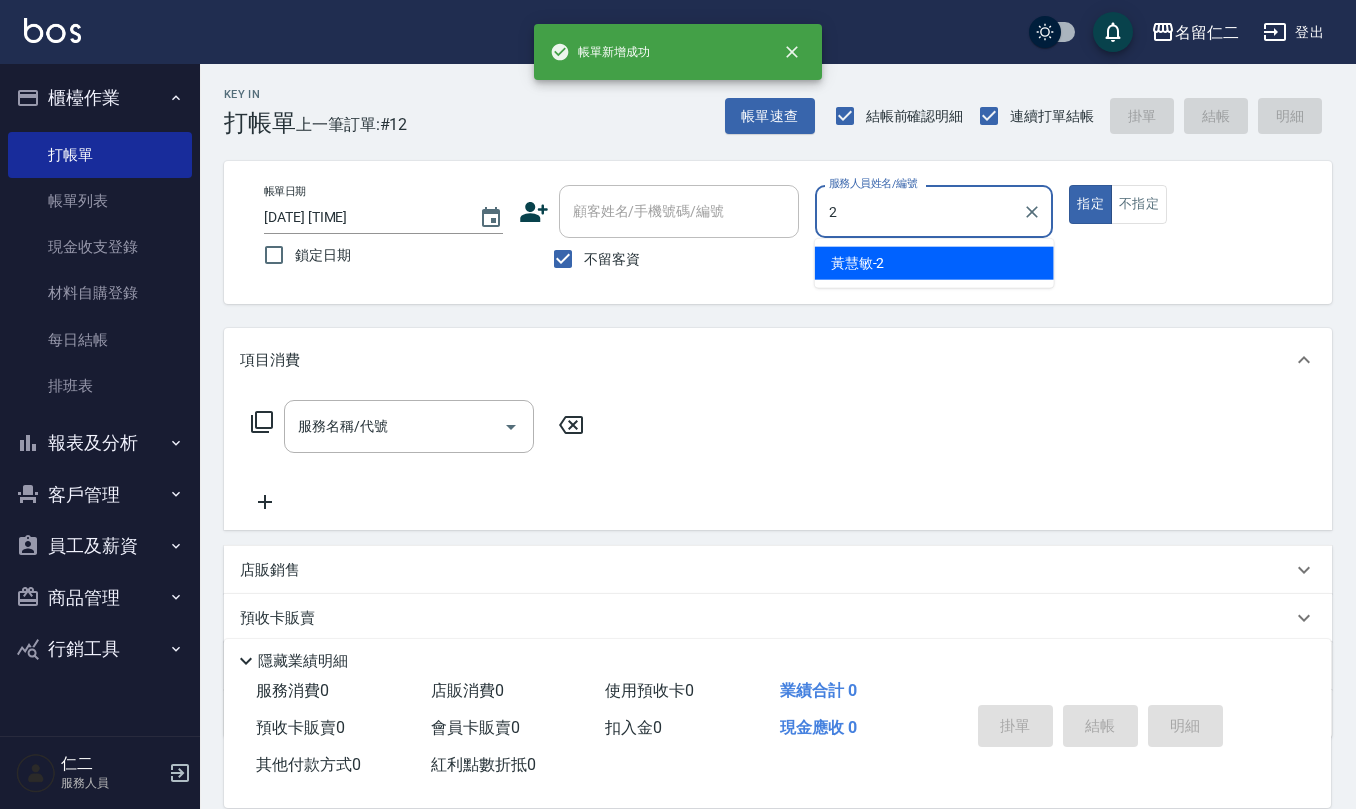 type on "黃慧敏-2" 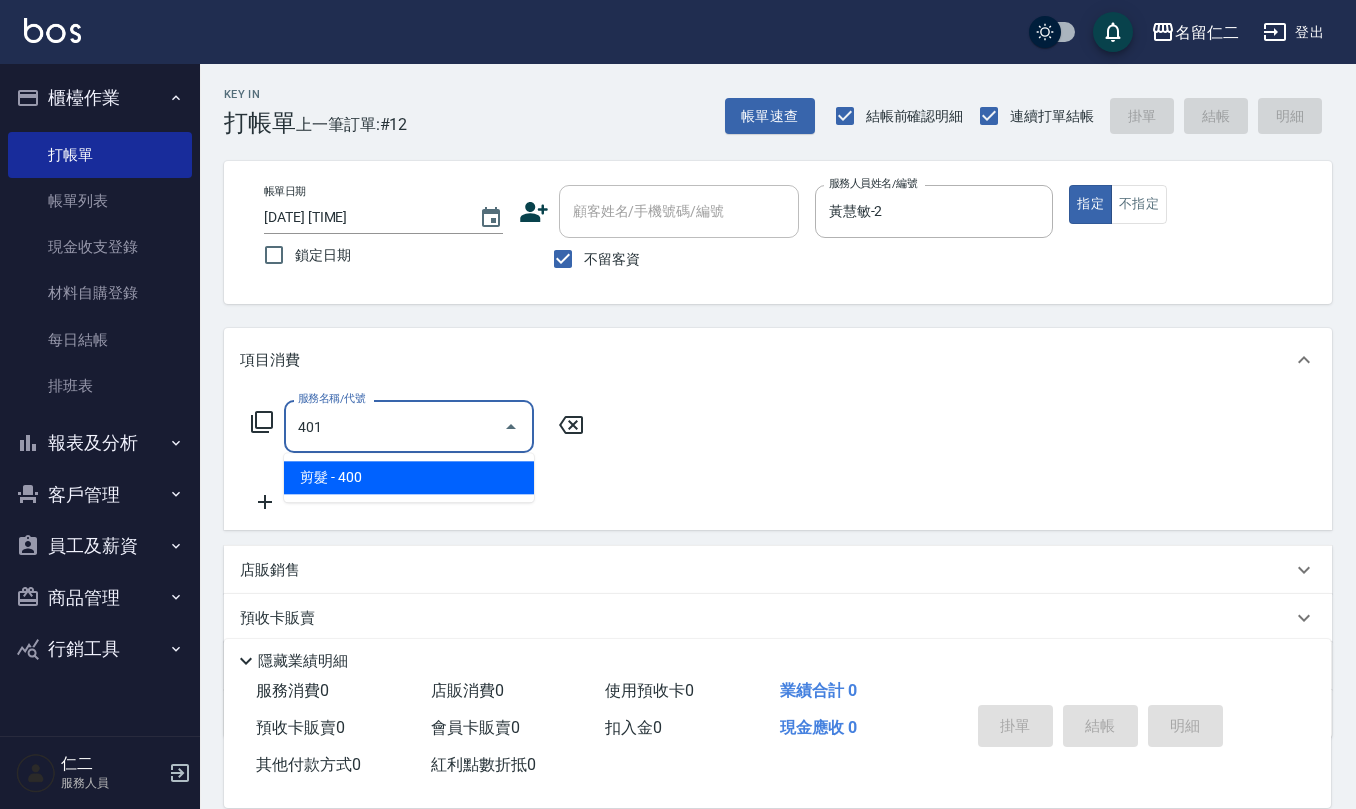 type on "剪髮(401)" 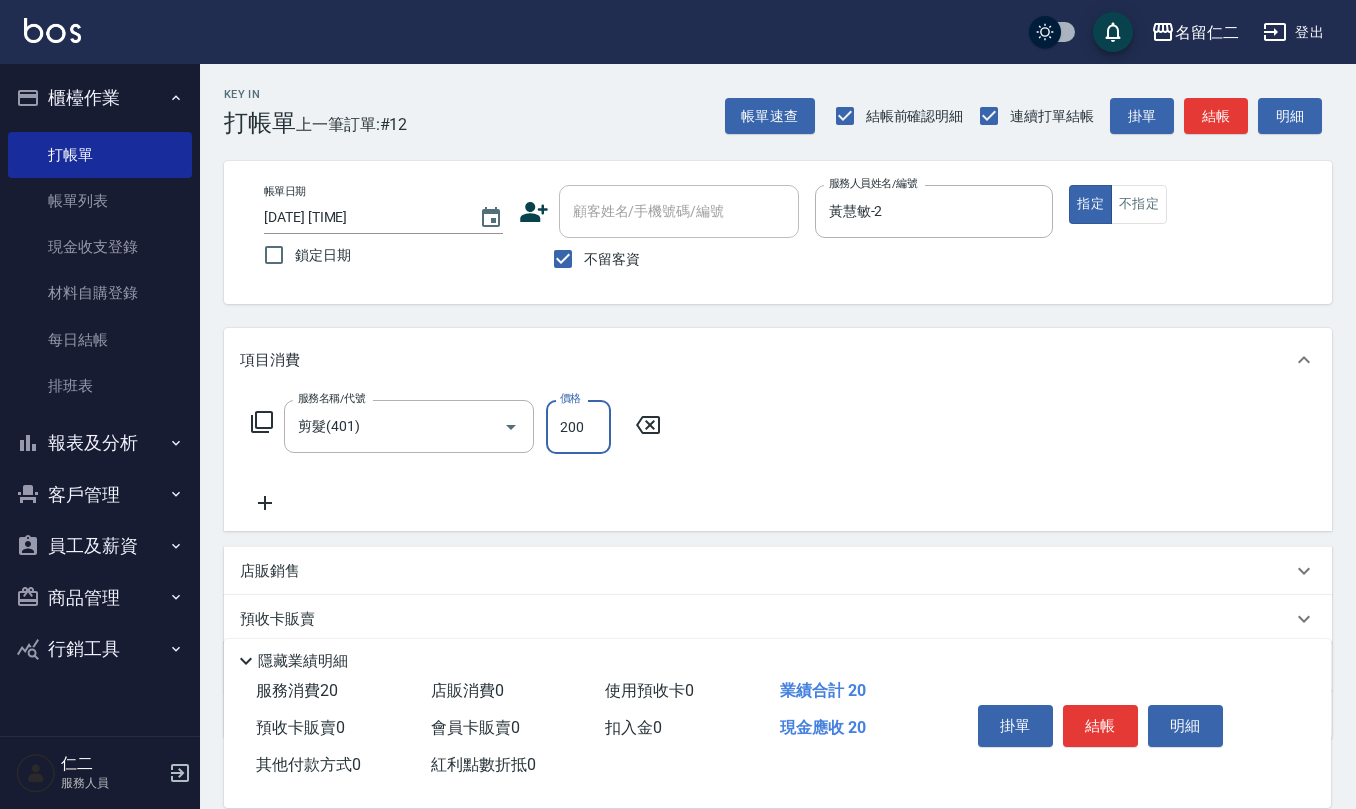 type on "200" 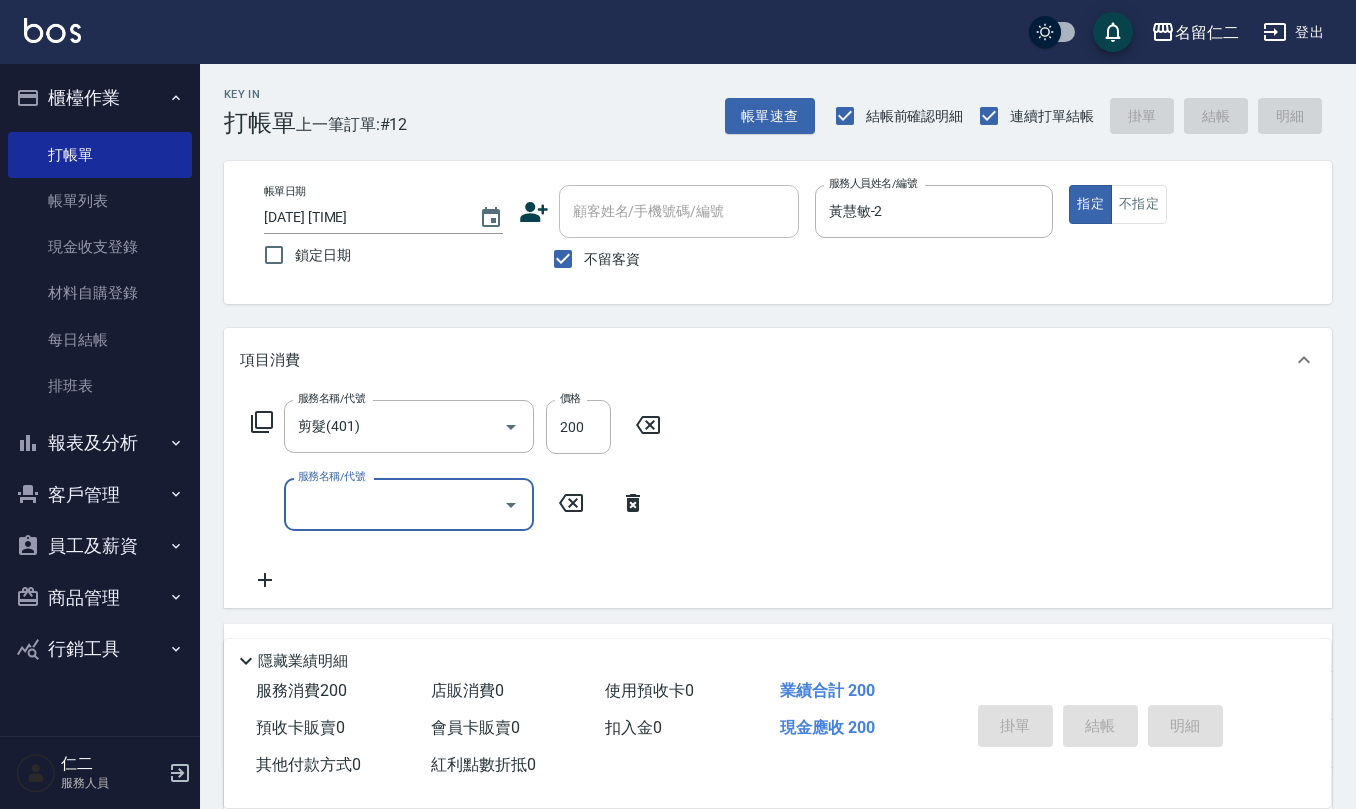 type 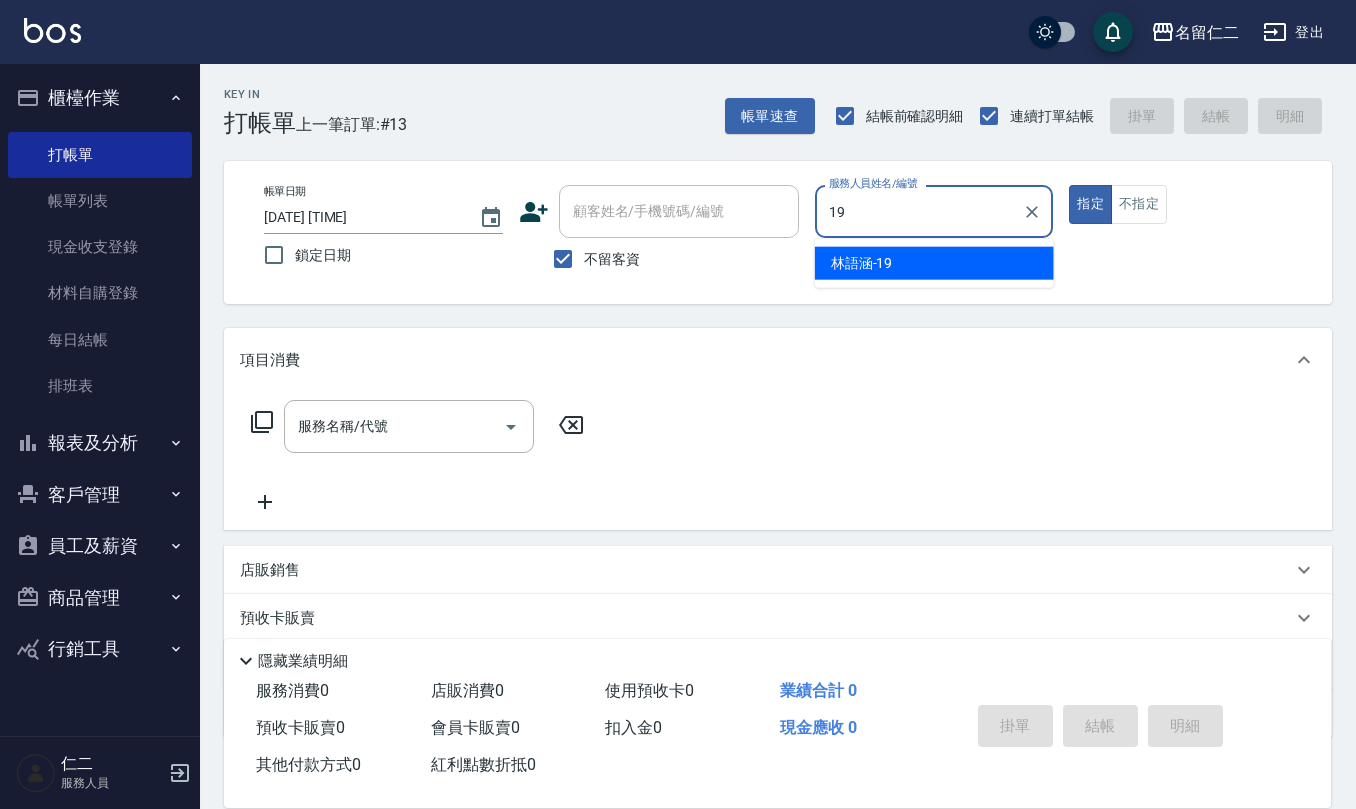 type on "林語涵-19" 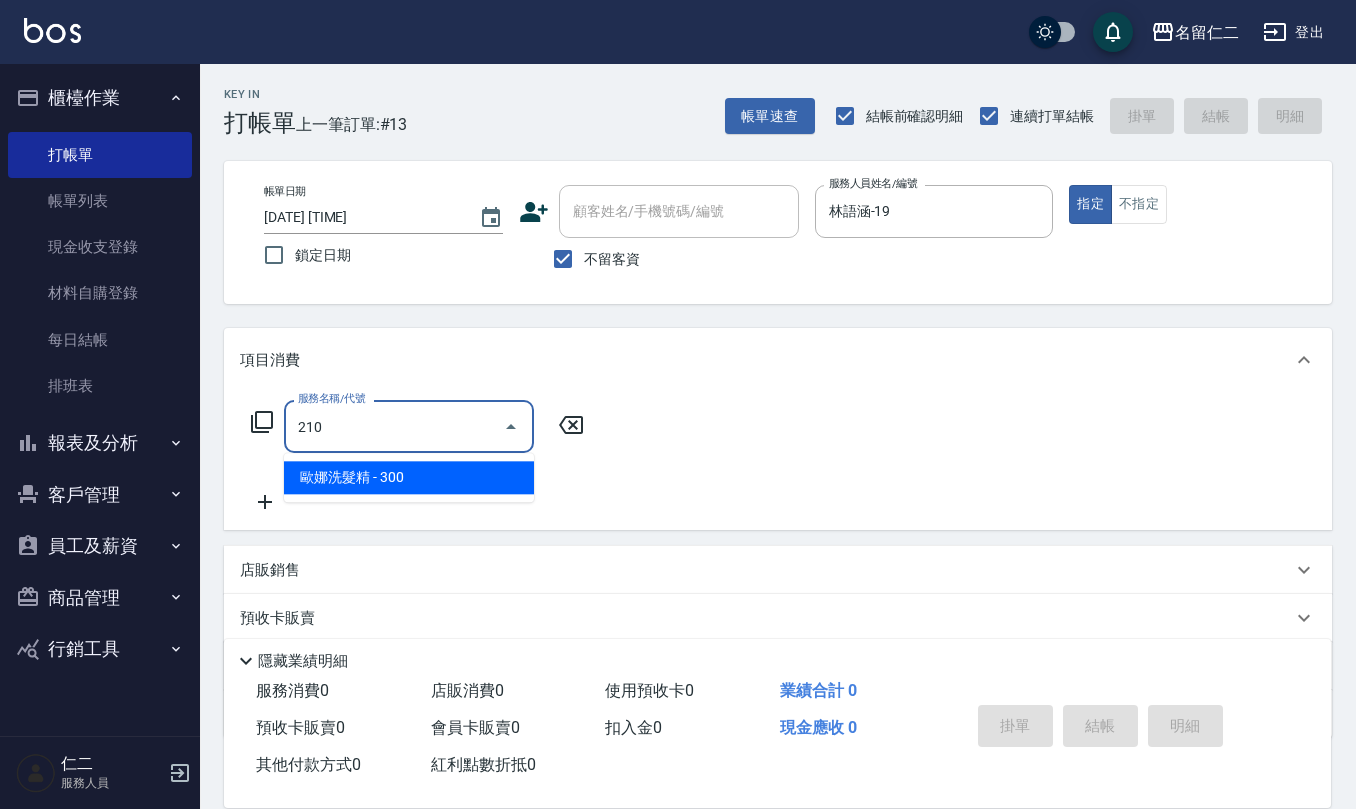 type on "歐娜洗髮精(210)" 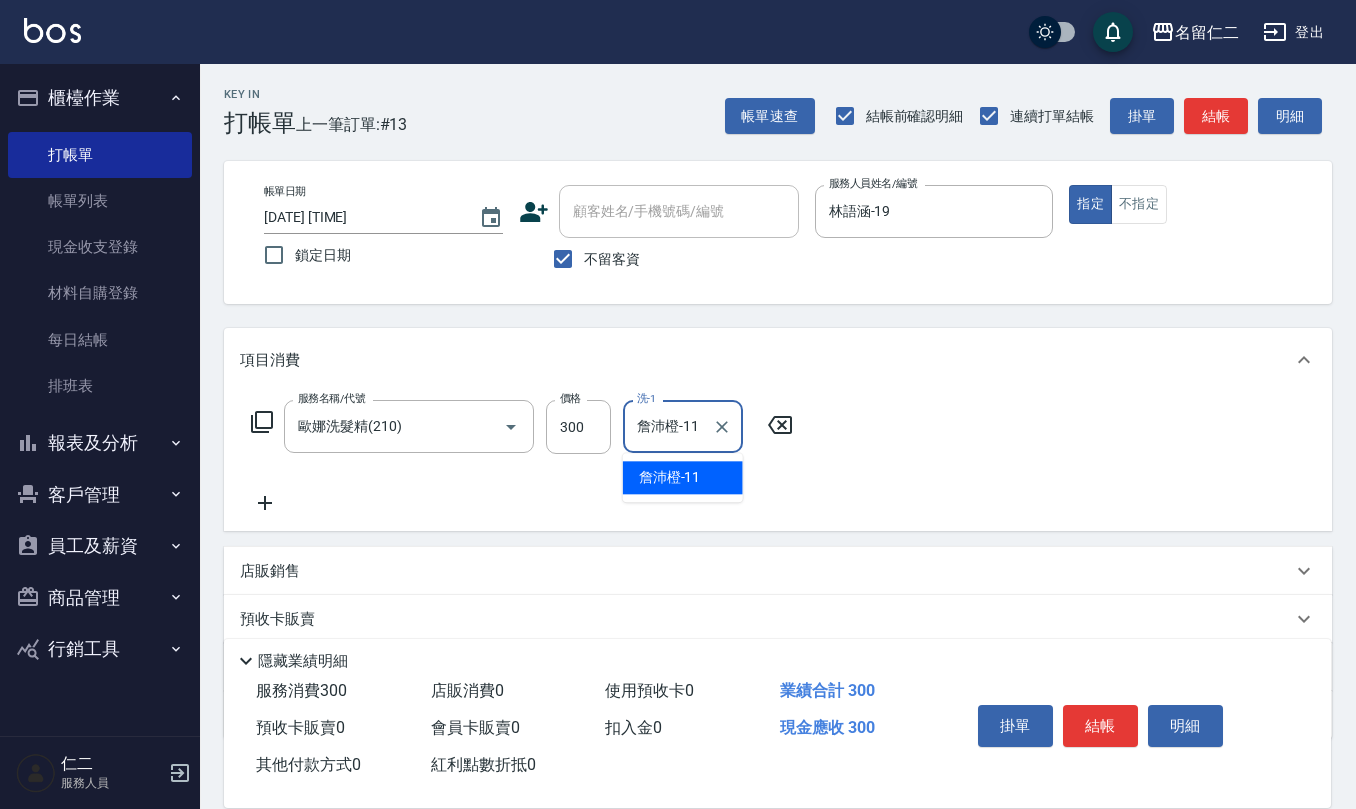 type on "詹沛橙-11" 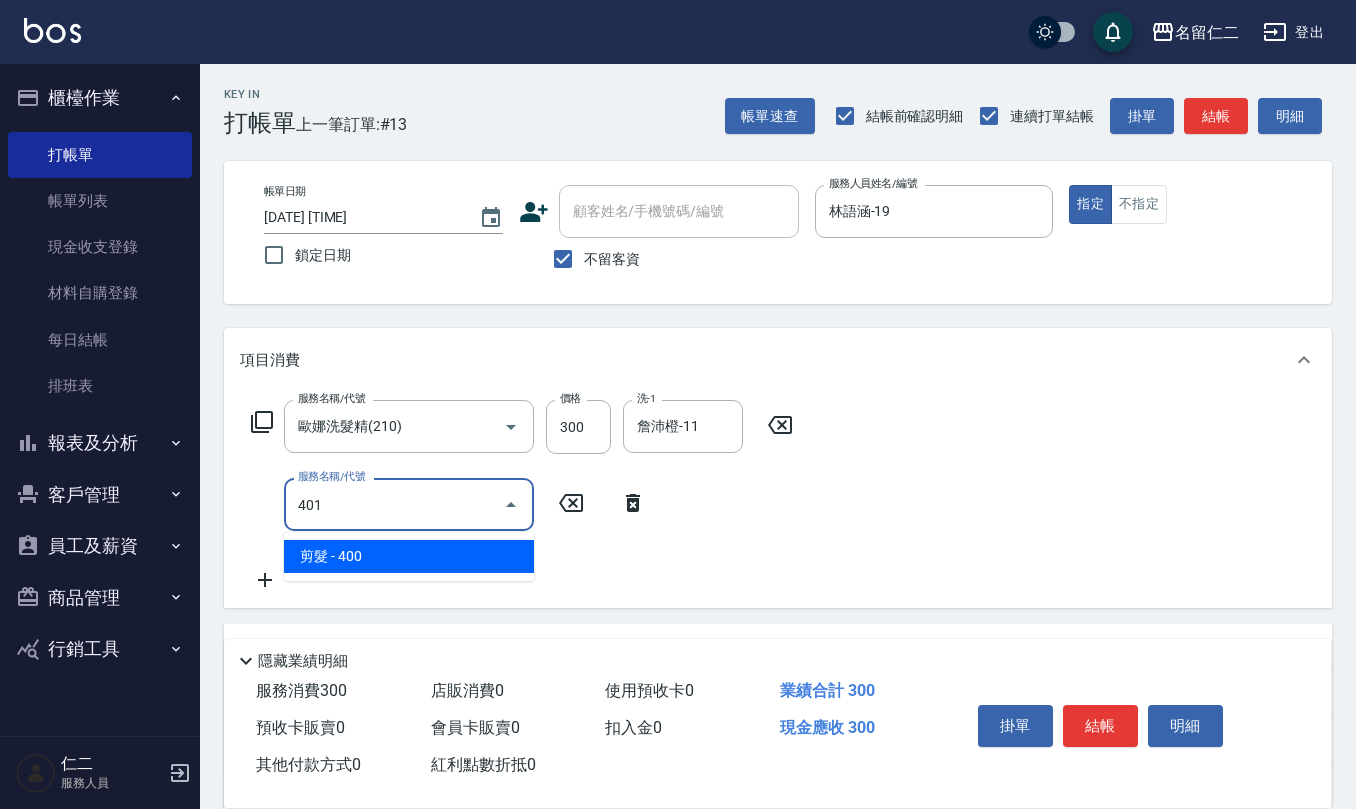 type on "剪髮(401)" 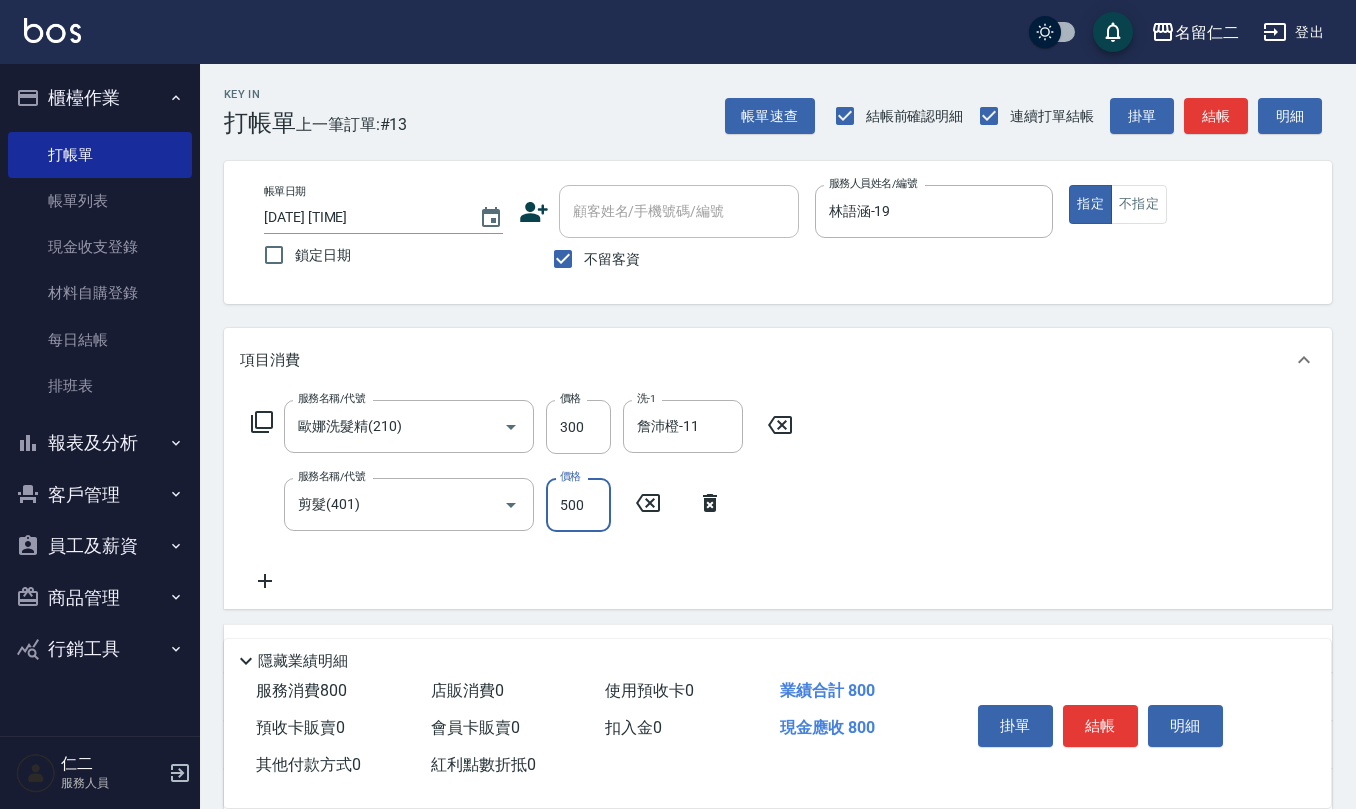 type on "500" 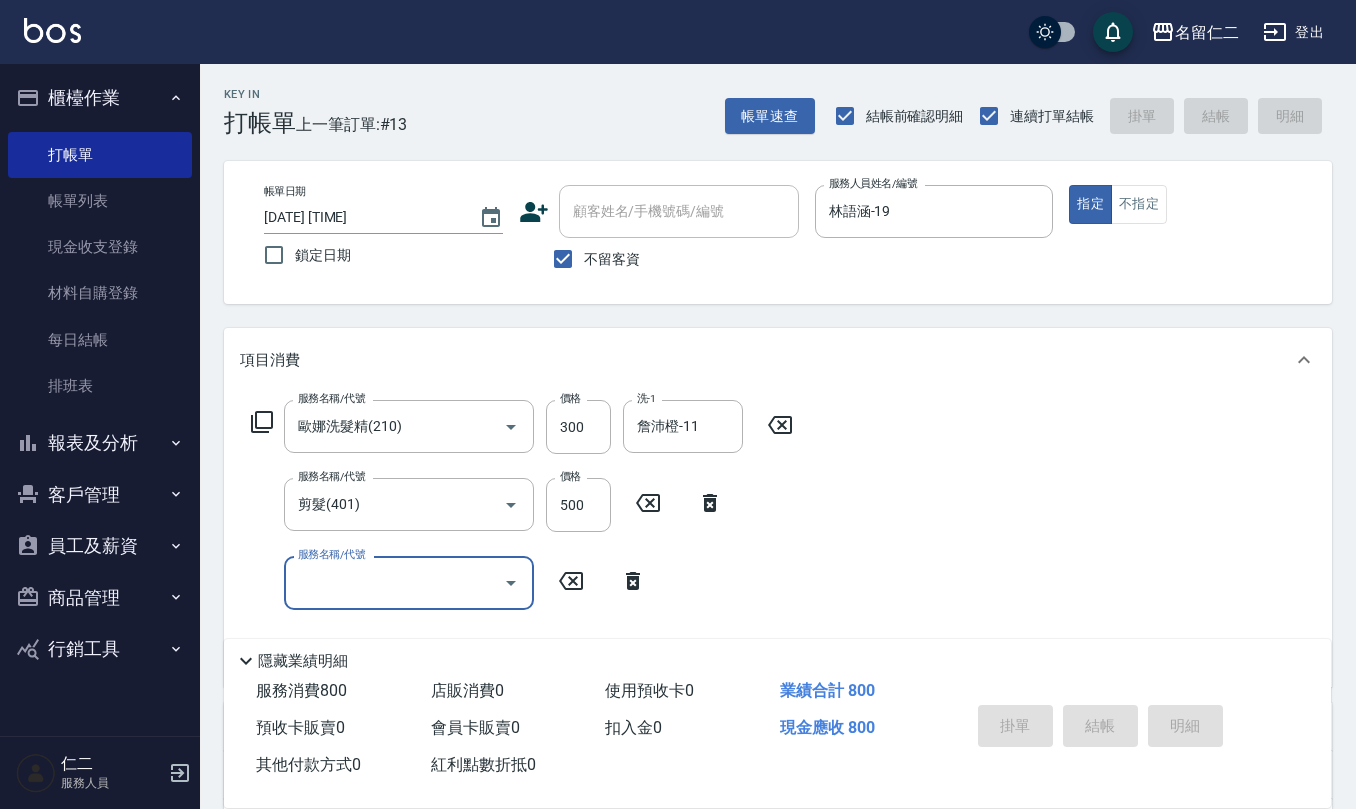 type 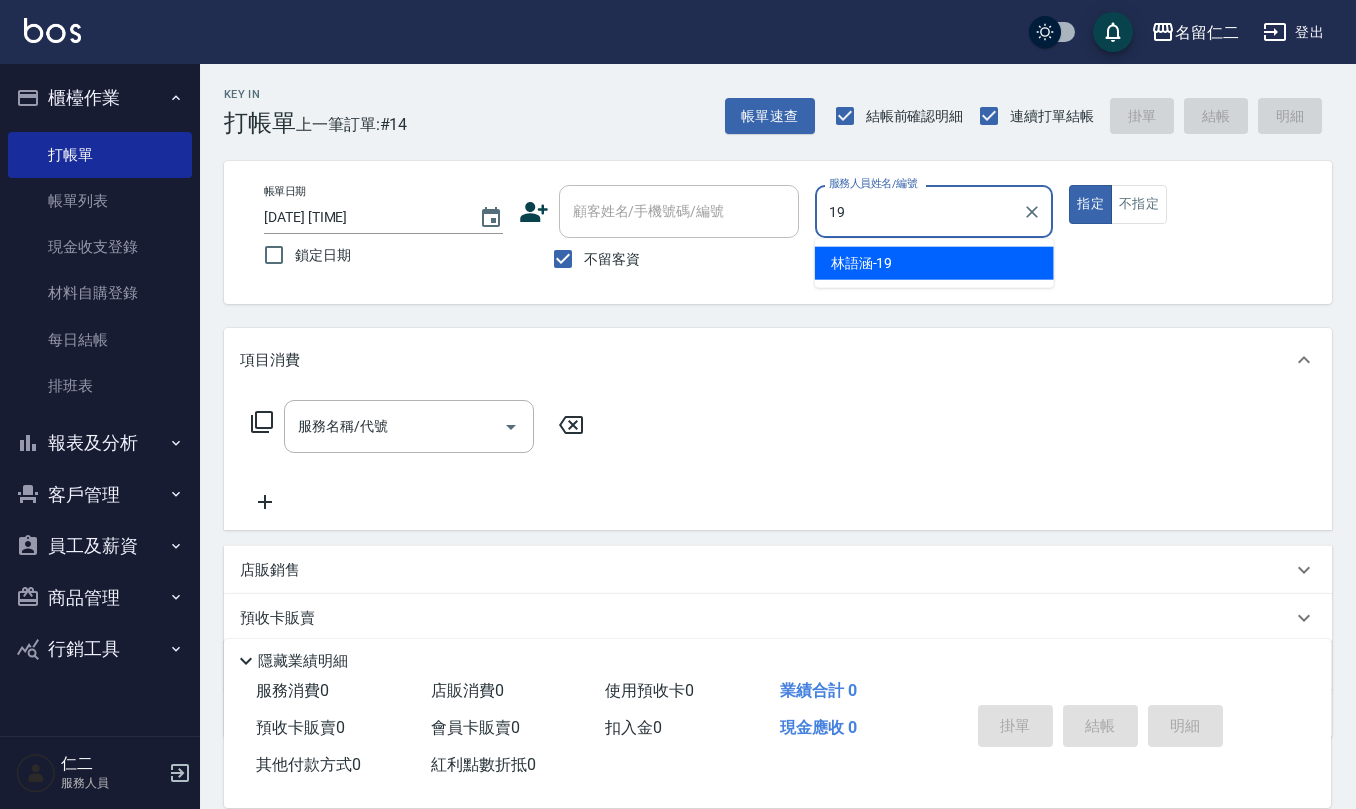 type on "林語涵-19" 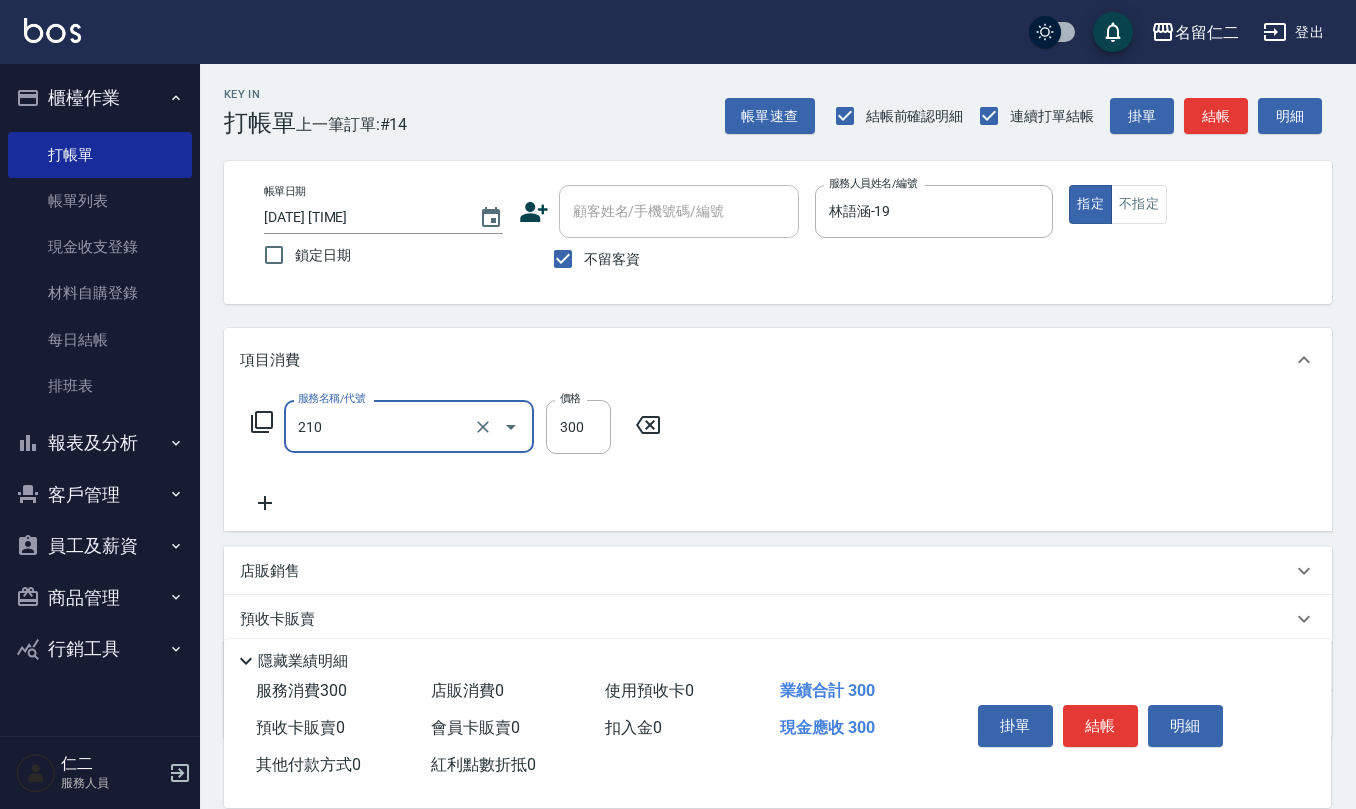 type on "歐娜洗髮精(210)" 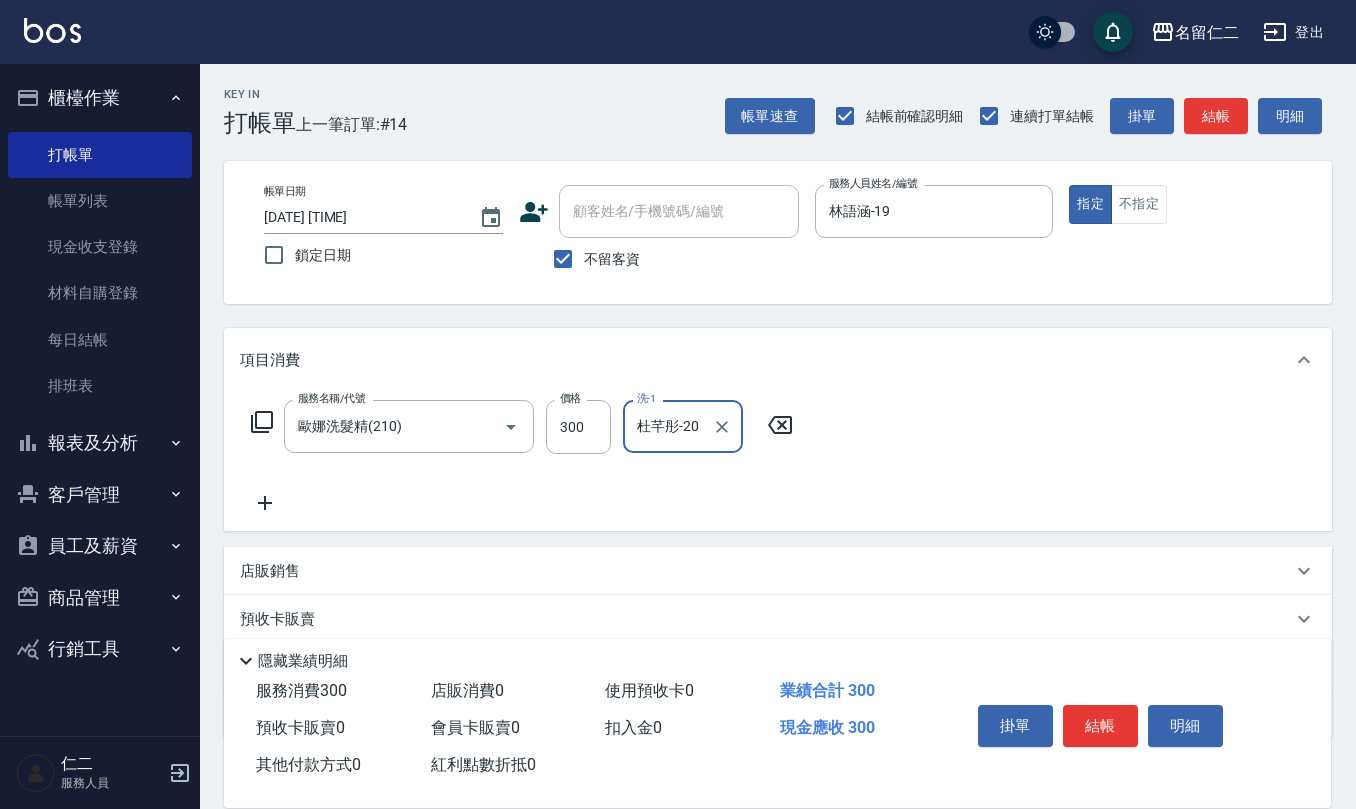 type on "杜芊彤-20" 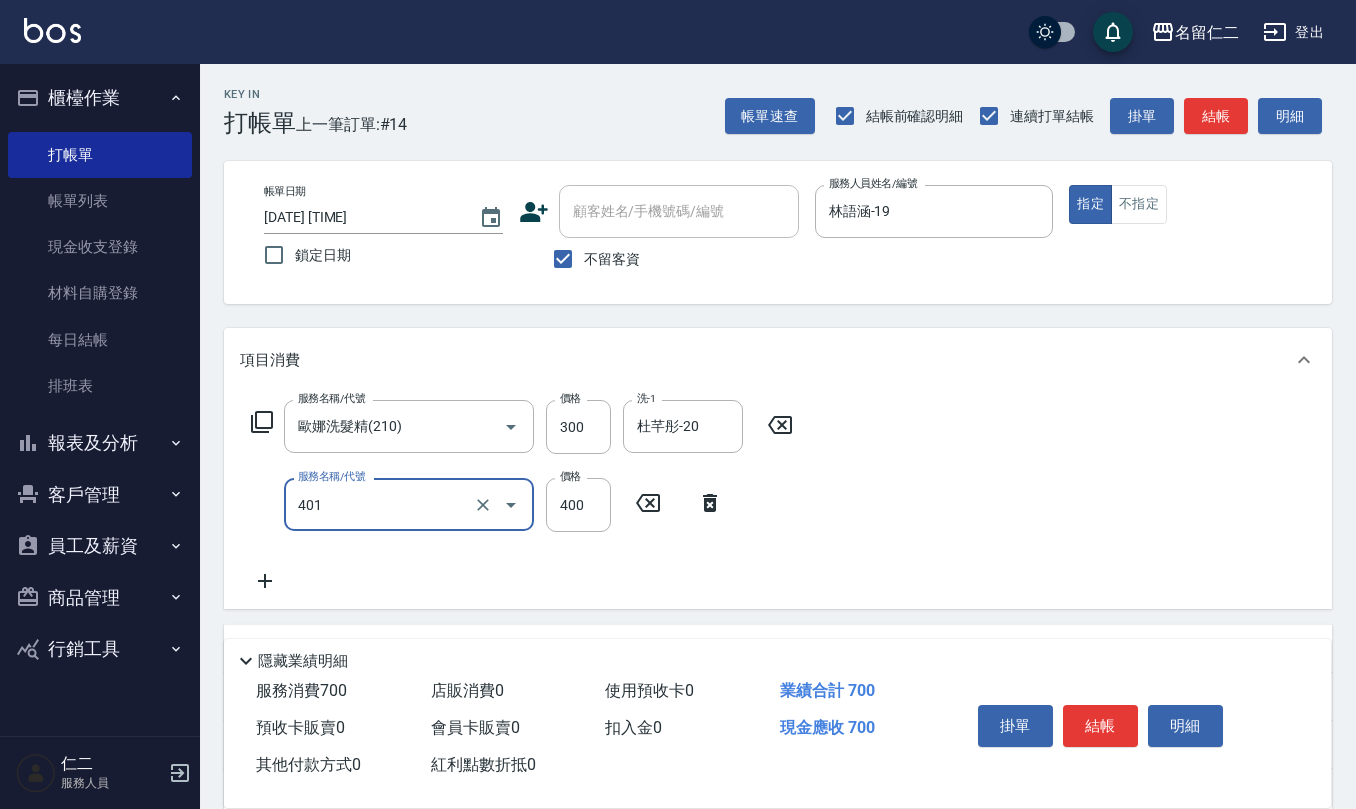 type on "剪髮(401)" 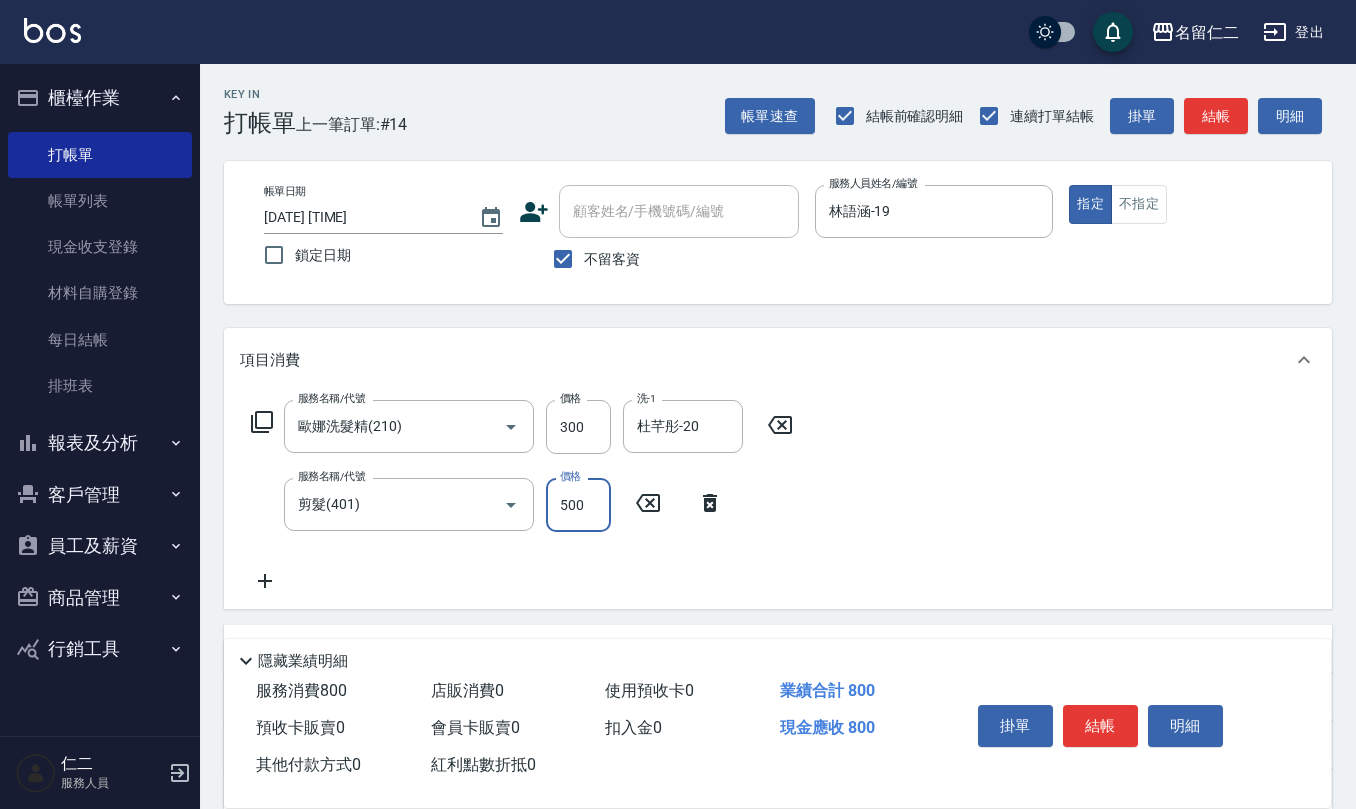 type on "500" 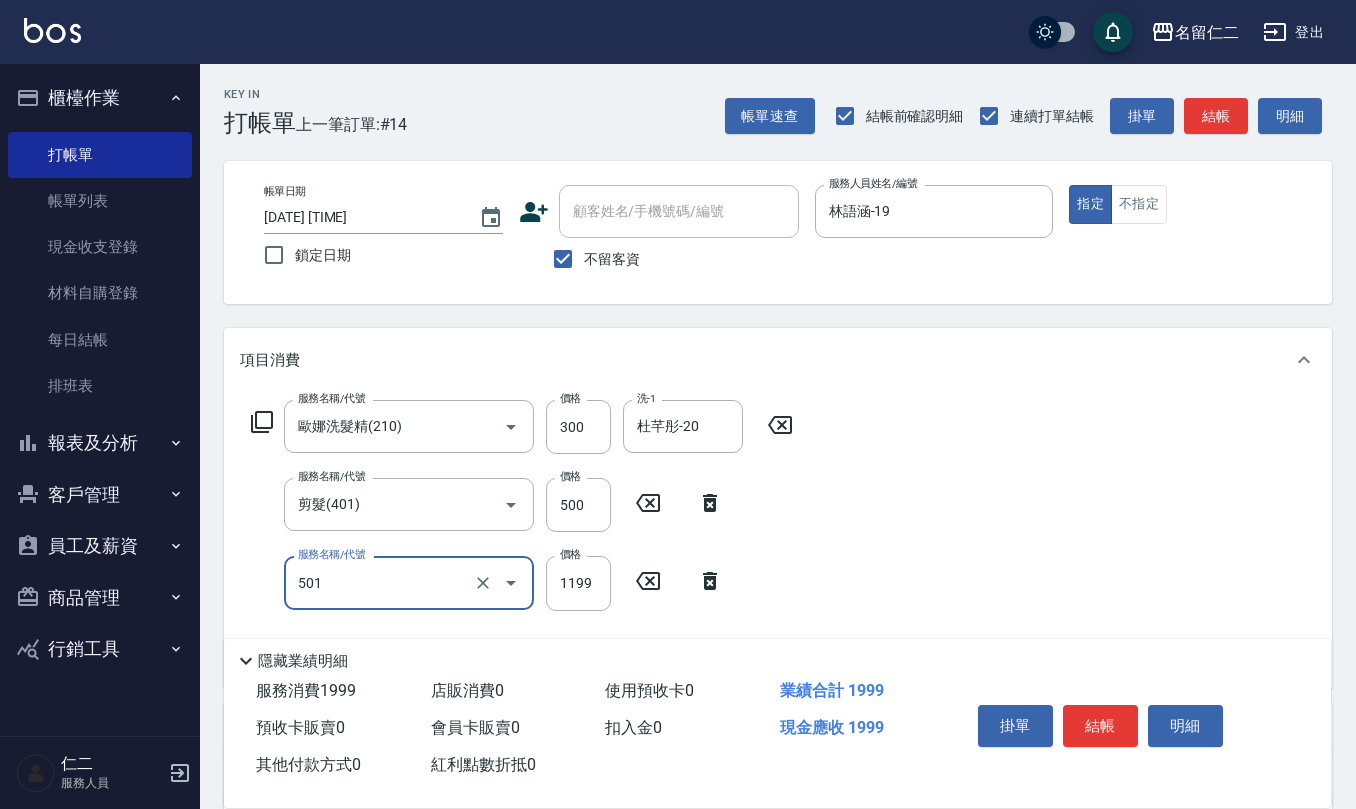 type on "染髮(501)" 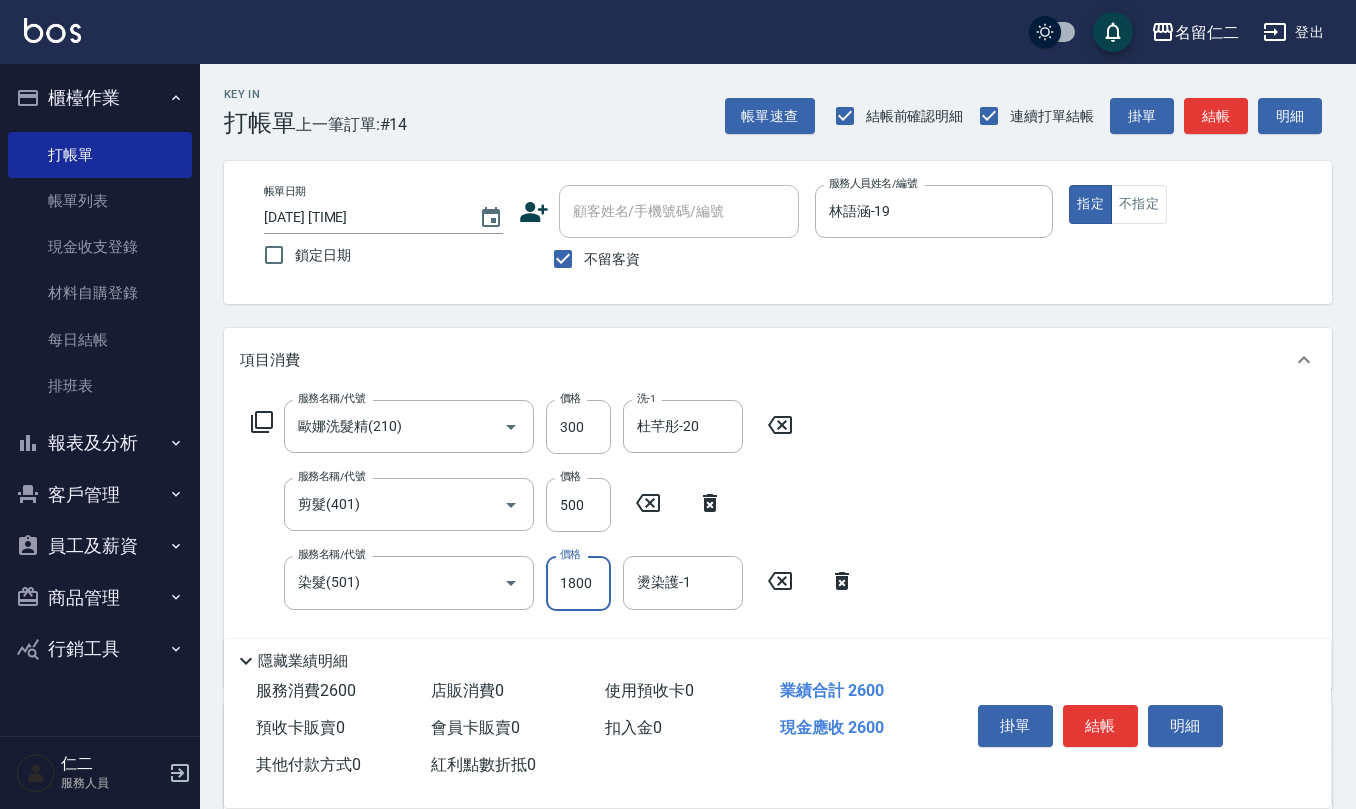 type on "1800" 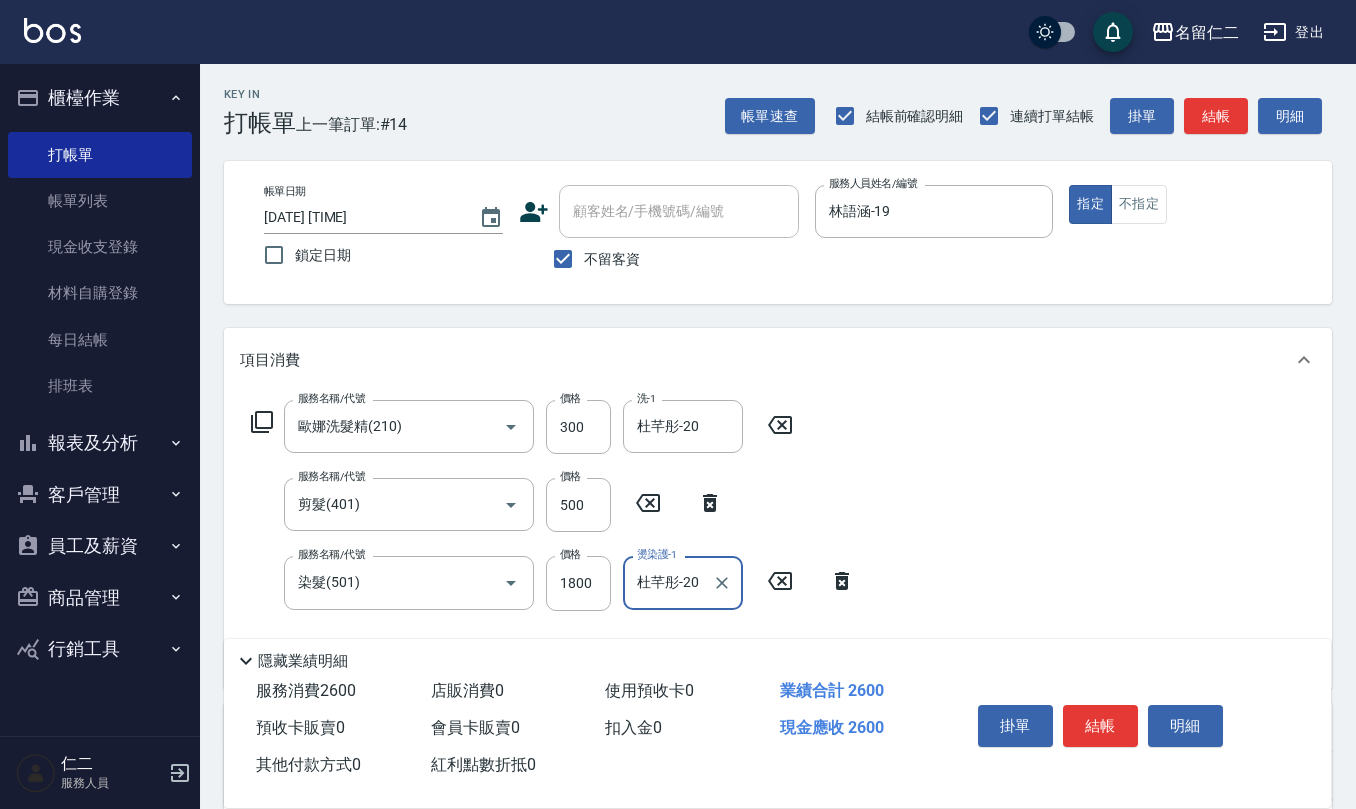 type on "杜芊彤-20" 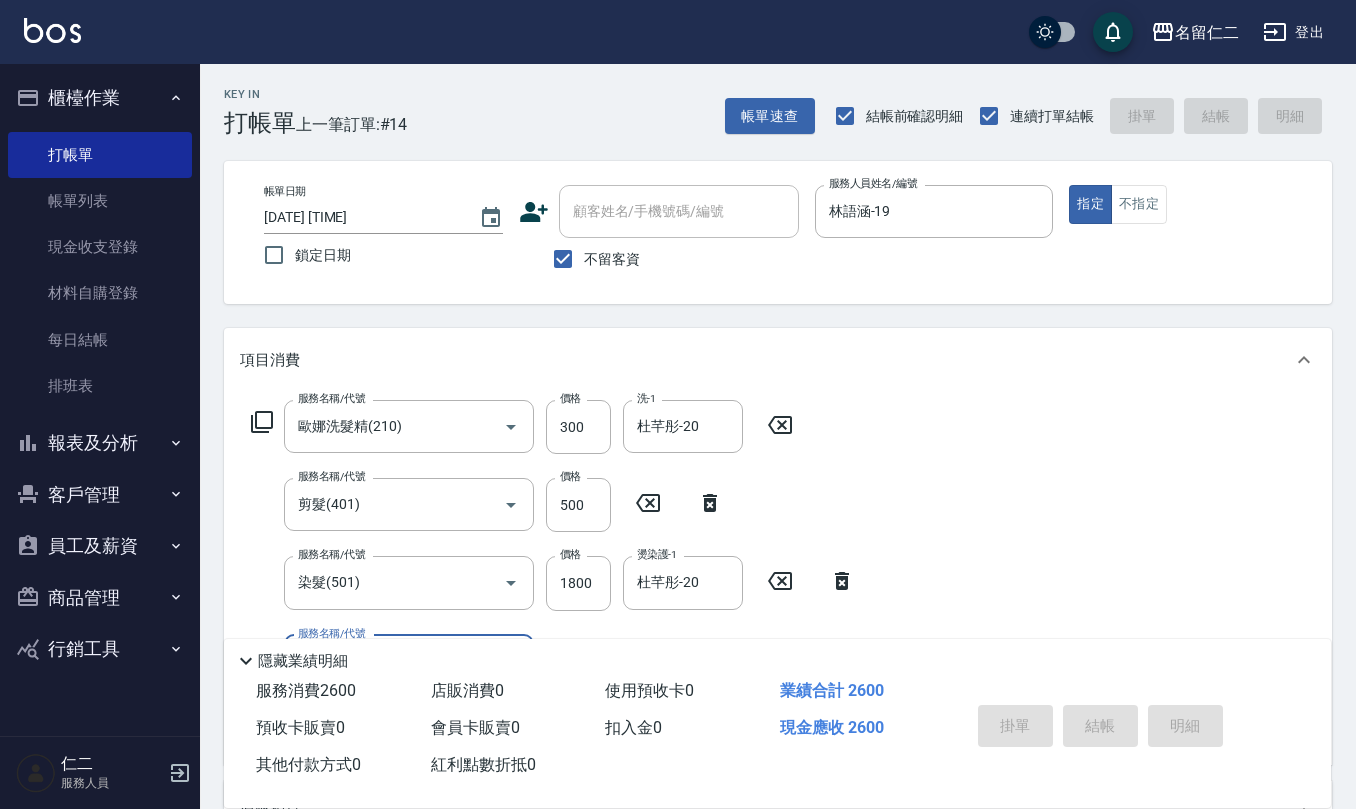 type on "2025/08/04 13:39" 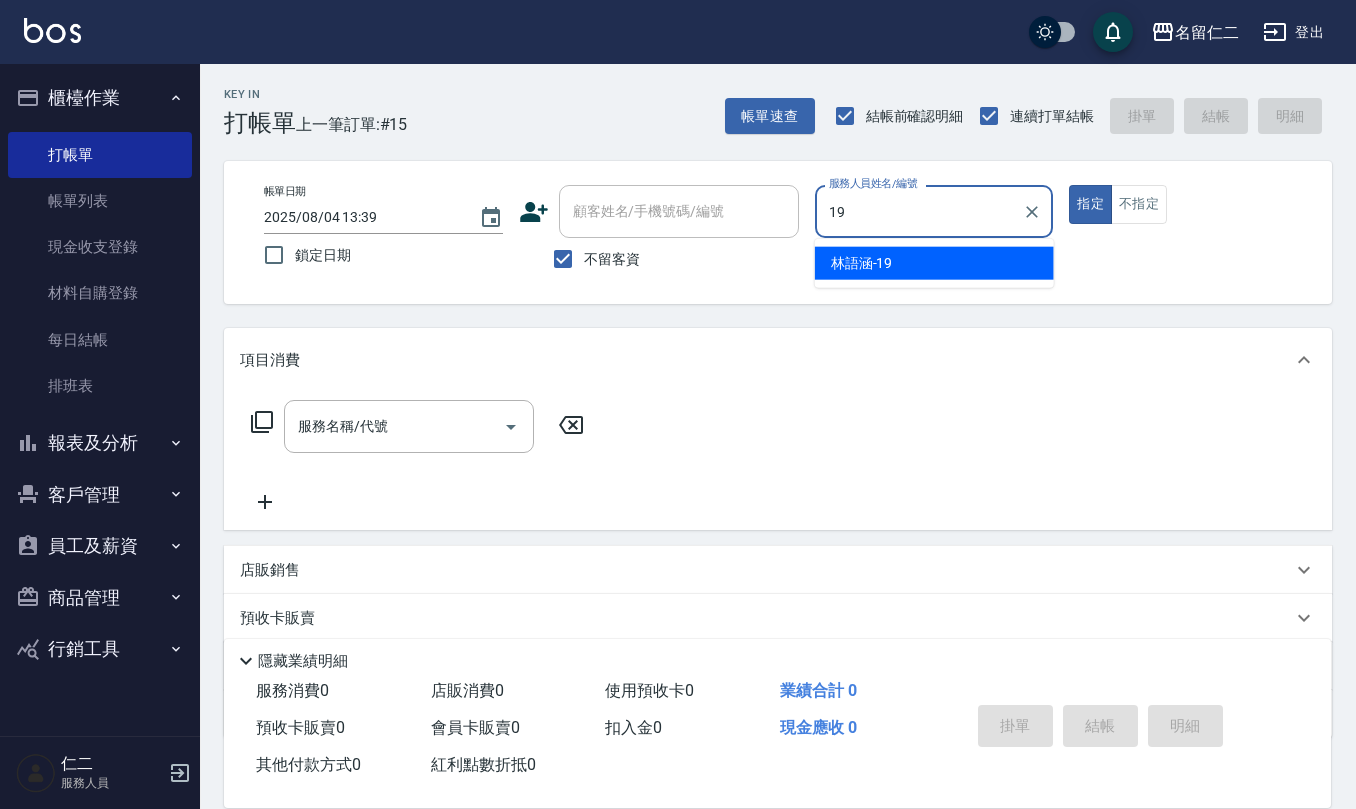 type on "林語涵-19" 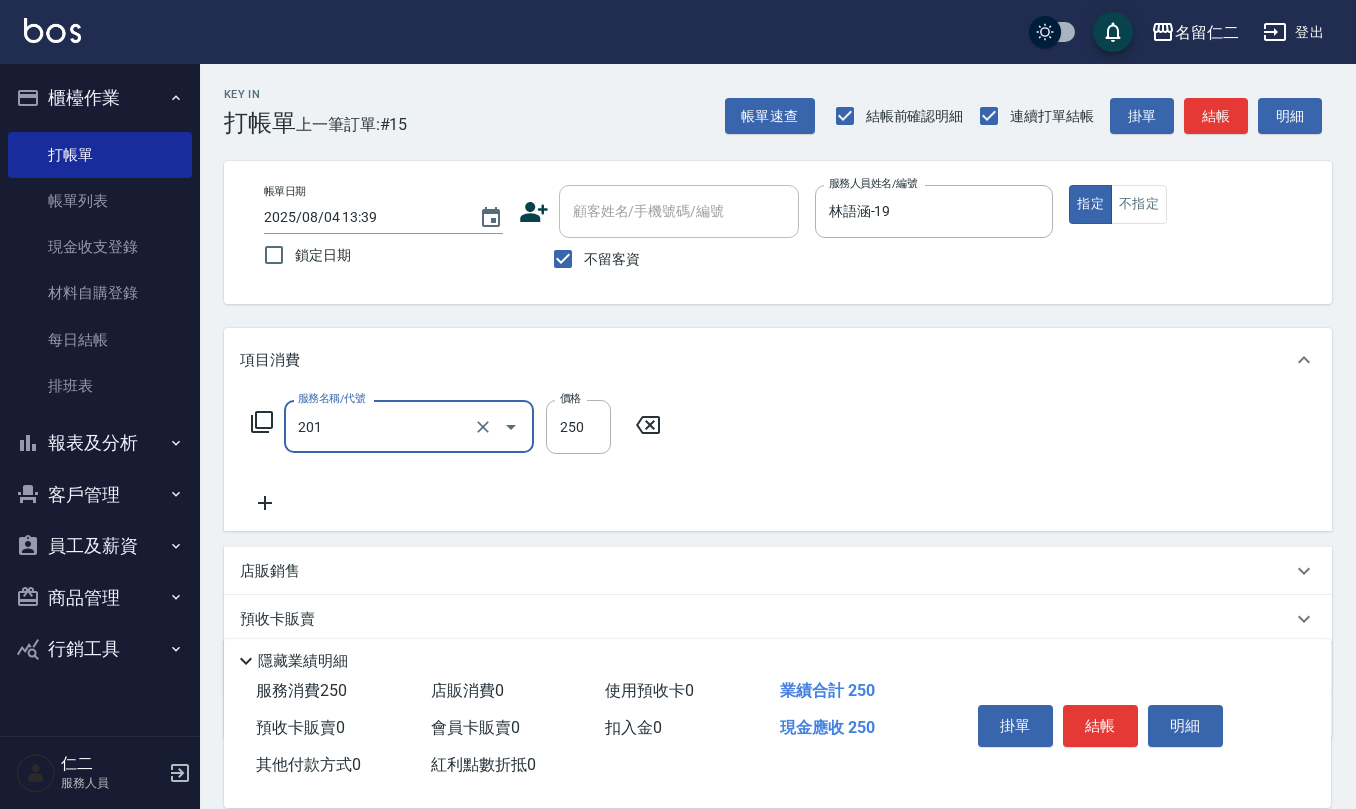 type on "洗髮(201)" 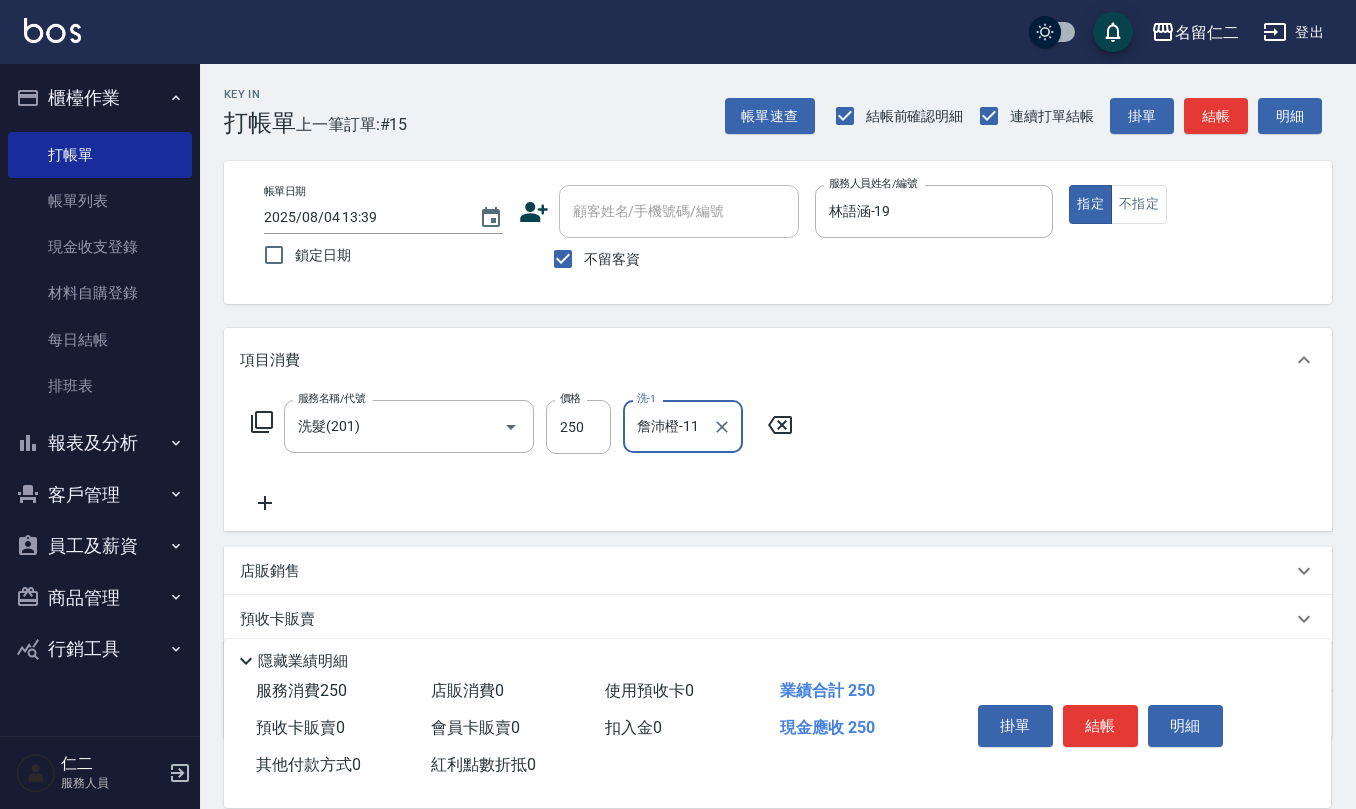 type on "詹沛橙-11" 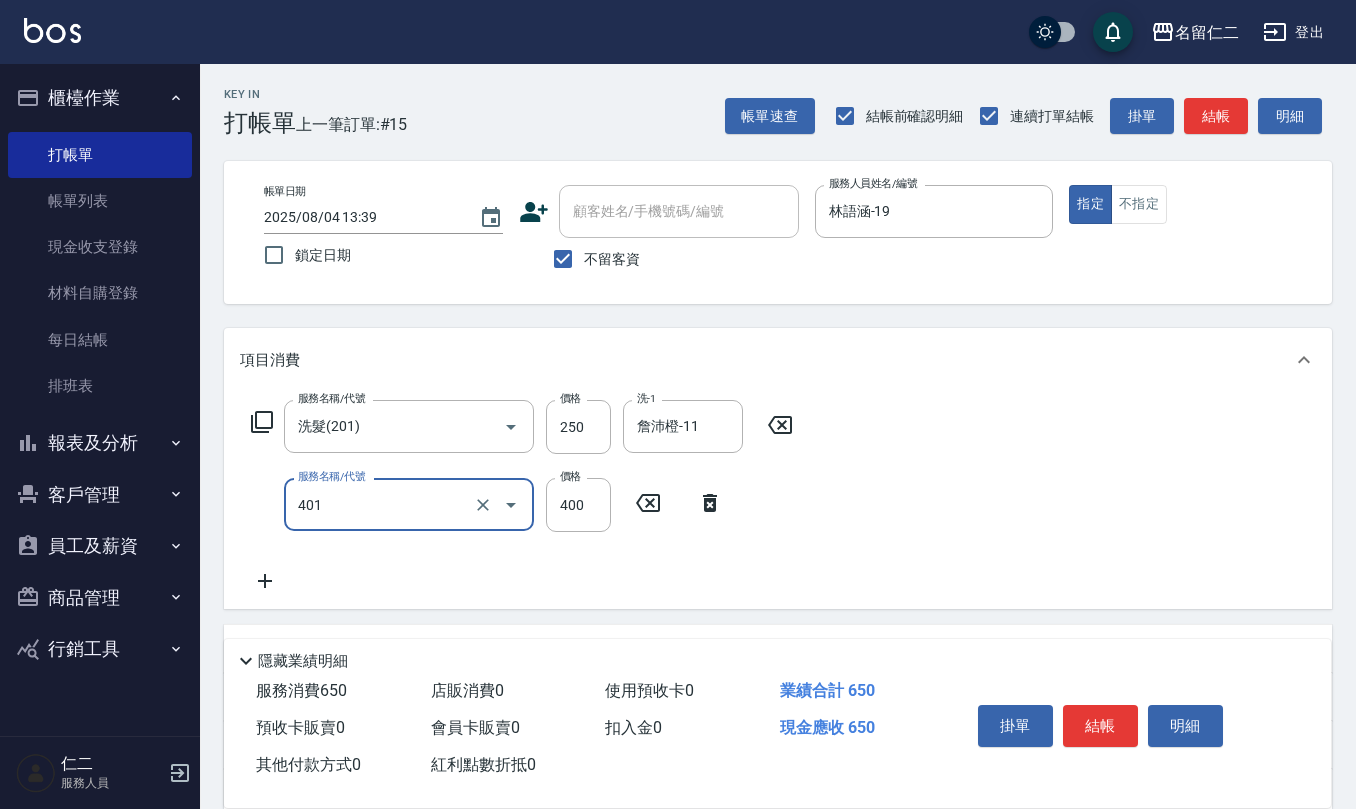 type on "剪髮(401)" 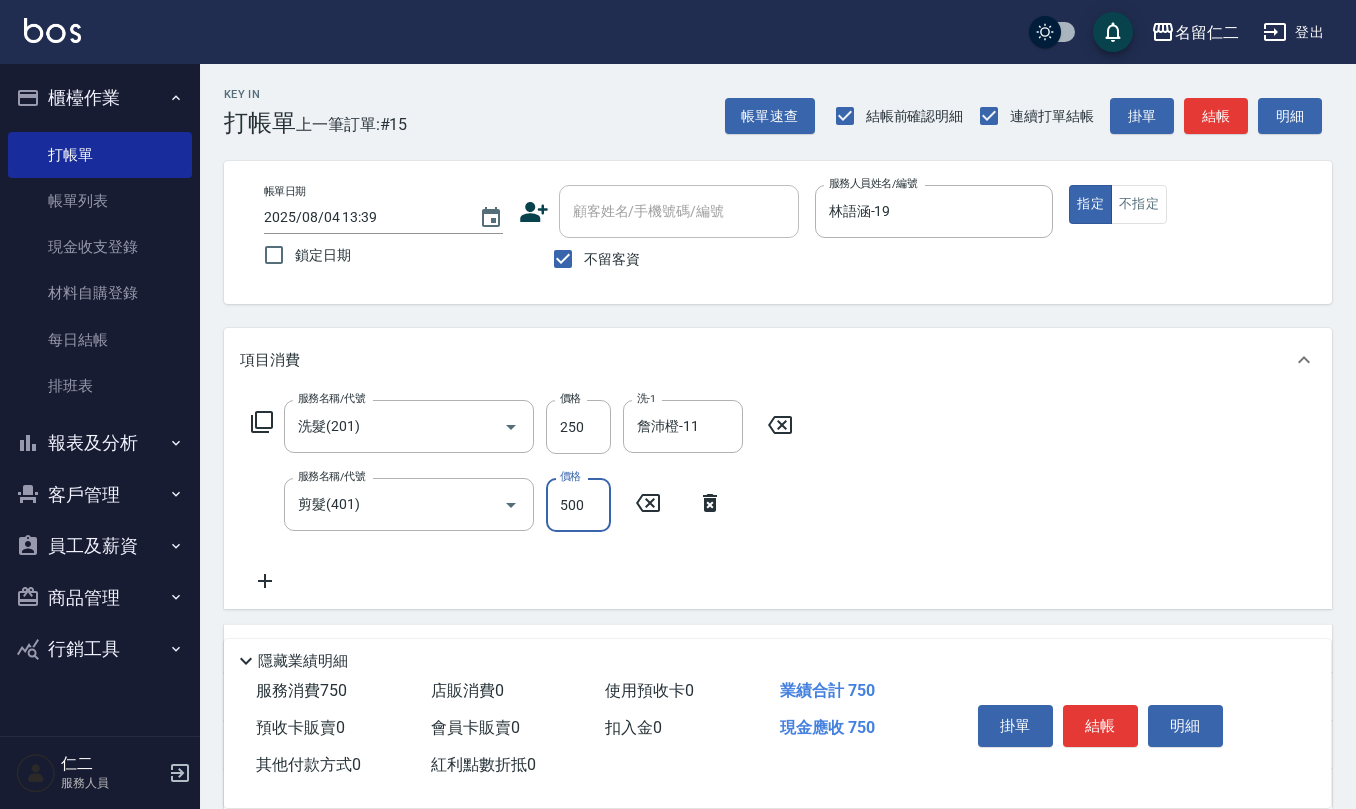 type on "500" 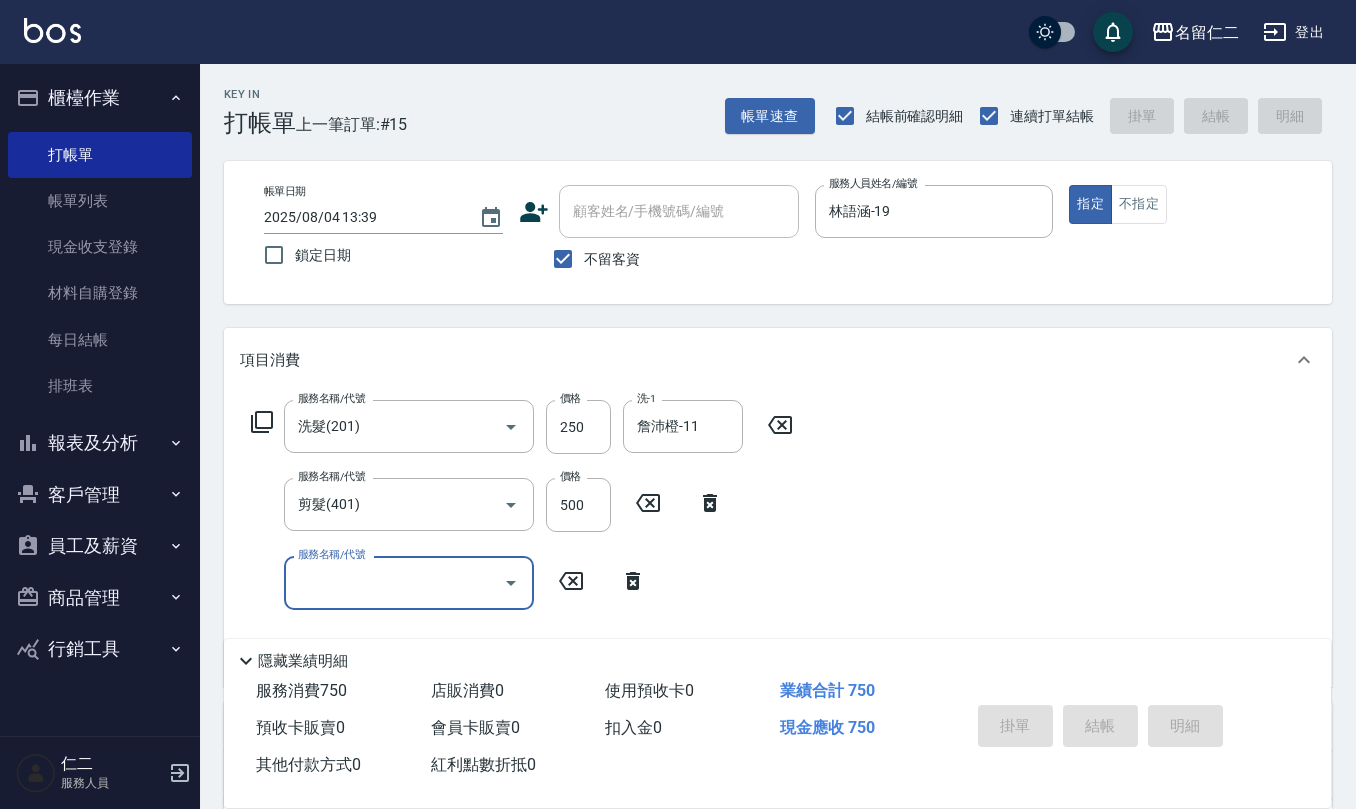 type 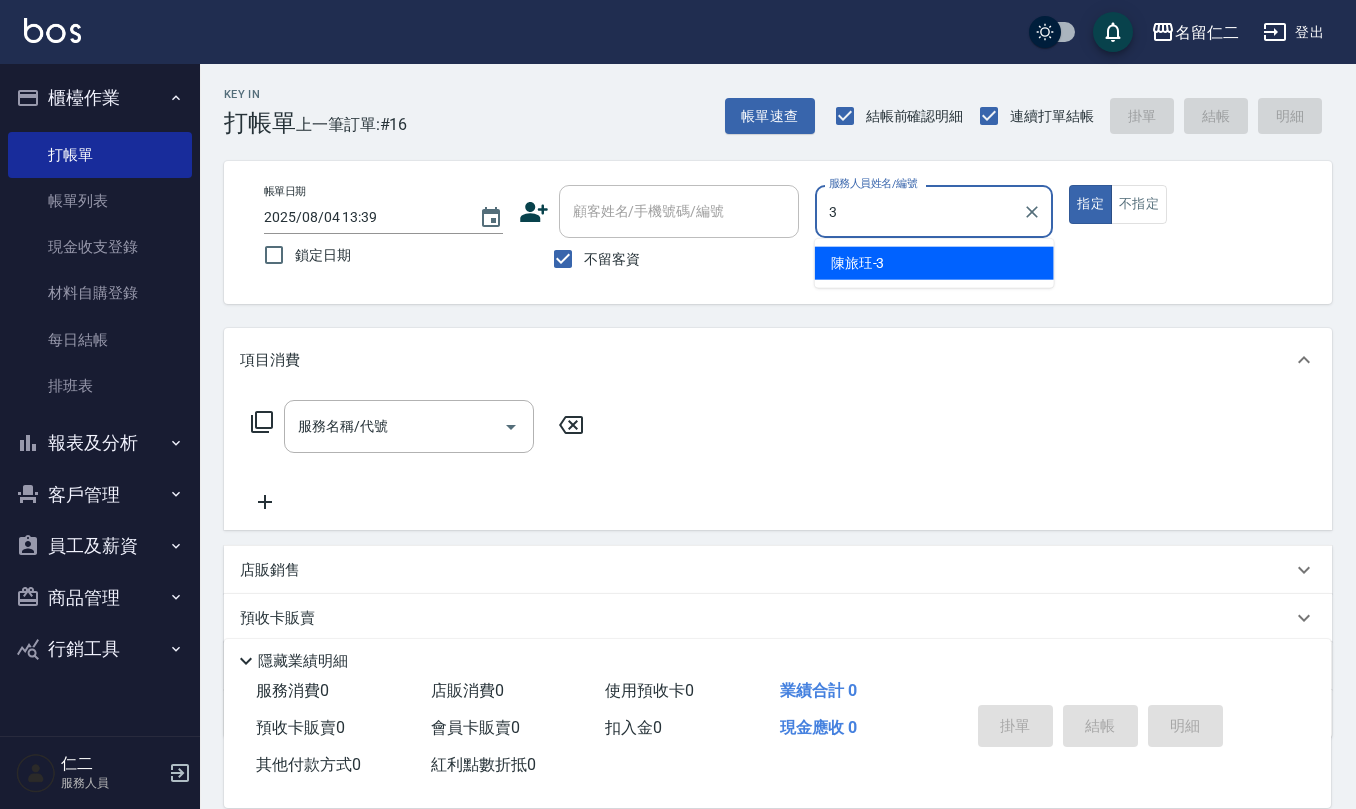 type on "陳旅玨-3" 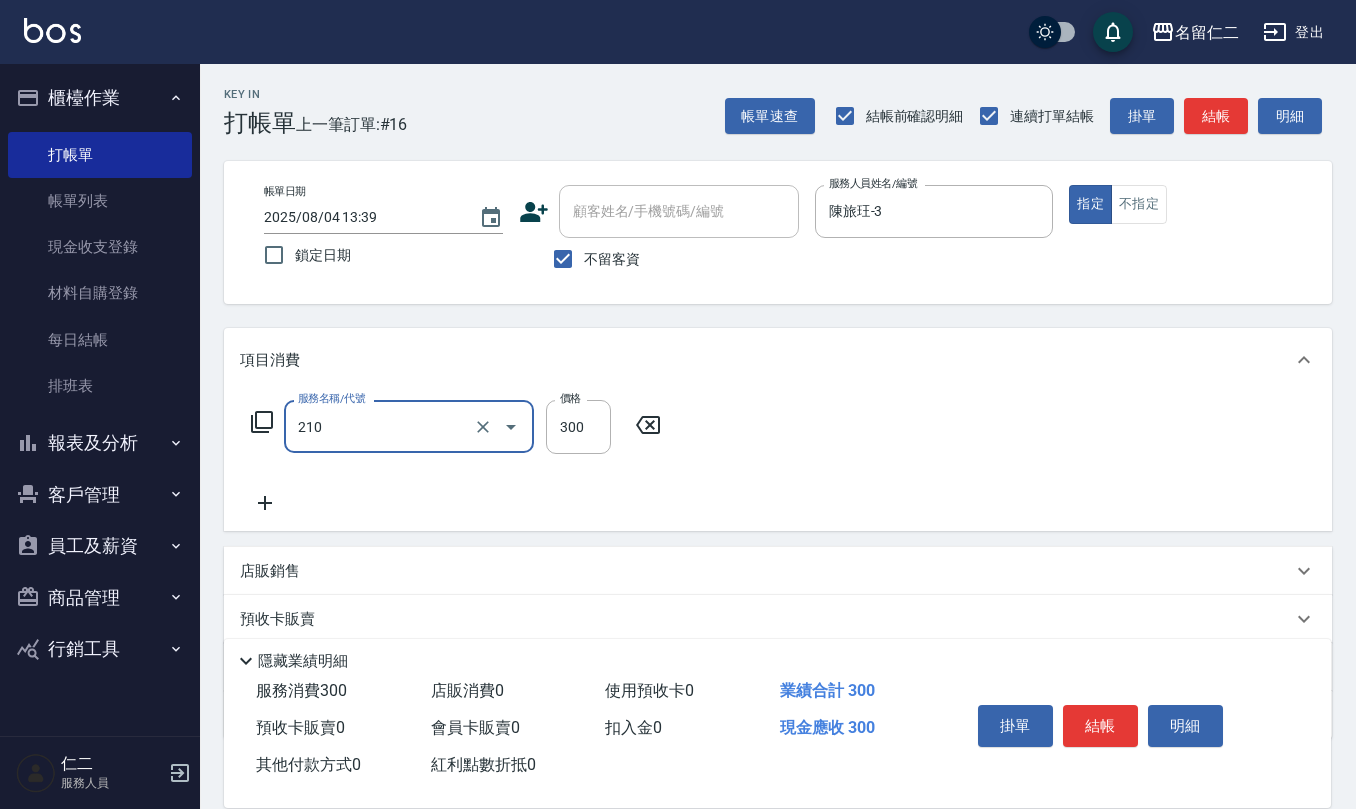type on "歐娜洗髮精(210)" 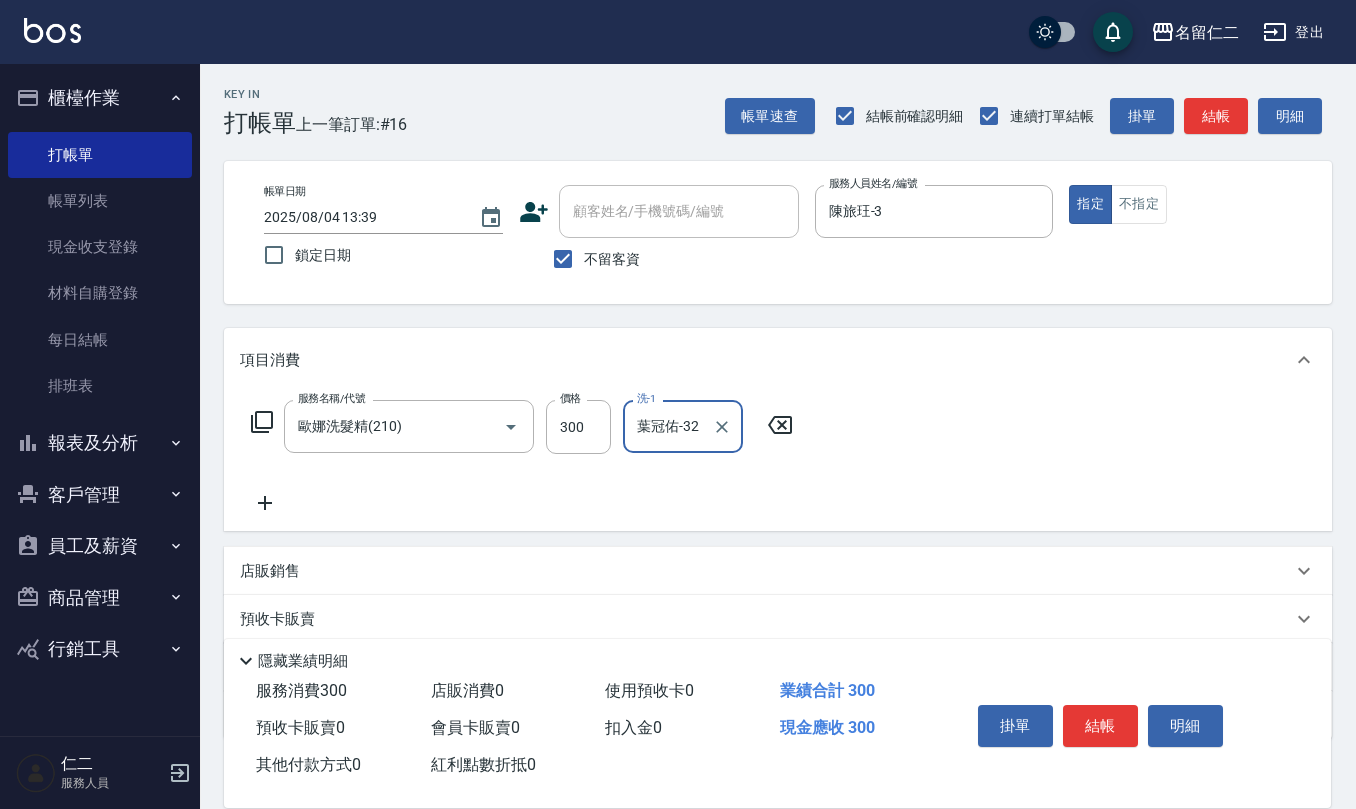 type on "葉冠佑-32" 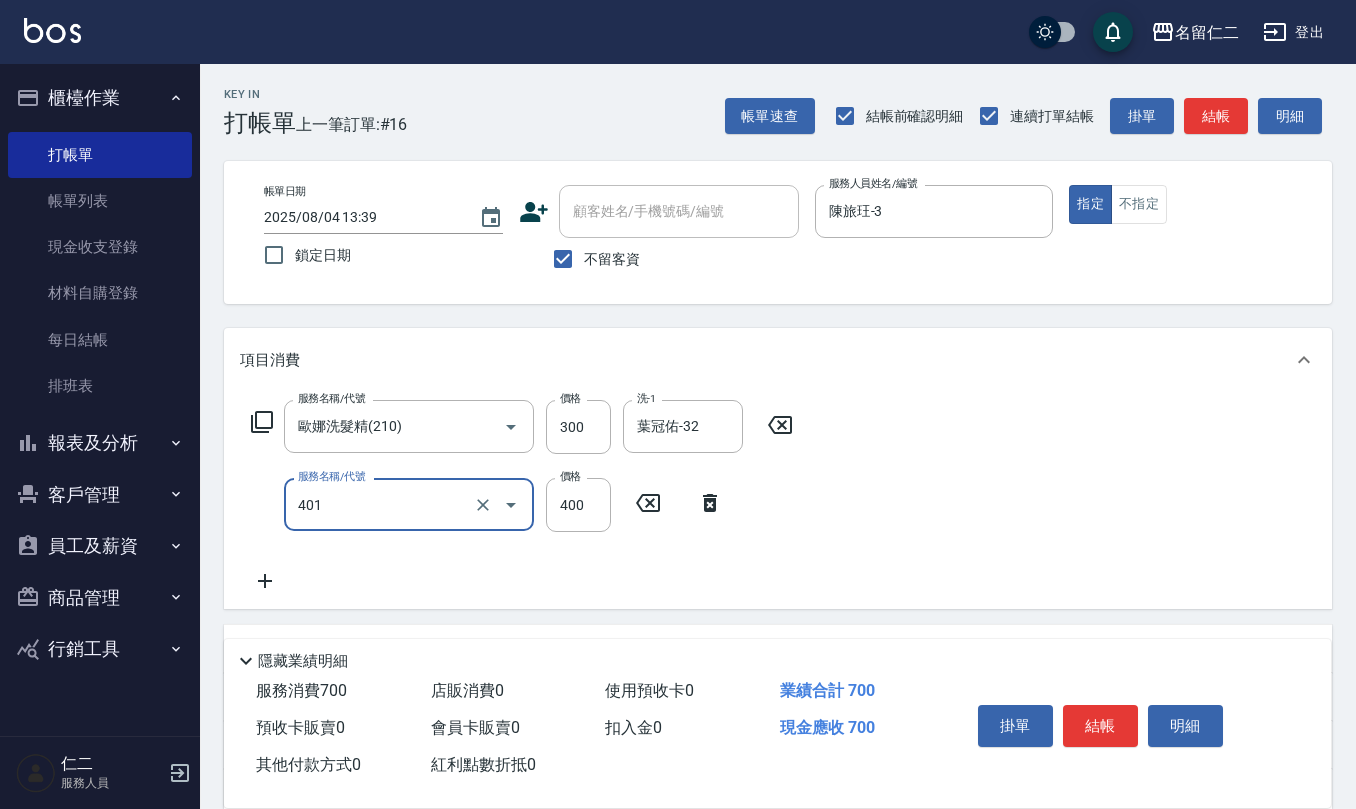 type on "剪髮(401)" 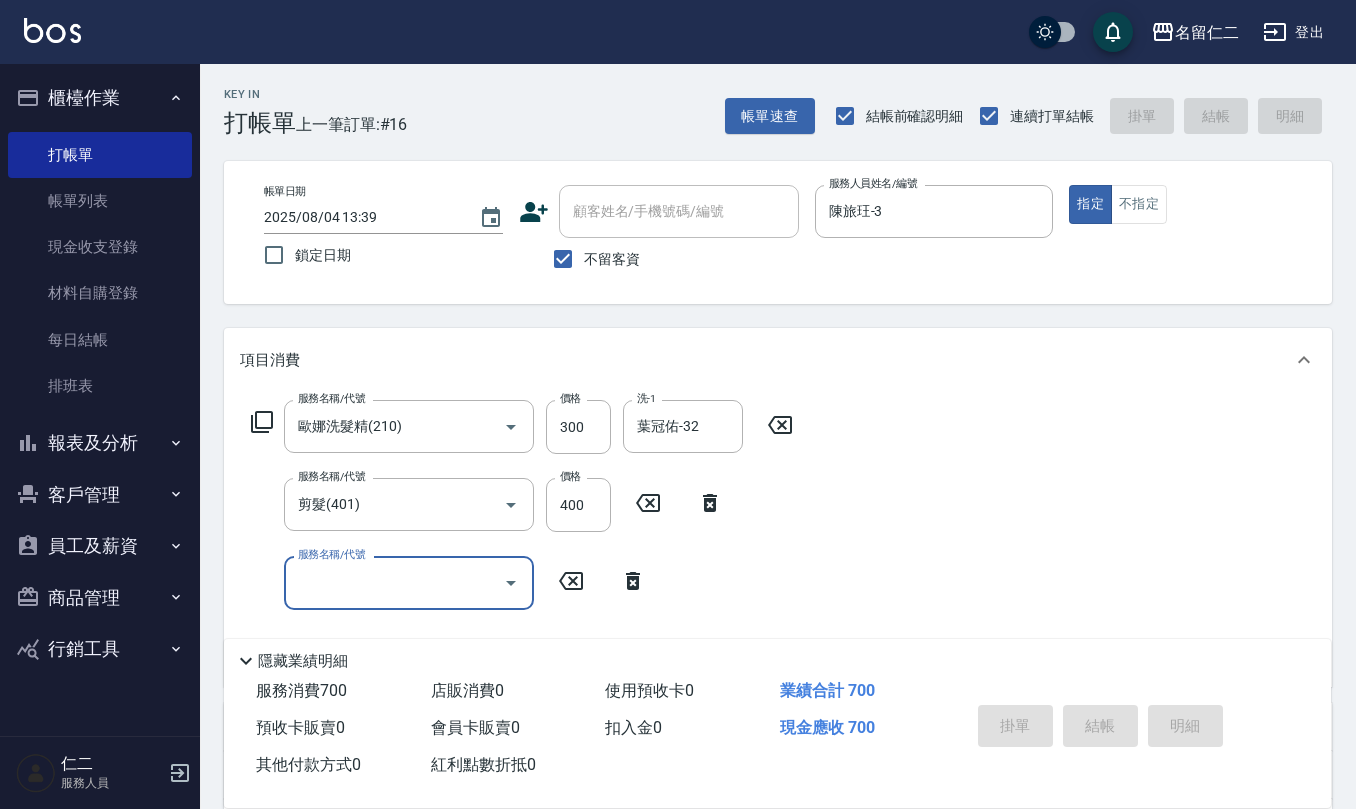 type on "[DATE] [TIME]" 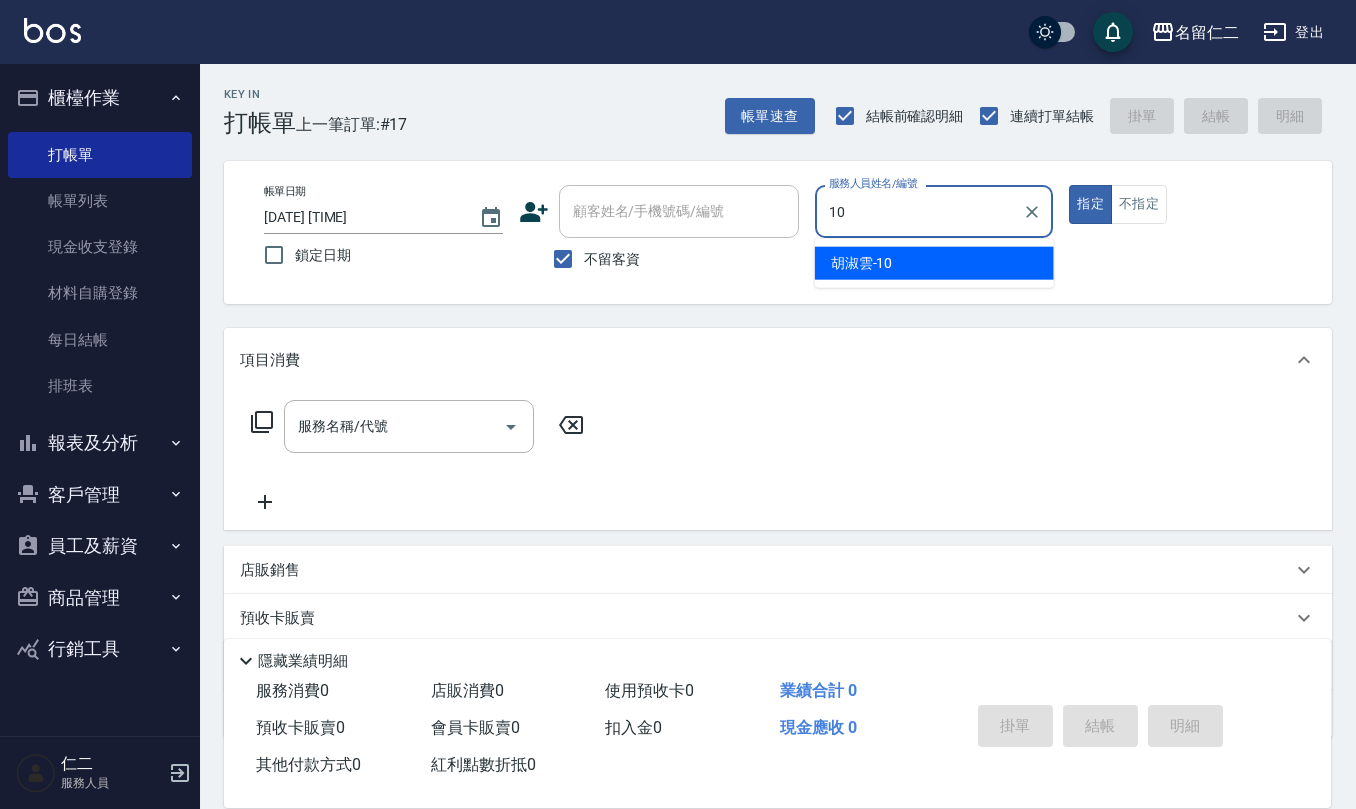type on "胡淑雲-10" 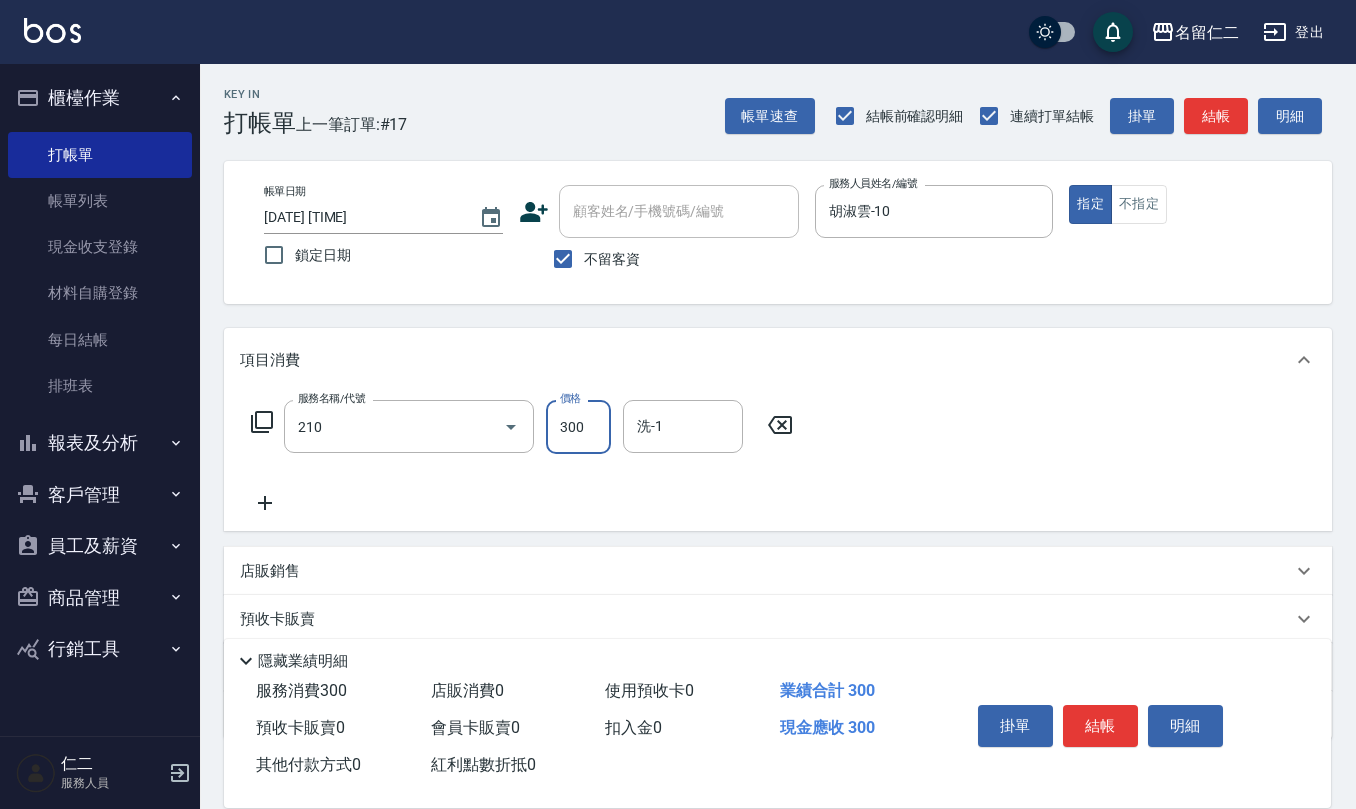 type on "歐娜洗髮精(210)" 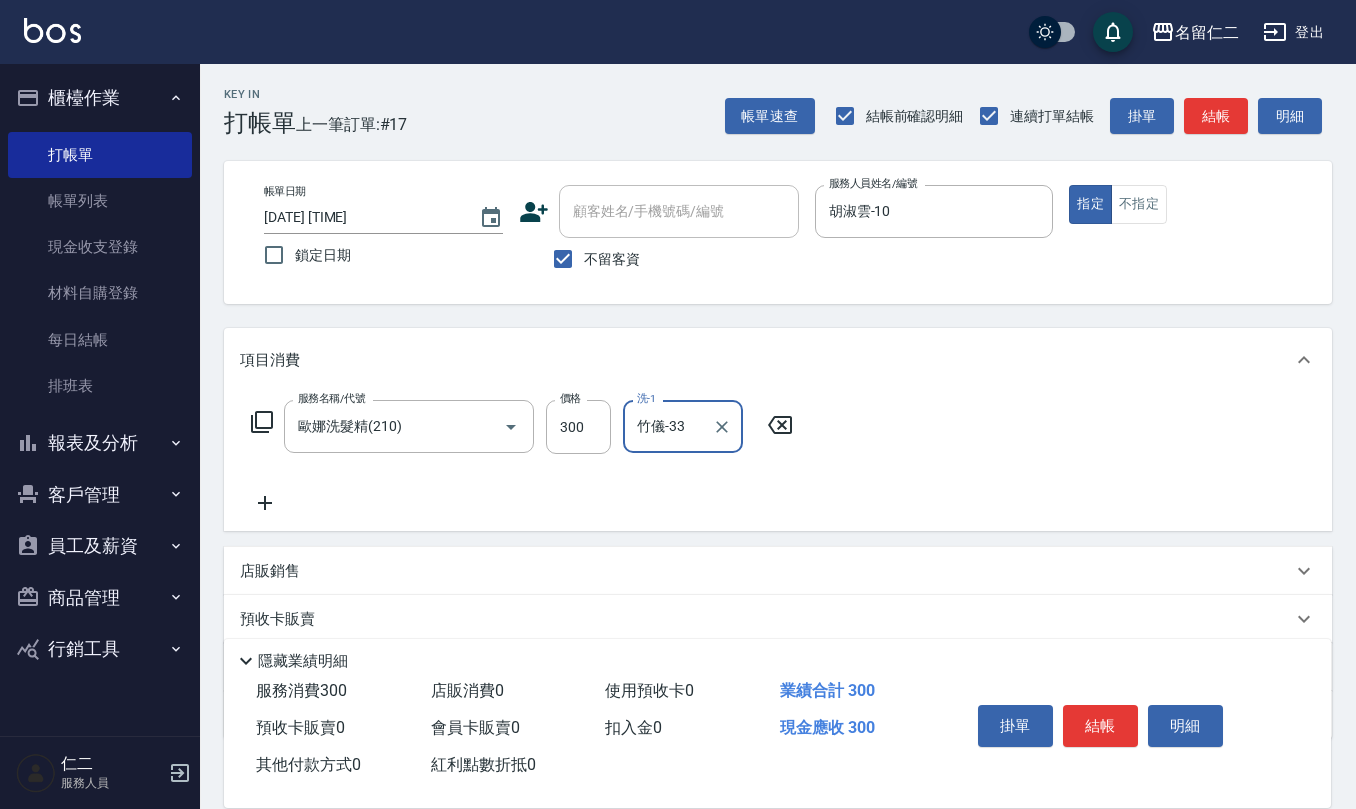 type on "竹儀-33" 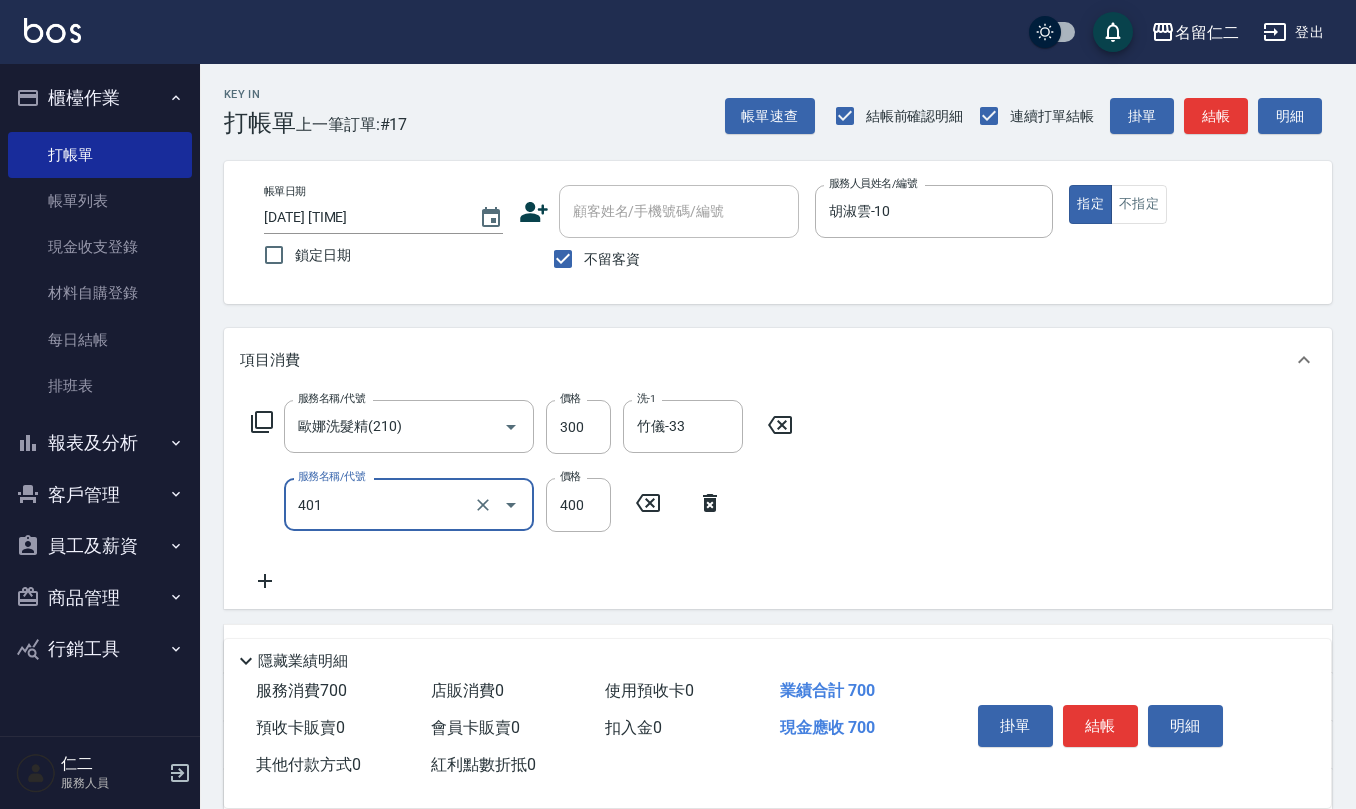 type on "剪髮(401)" 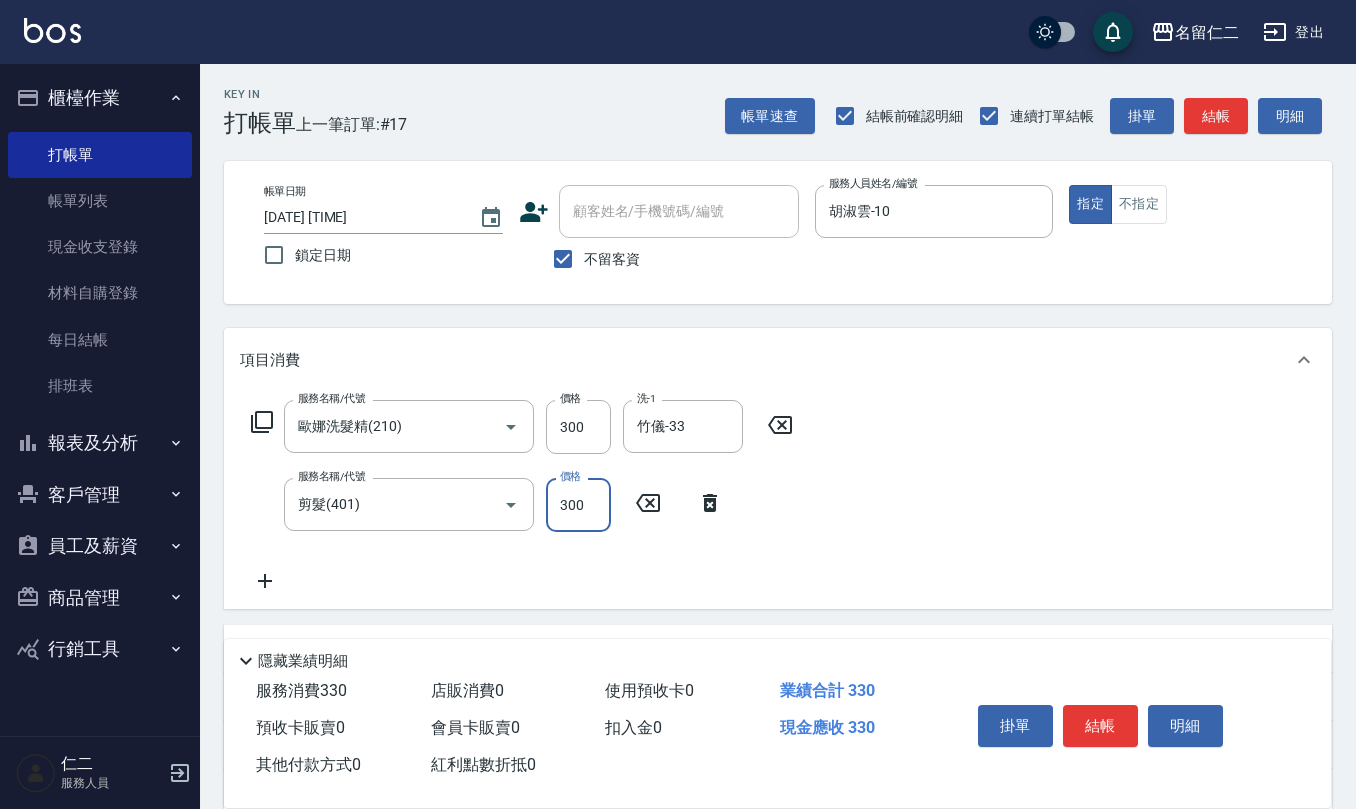 type on "300" 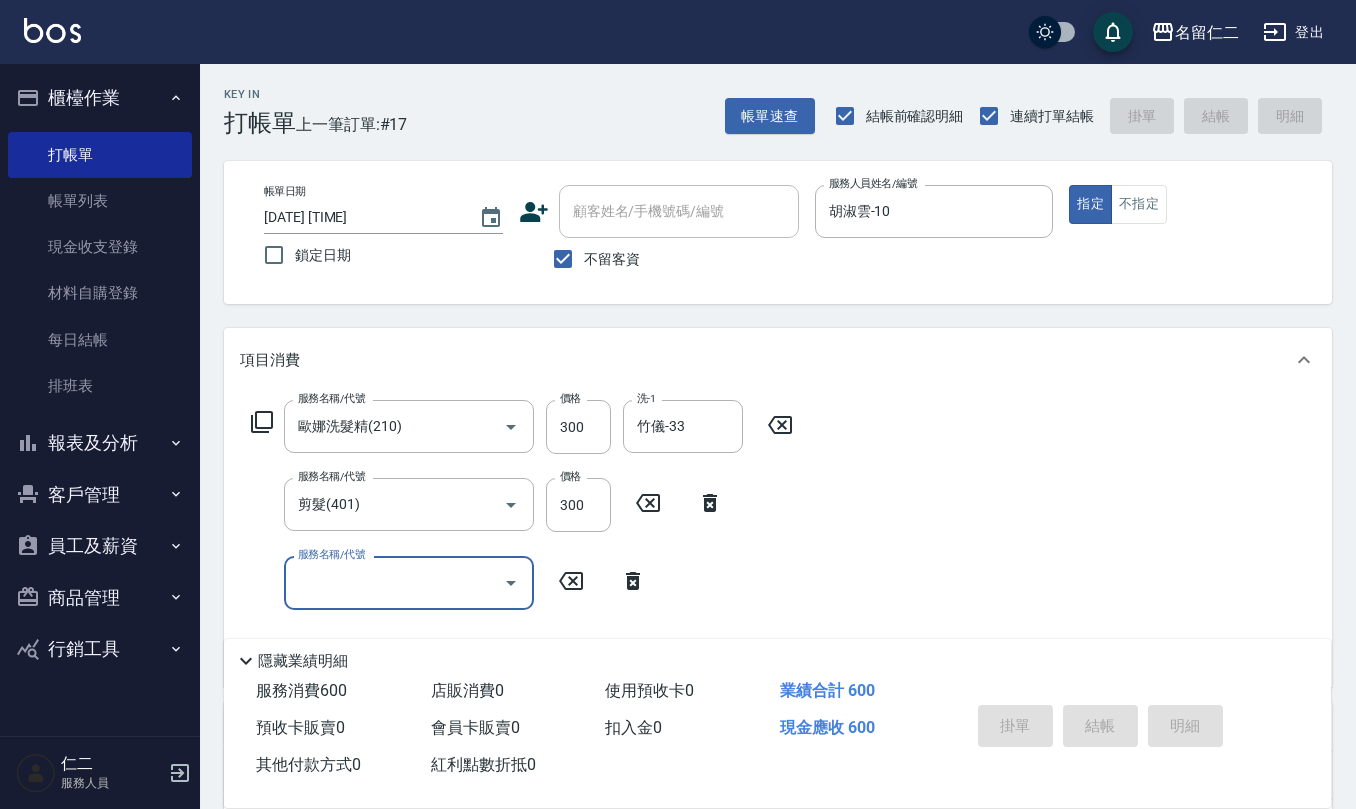 type 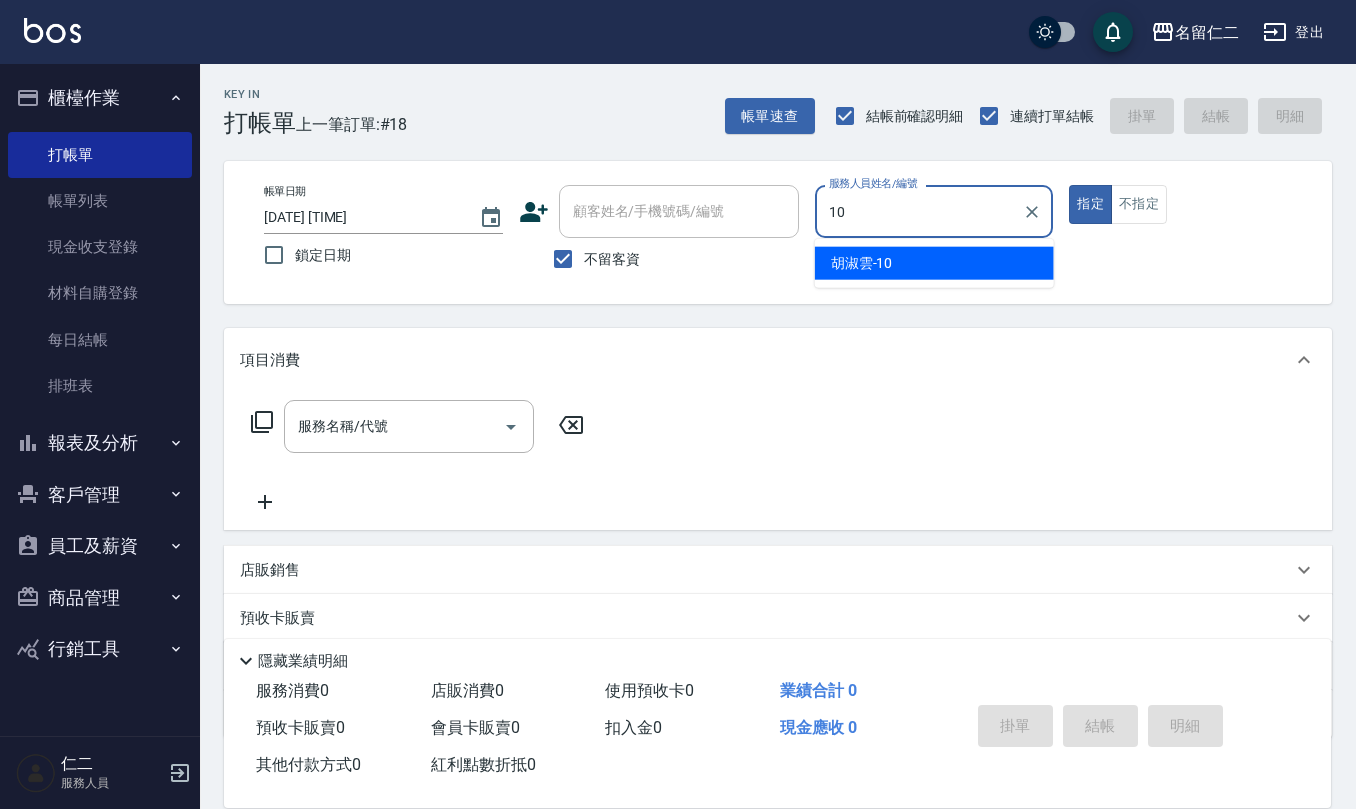 type on "胡淑雲-10" 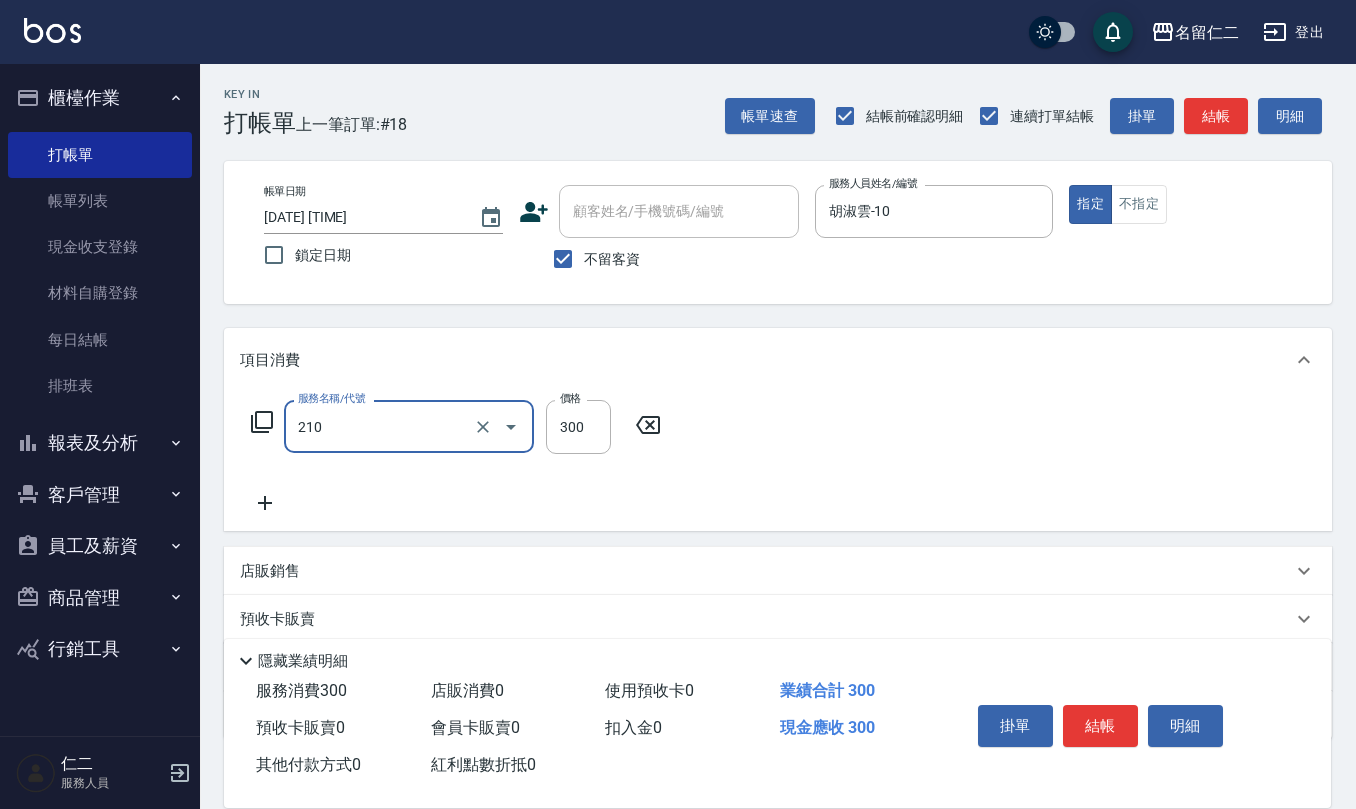 type on "歐娜洗髮精(210)" 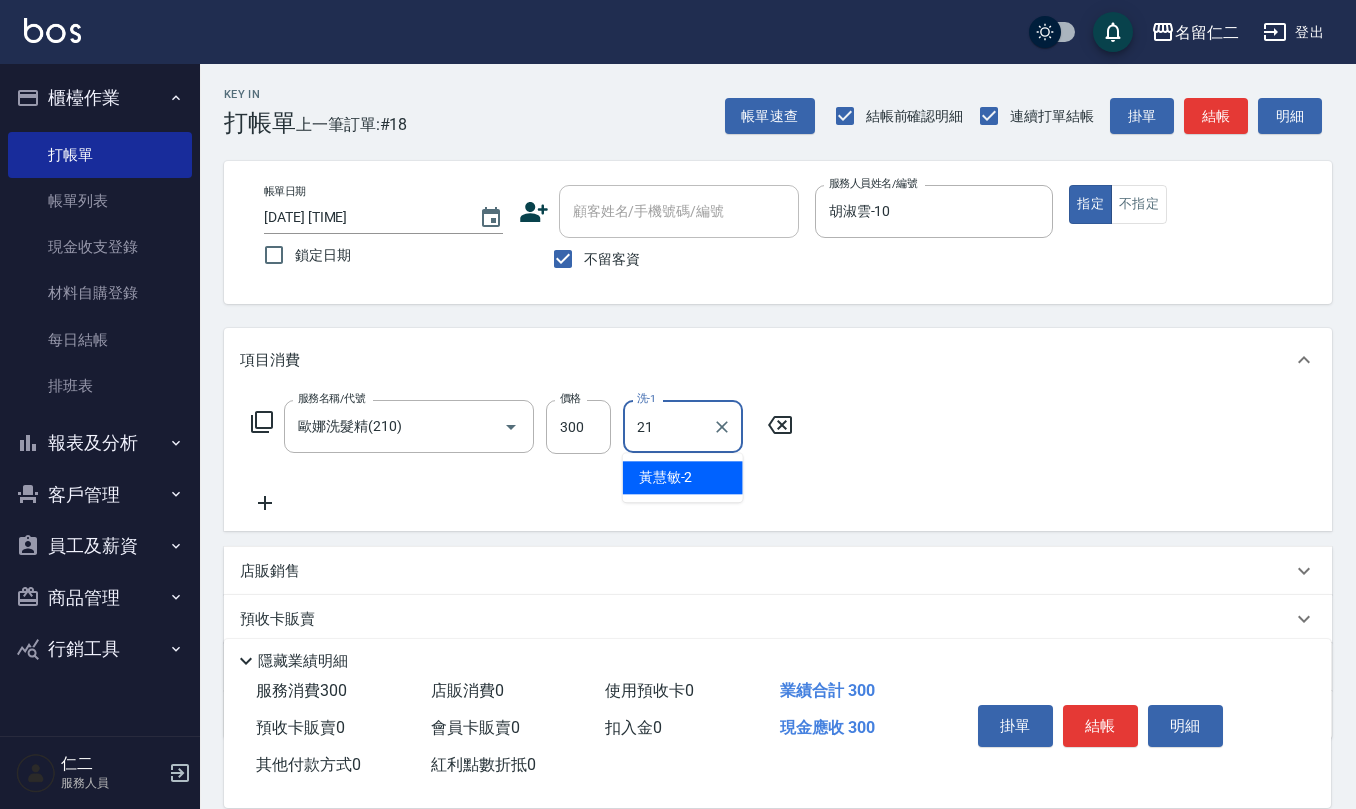 type on "陳珮君-21" 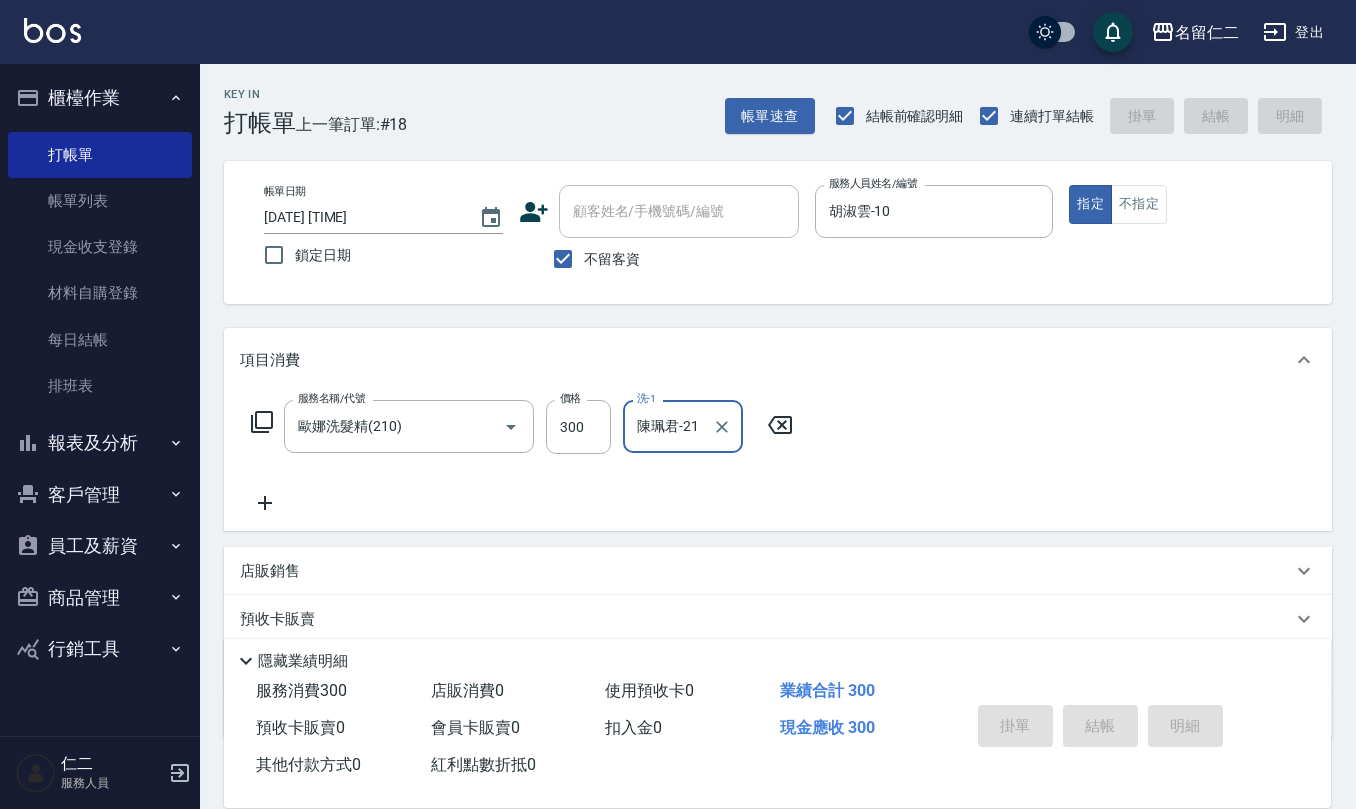 type on "2025/08/04 13:45" 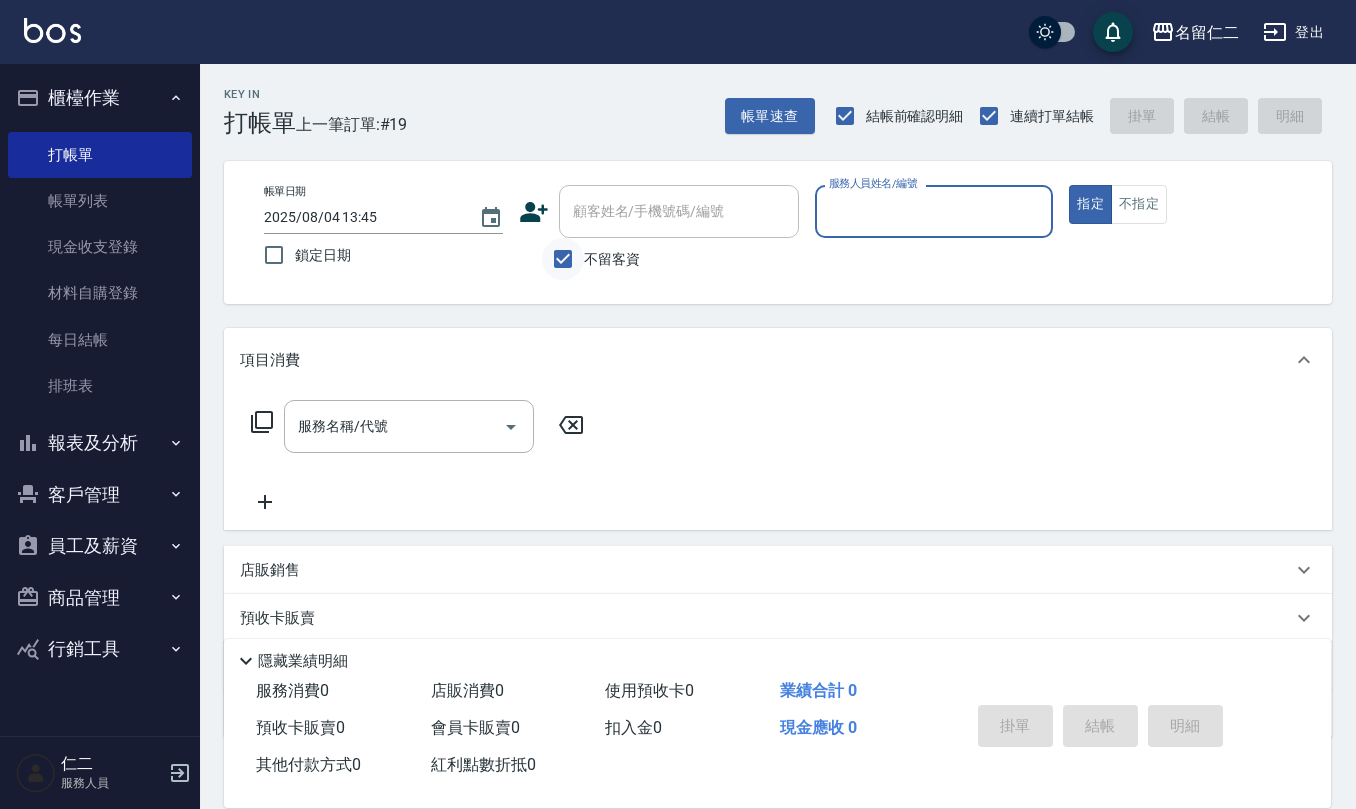 click on "不留客資" at bounding box center [563, 259] 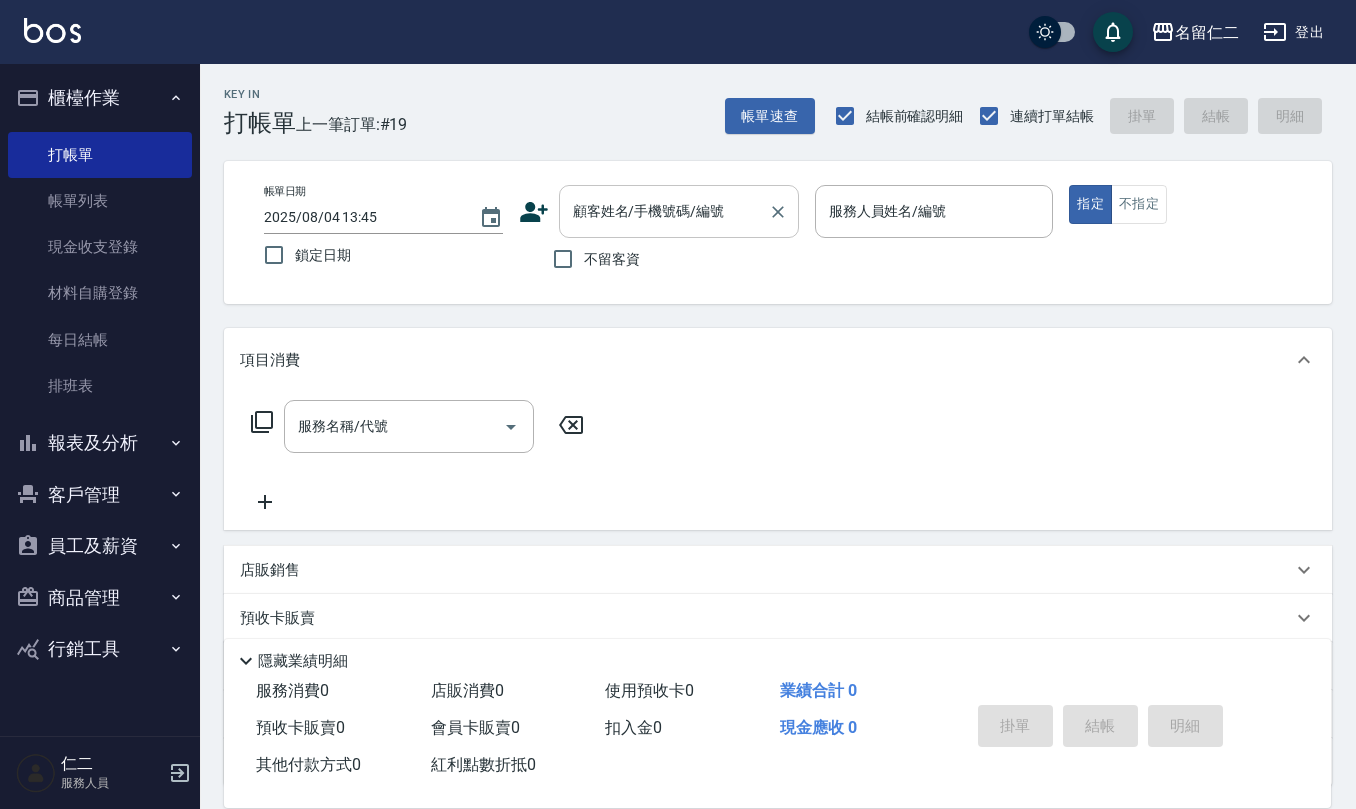 click on "顧客姓名/手機號碼/編號" at bounding box center (664, 211) 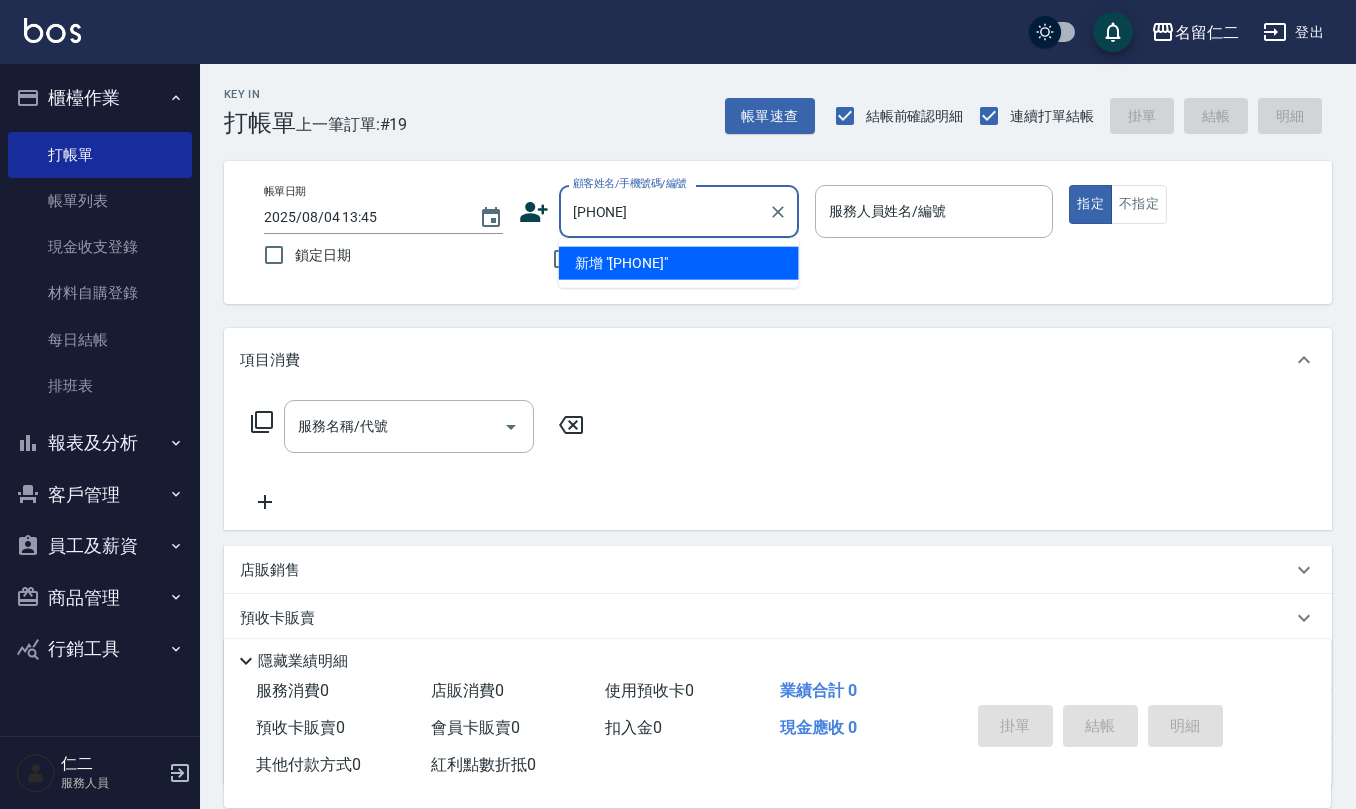 type on "[PHONE]" 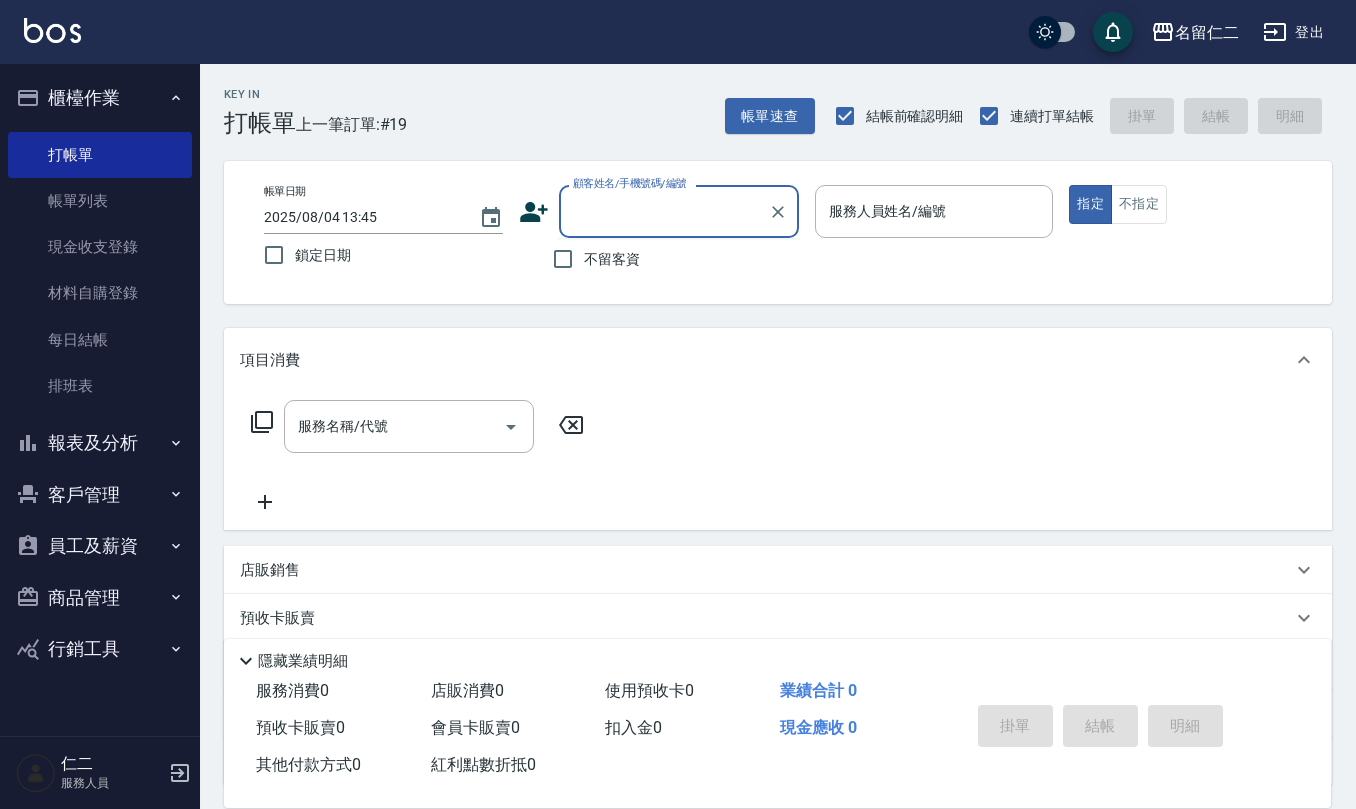 click 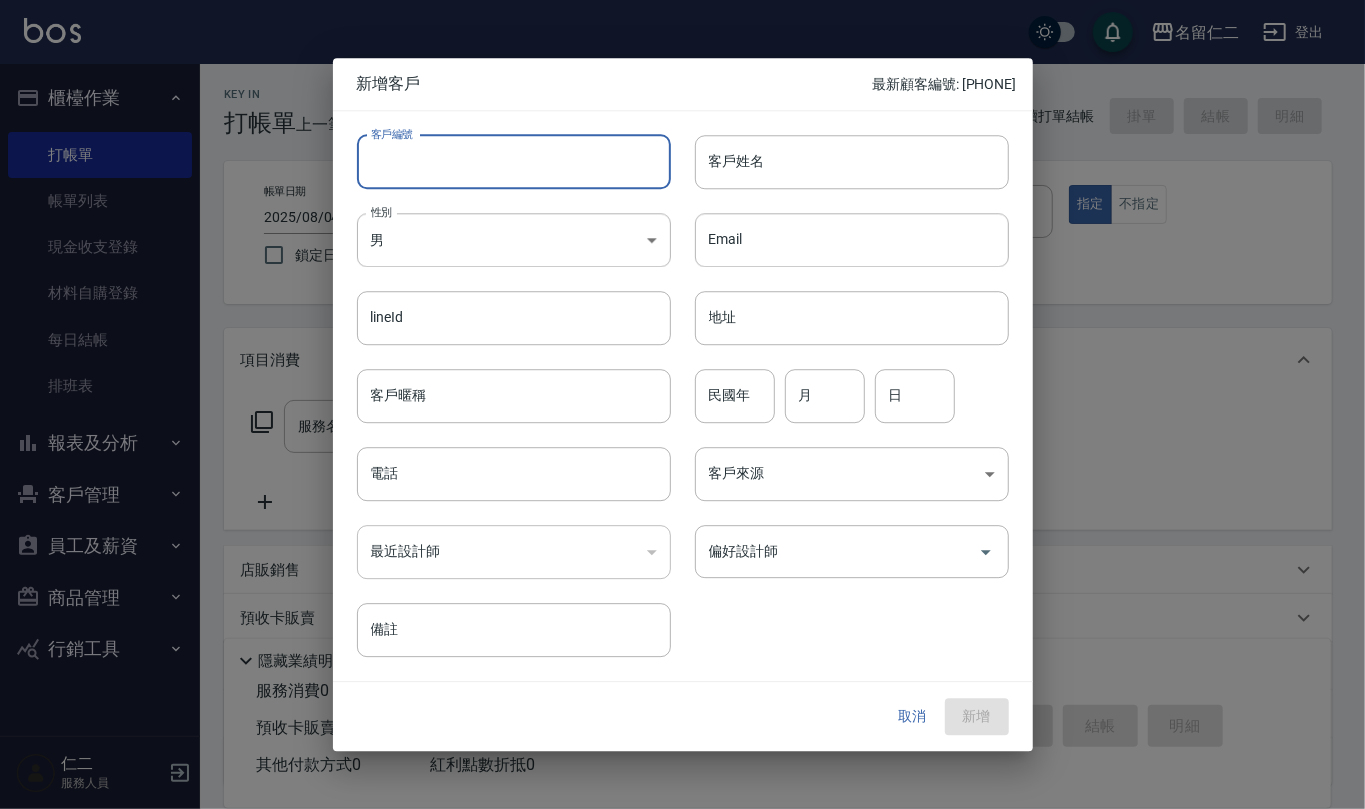 click on "客戶編號" at bounding box center [514, 162] 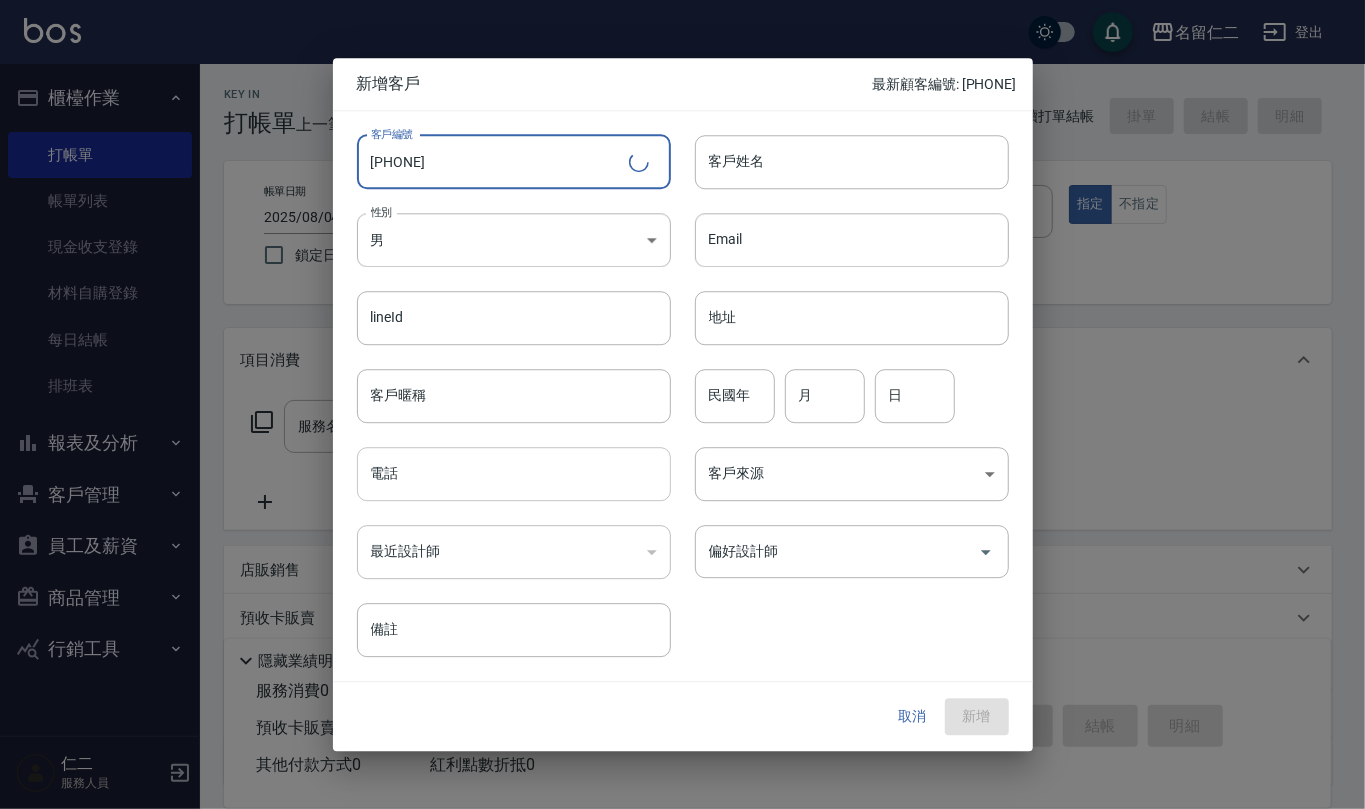 type on "[PHONE]" 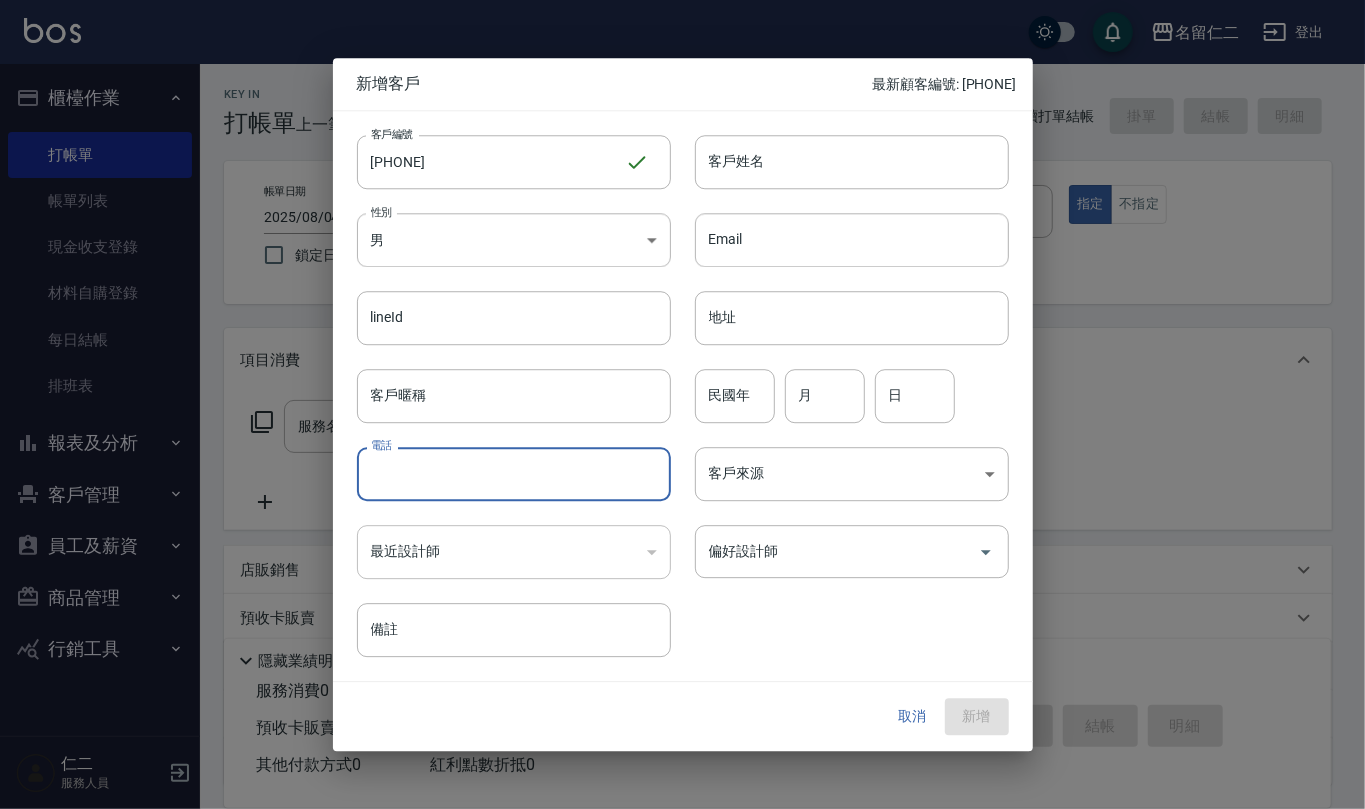 paste on "[PHONE]" 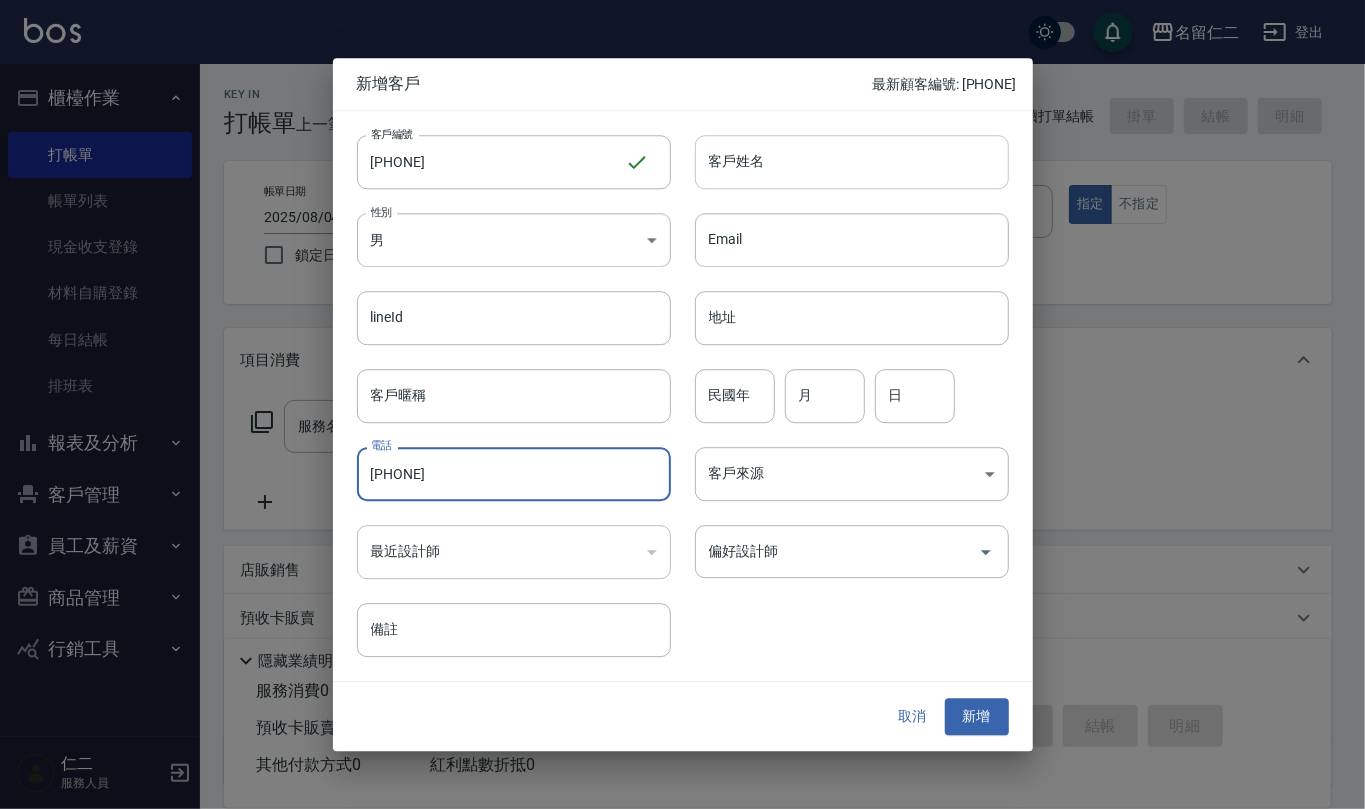 type on "[PHONE]" 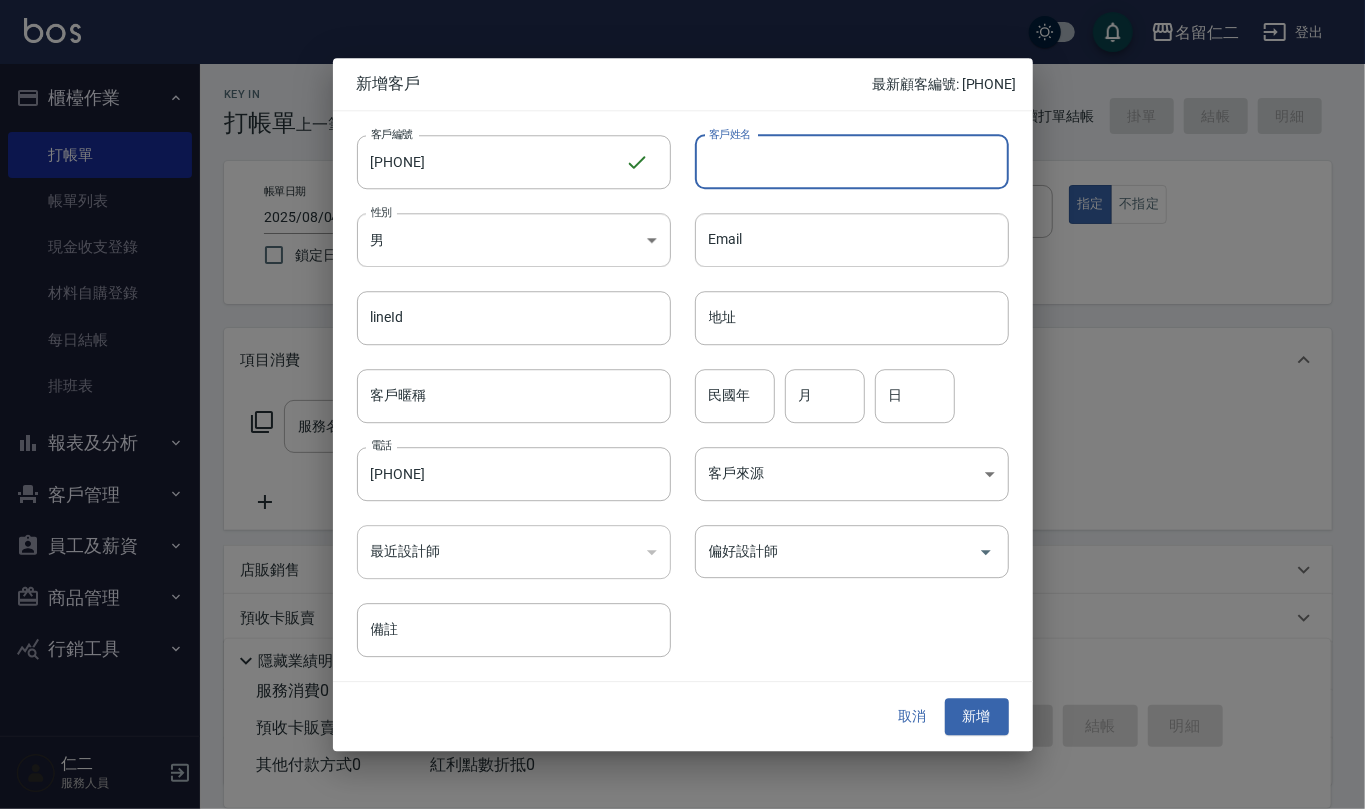 click on "客戶姓名" at bounding box center (852, 162) 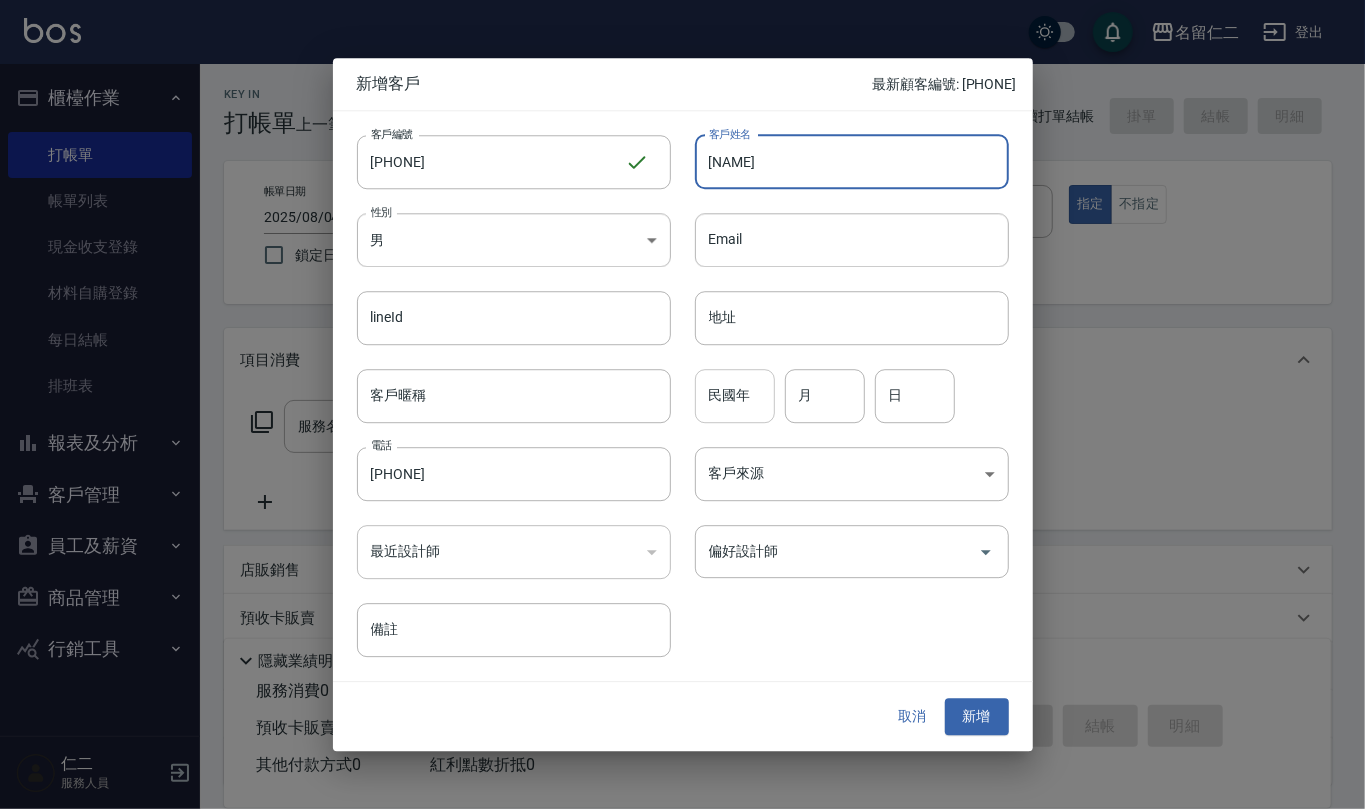 type on "[NAME]" 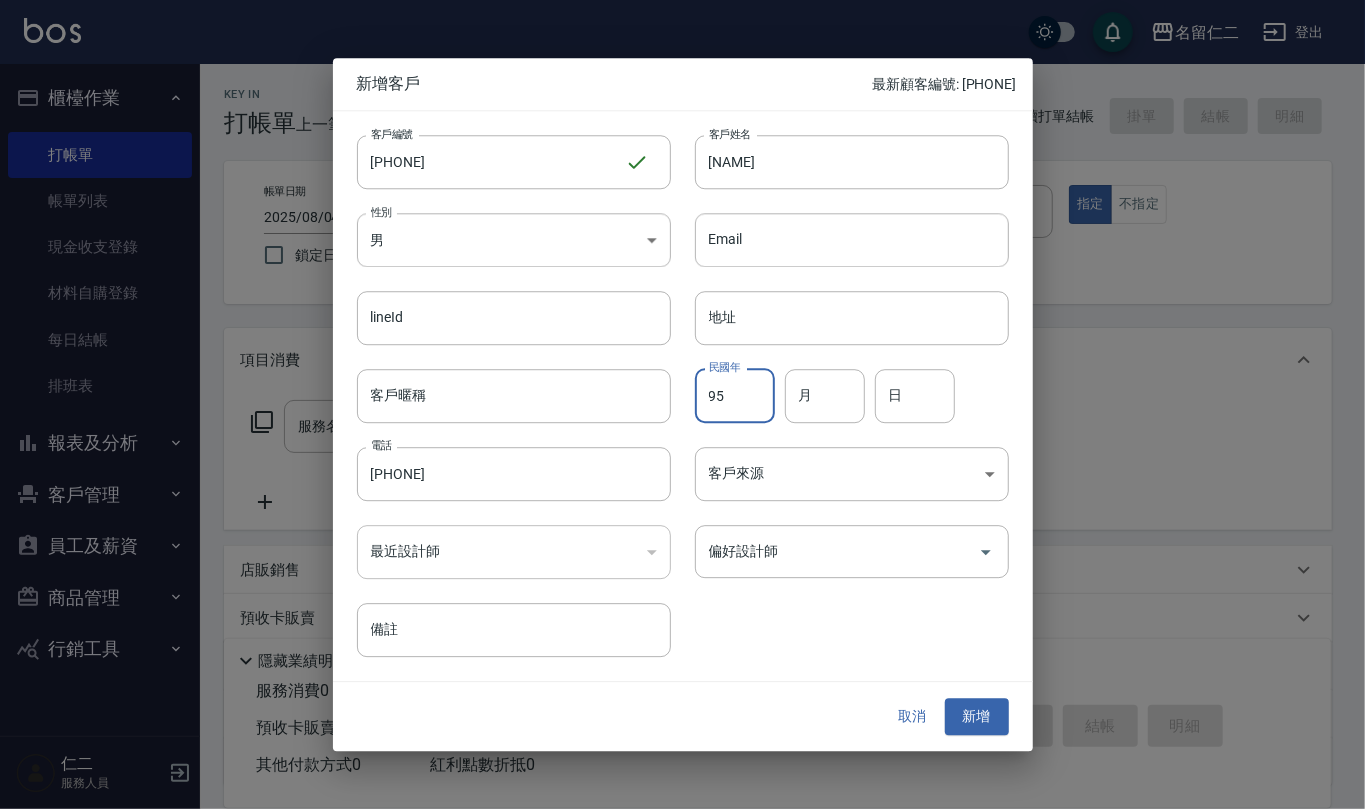type on "95" 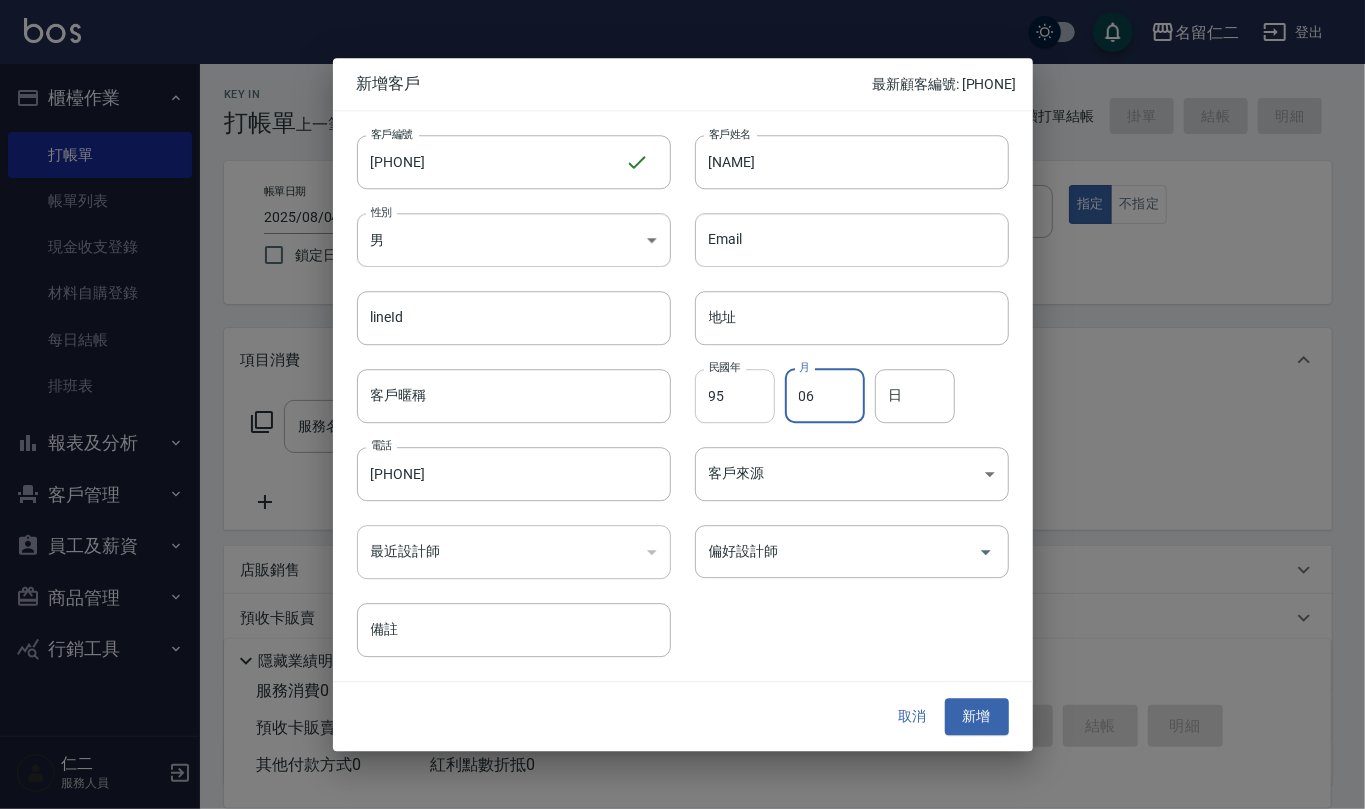 type on "06" 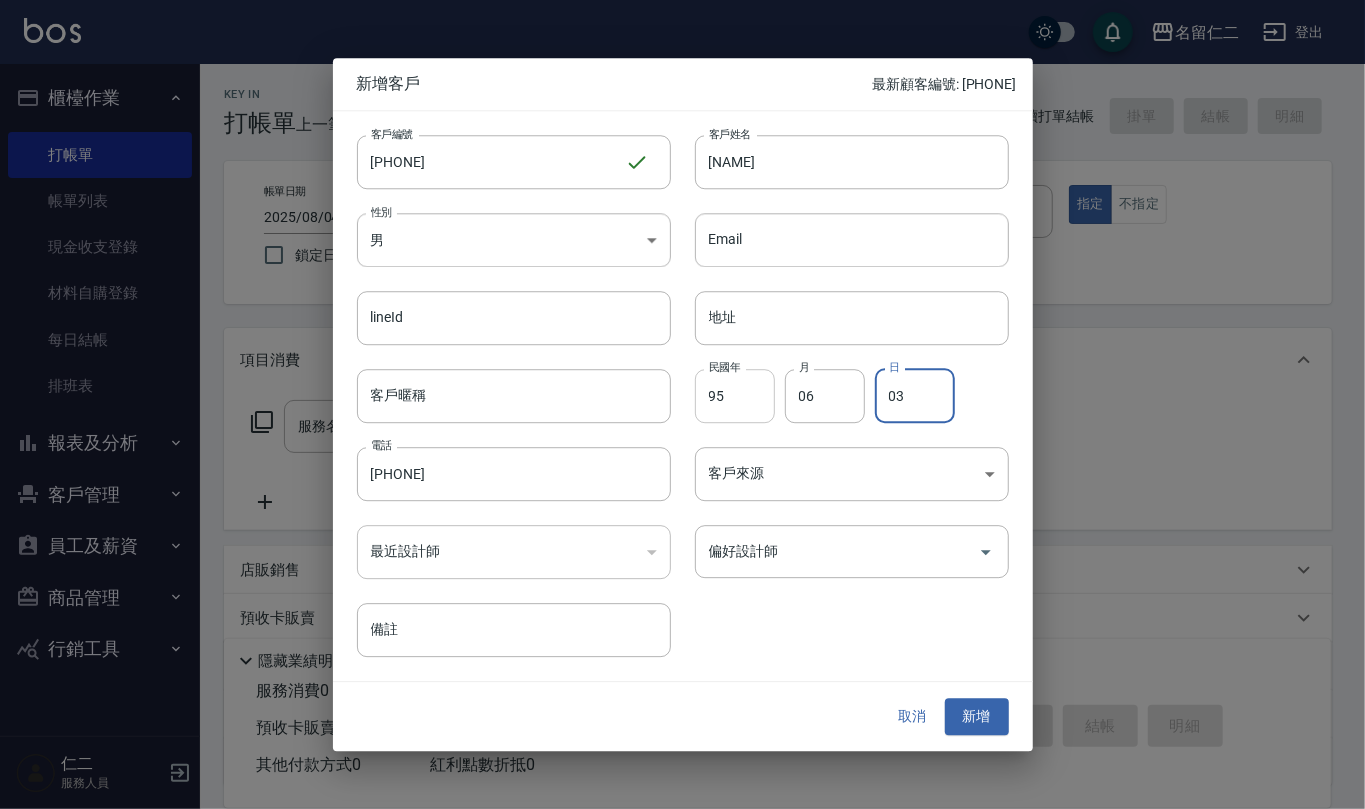 type on "03" 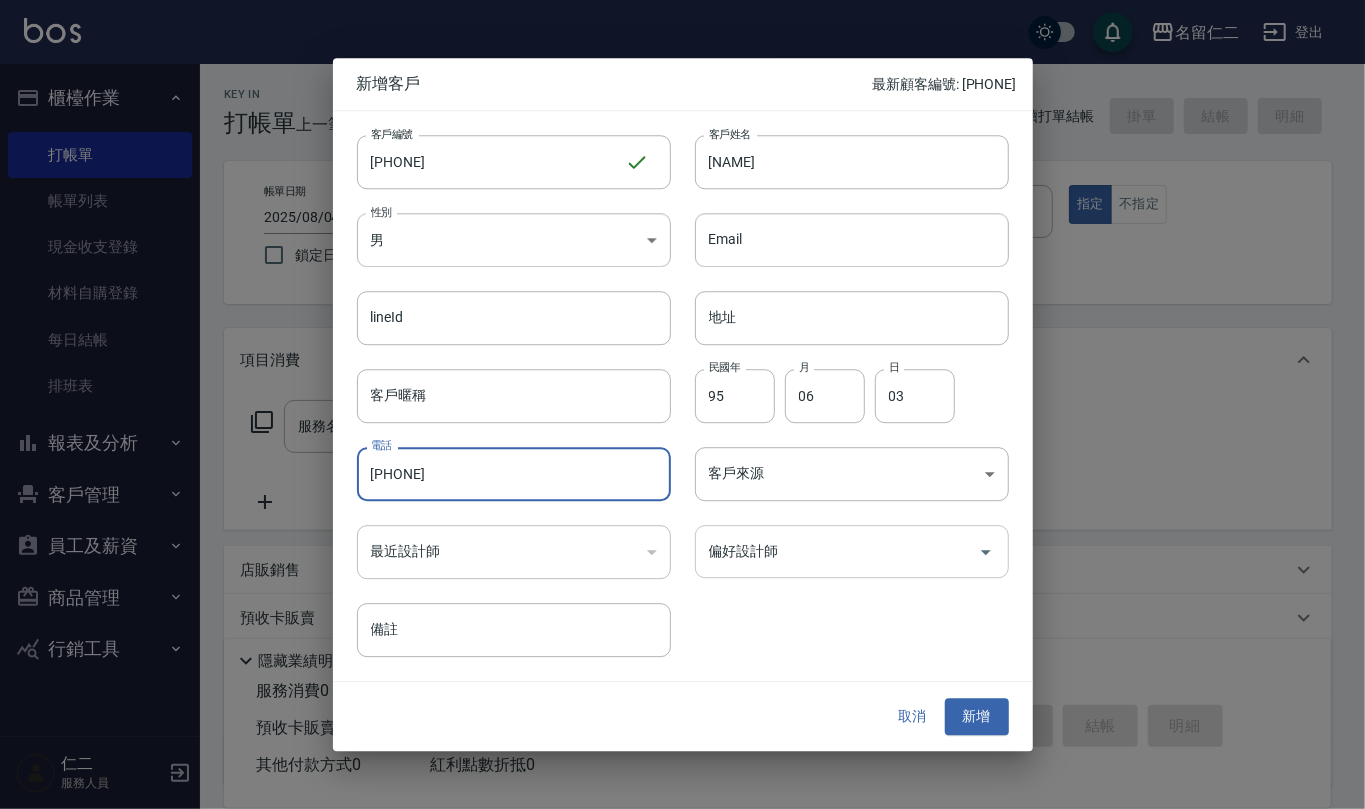click on "偏好設計師" at bounding box center [837, 551] 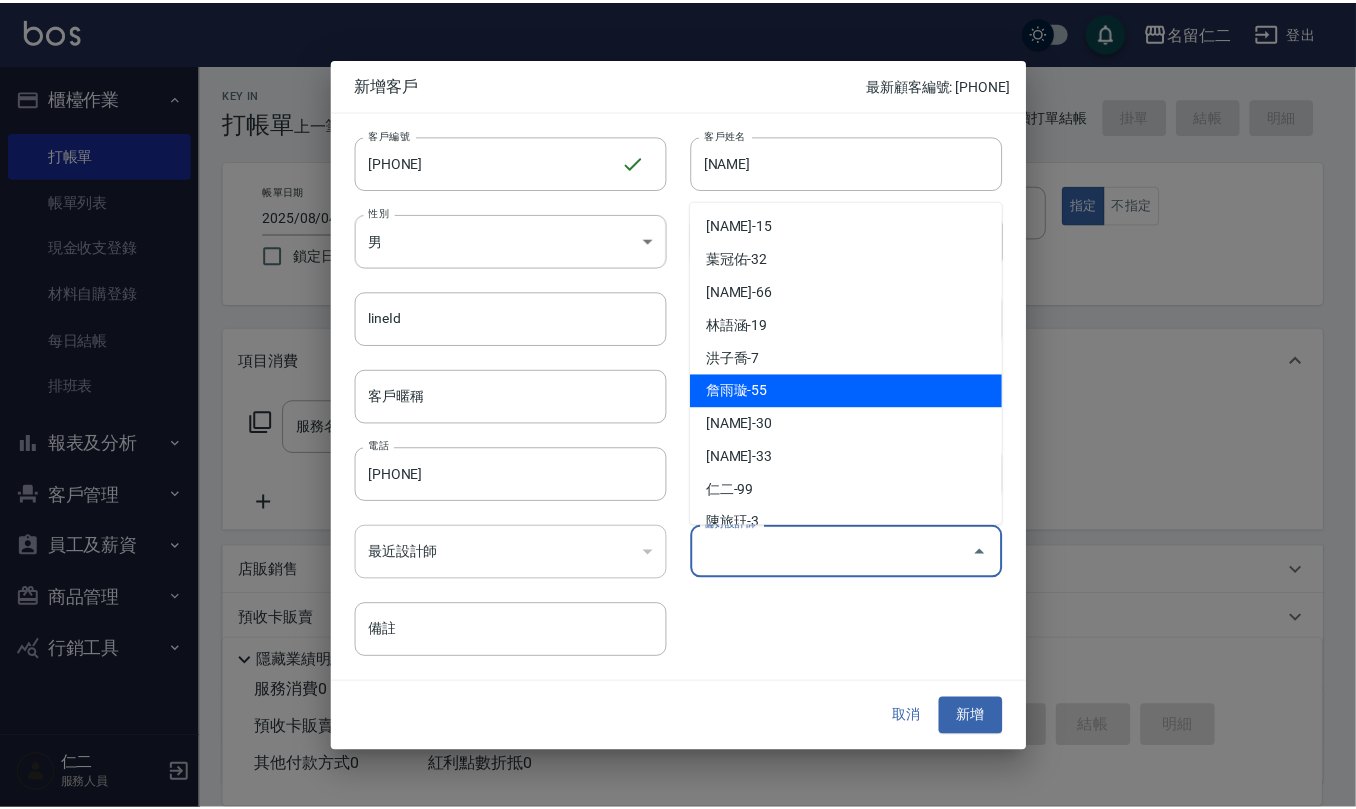 scroll, scrollTop: 133, scrollLeft: 0, axis: vertical 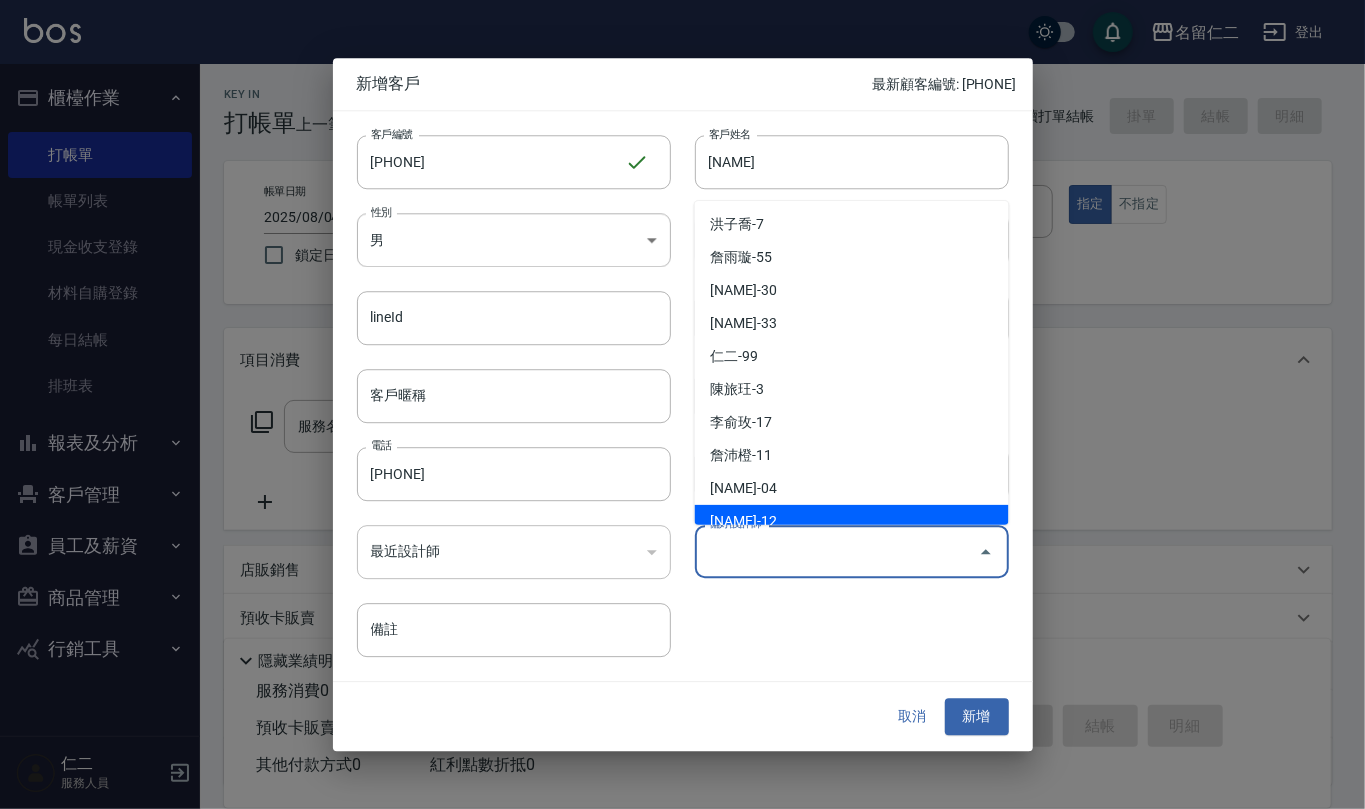 click on "[NAME]-12" at bounding box center (852, 521) 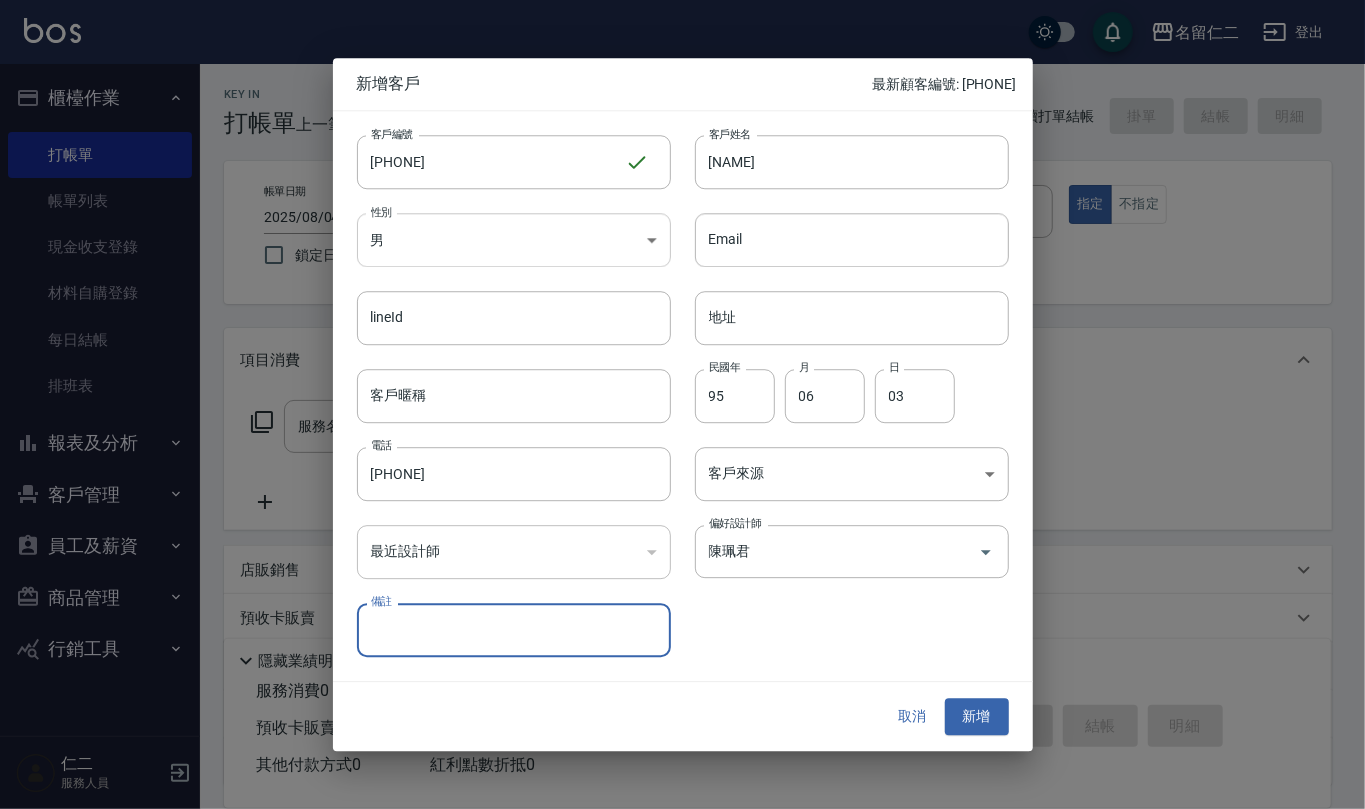 click on "名留仁二 登出 櫃檯作業 打帳單 帳單列表 現金收支登錄 材料自購登錄 每日結帳 排班表 報表及分析 報表目錄 店家區間累計表 店家日報表 互助日報表 互助月報表 互助點數明細 互助業績報表 設計師業績表 設計師日報表 設計師業績分析表 設計師業績月報表 商品消耗明細 單一服務項目查詢 收支分類明細表 費用分析表 客戶管理 客戶列表 員工及薪資 員工列表 員工離職列表 全店打卡記錄 商品管理 商品列表 行銷工具 活動發券明細 仁二 服務人員 Key In 打帳單 上一筆訂單:#19 帳單速查 結帳前確認明細 連續打單結帳 掛單 結帳 明細 帳單日期 [DATE] [TIME] 鎖定日期 顧客姓名/手機號碼/編號 顧客姓名/手機號碼/編號 不留客資 服務人員姓名/編號 服務人員姓名/編號 指定 不指定 項目消費 服務名稱/代號 服務名稱/代號 店販銷售 服務人員姓名/編號 服務人員姓名/編號 備註 0" at bounding box center (682, 487) 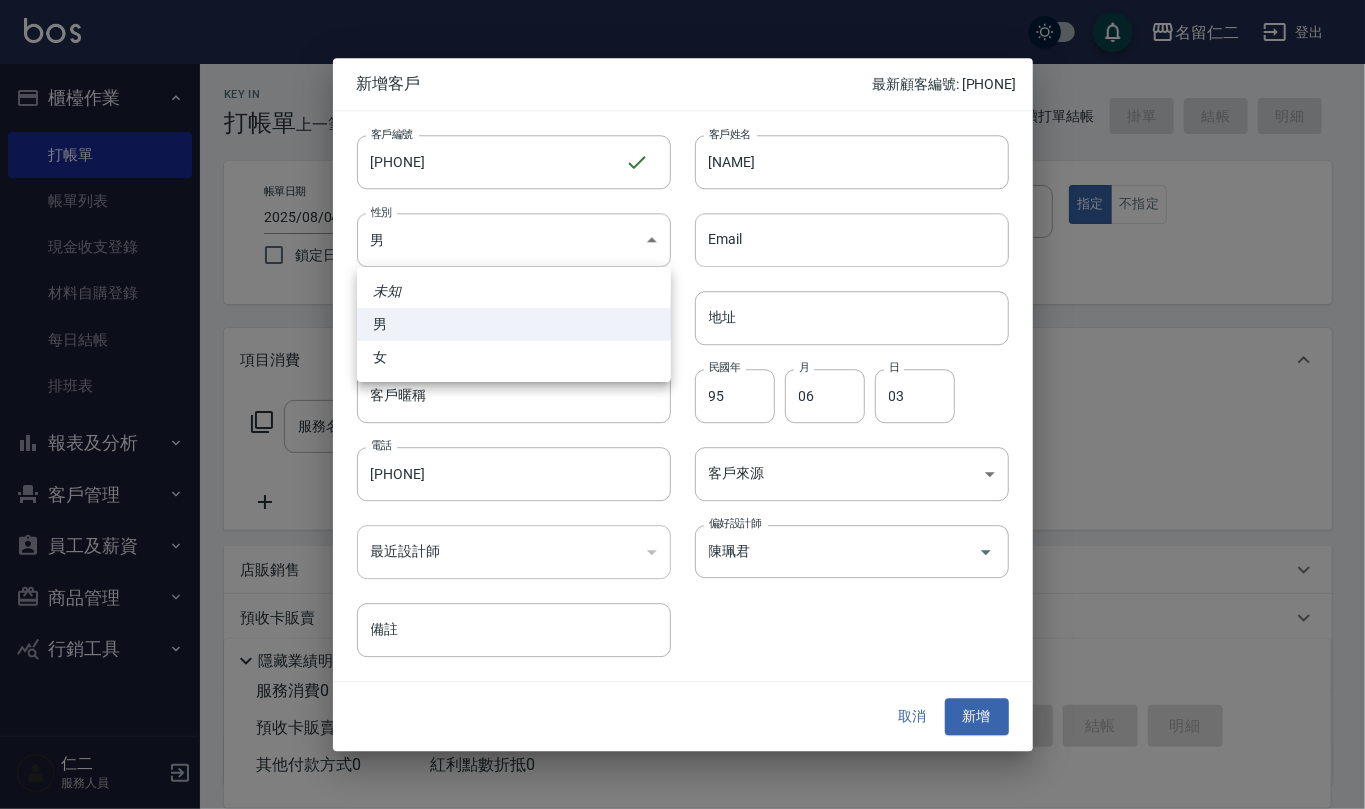 click on "女" at bounding box center [514, 357] 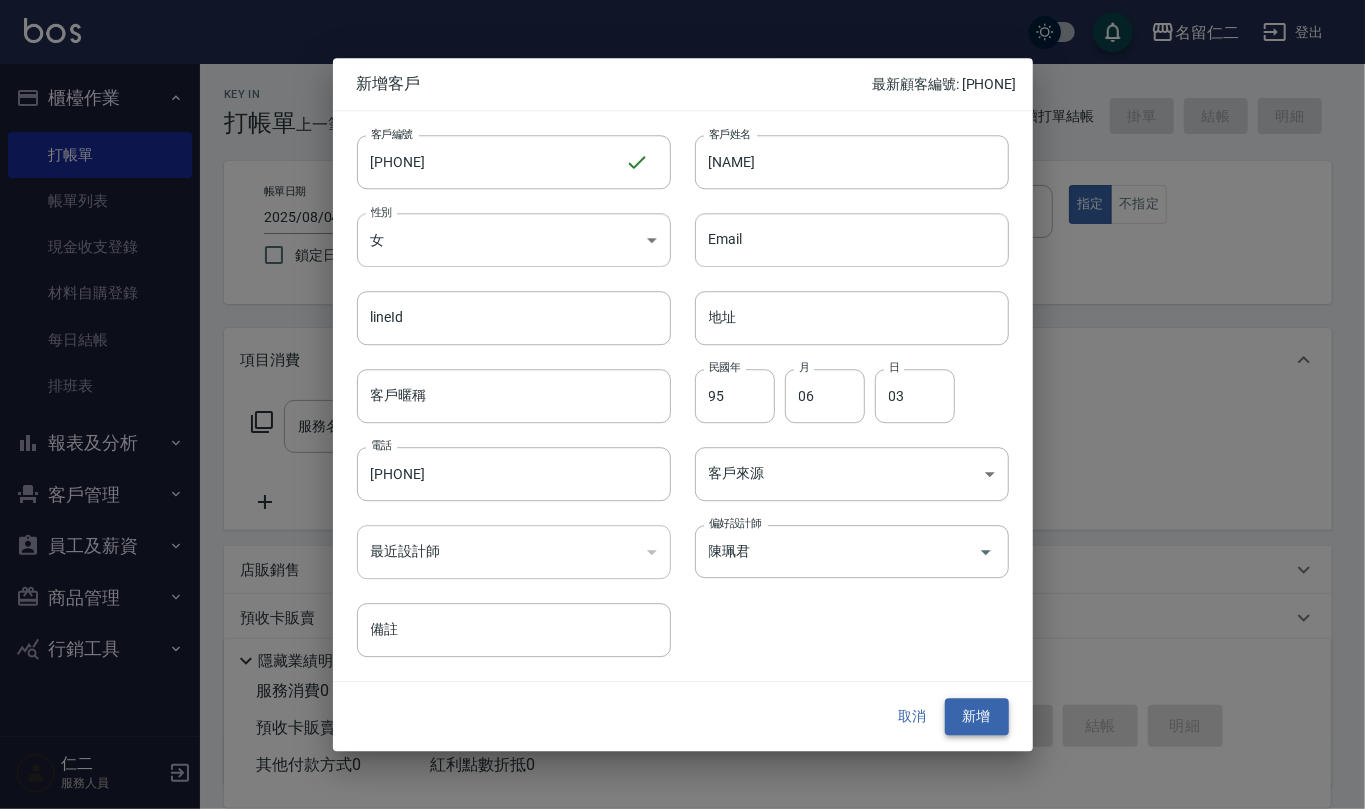 click on "新增" at bounding box center [977, 717] 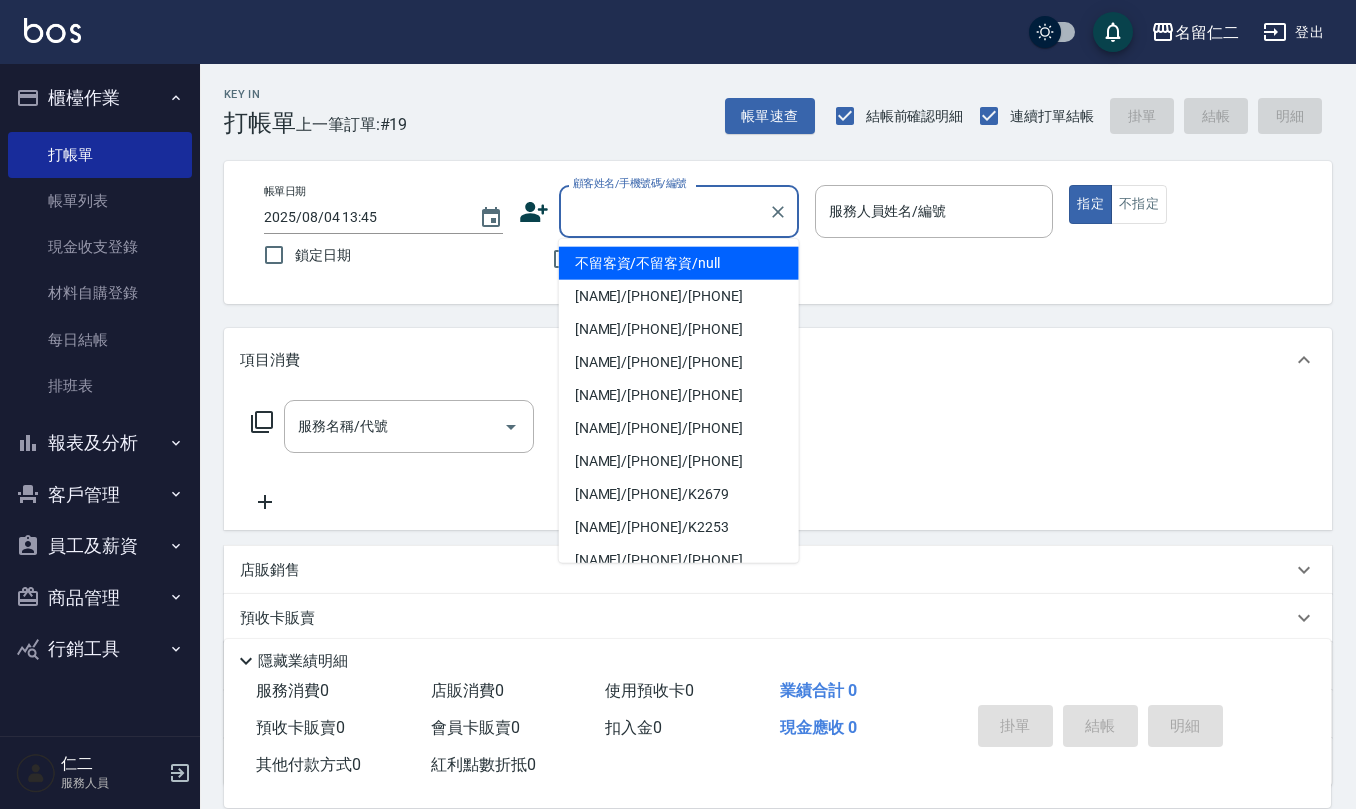 paste on "[PHONE]" 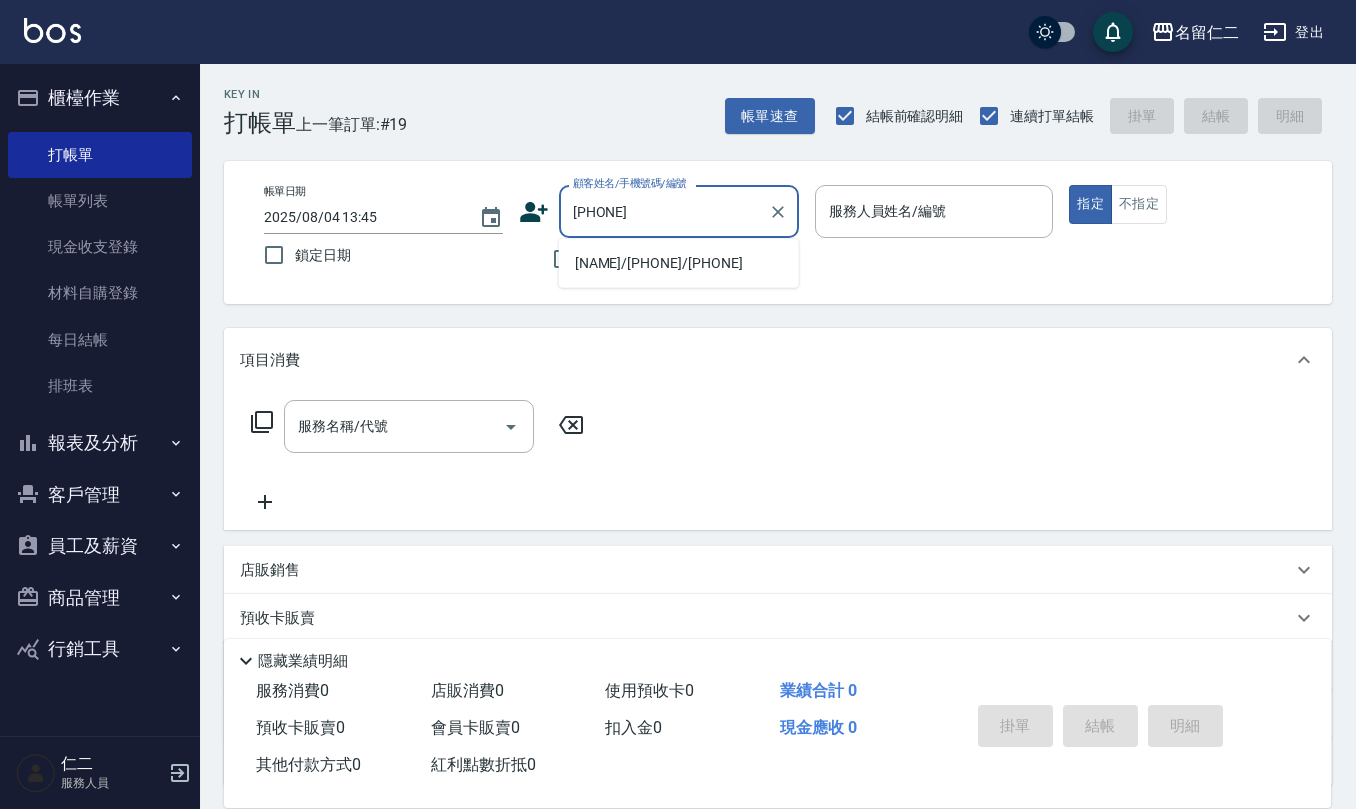 type on "[NAME]/[PHONE]/[PHONE]" 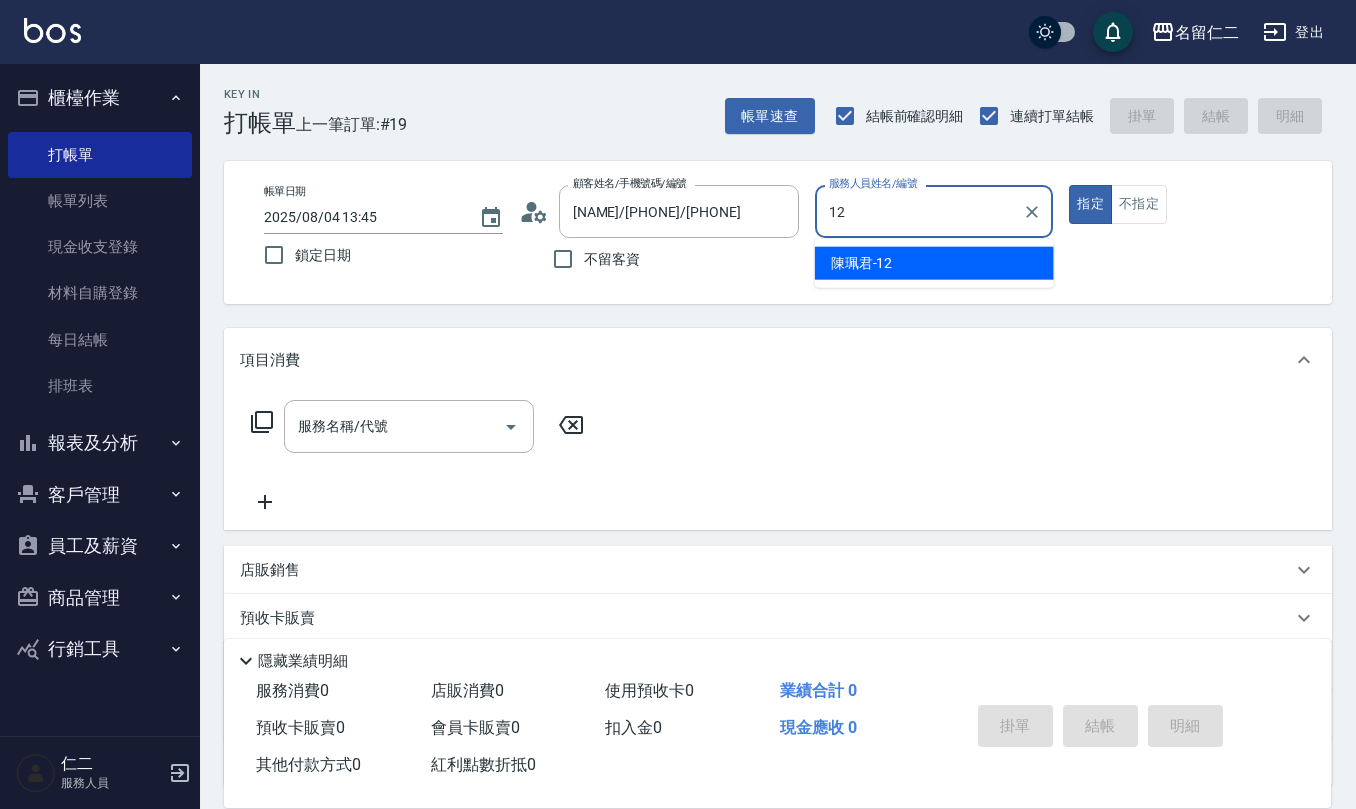 type on "[NAME]-12" 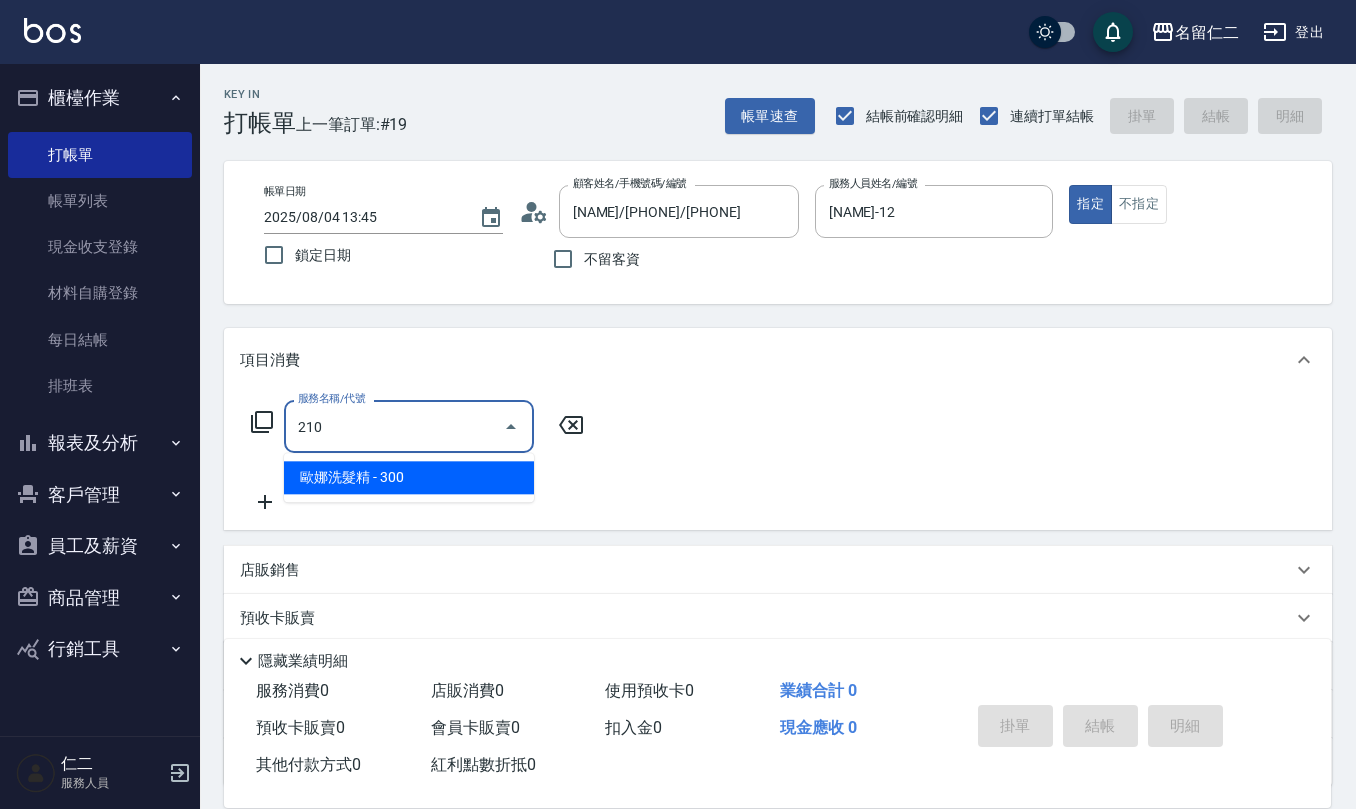 type on "歐娜洗髮精(210)" 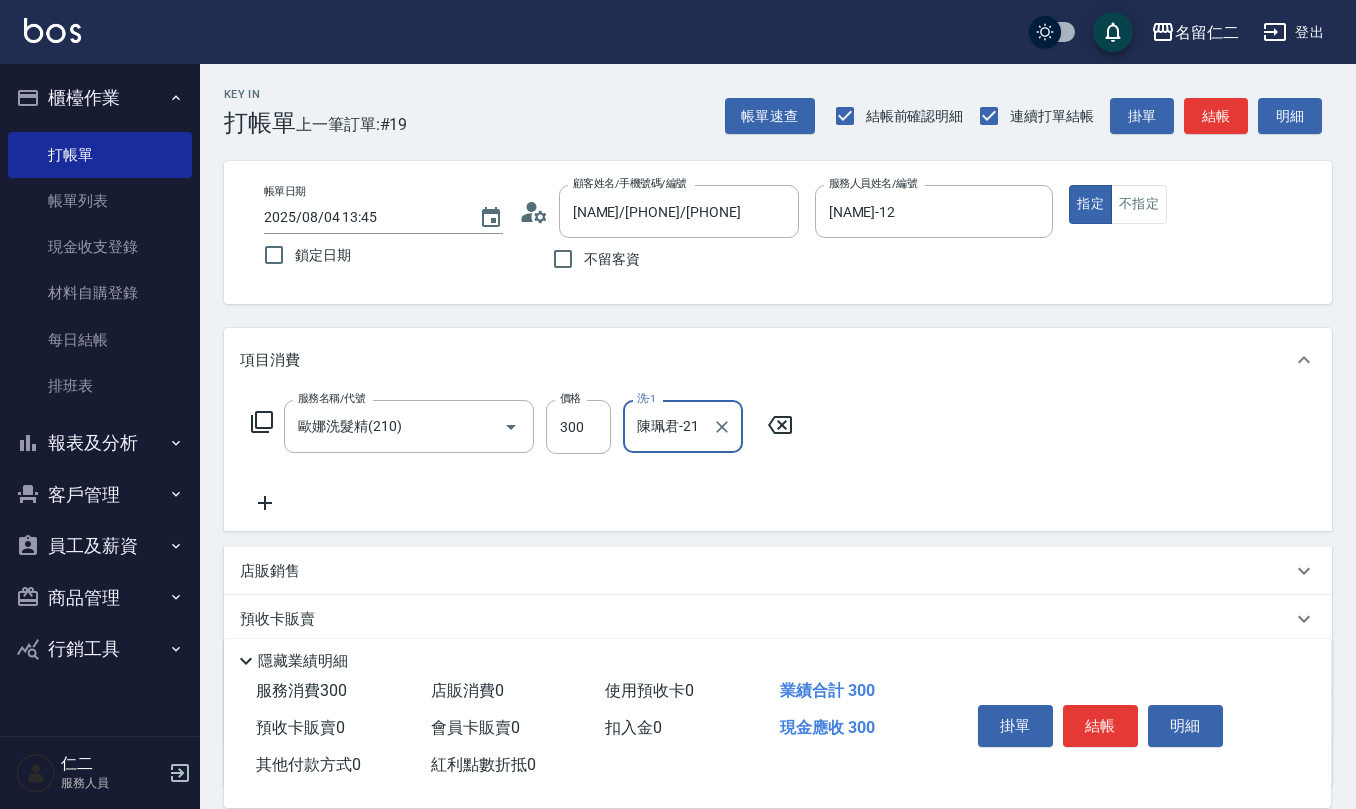 type on "陳珮君-21" 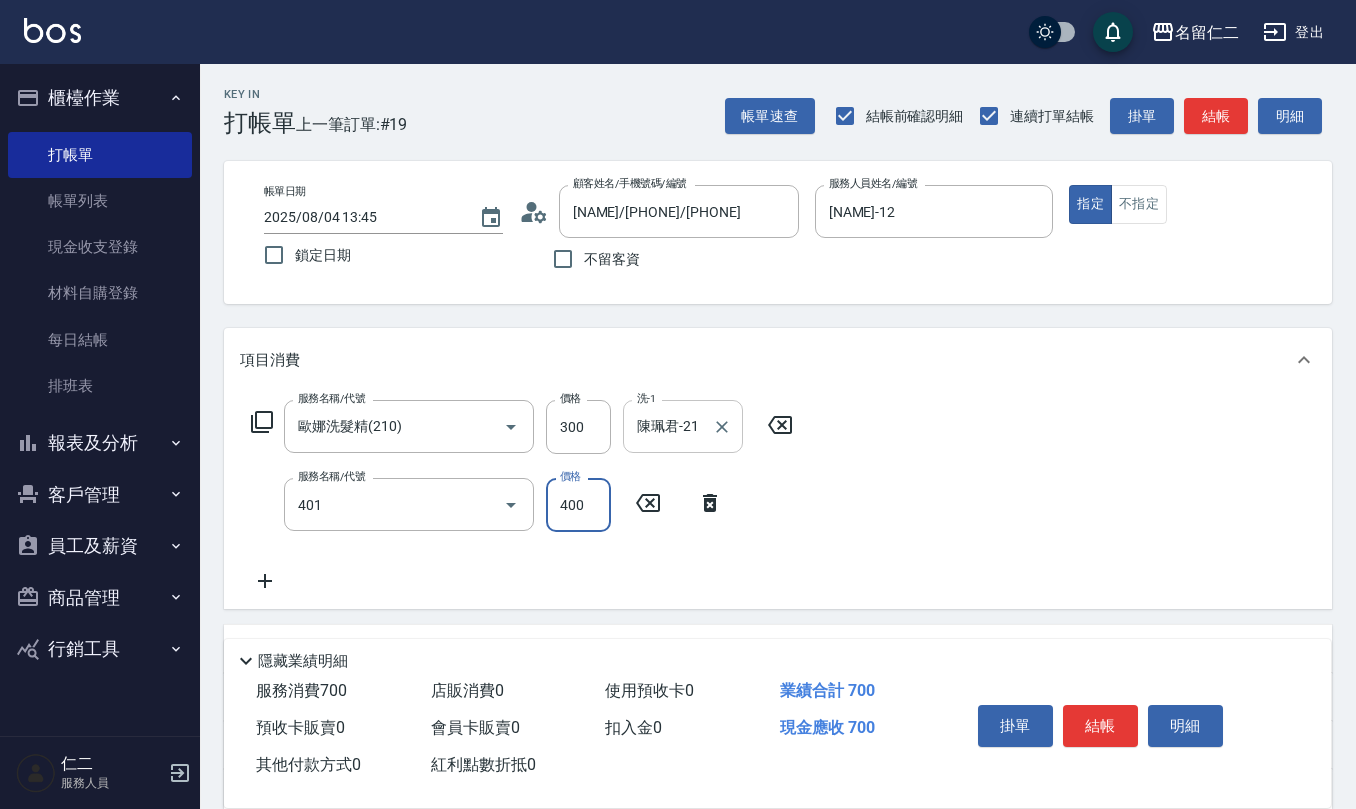 type on "剪髮(401)" 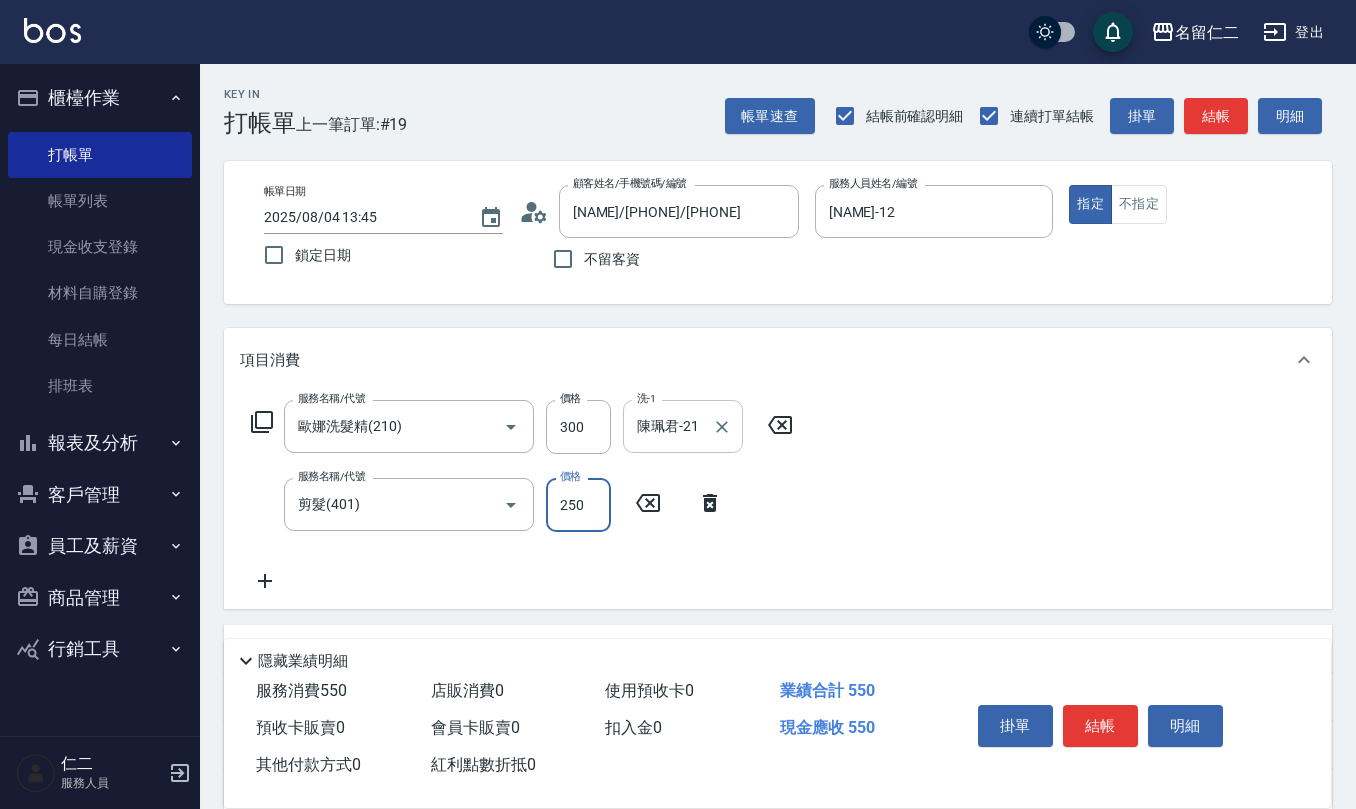 type on "250" 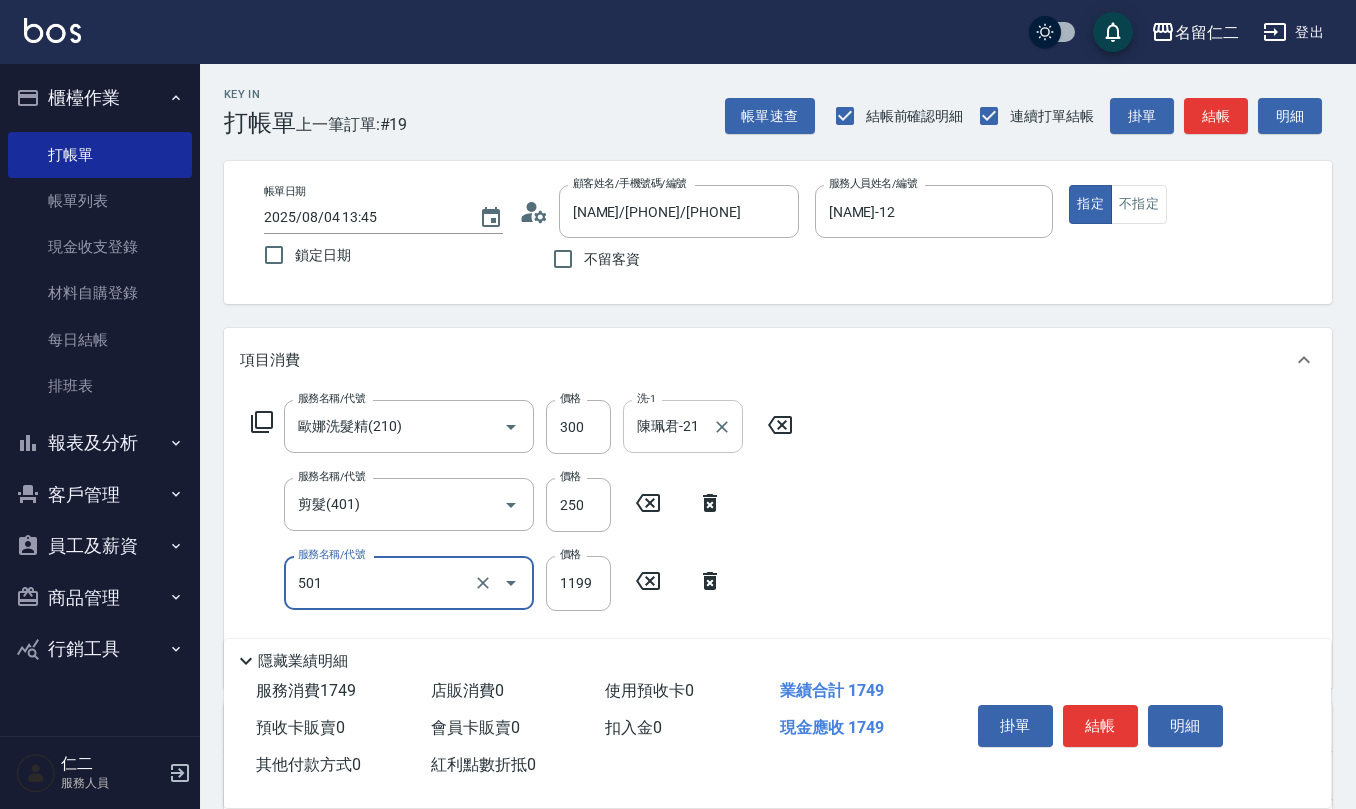 type on "染髮(501)" 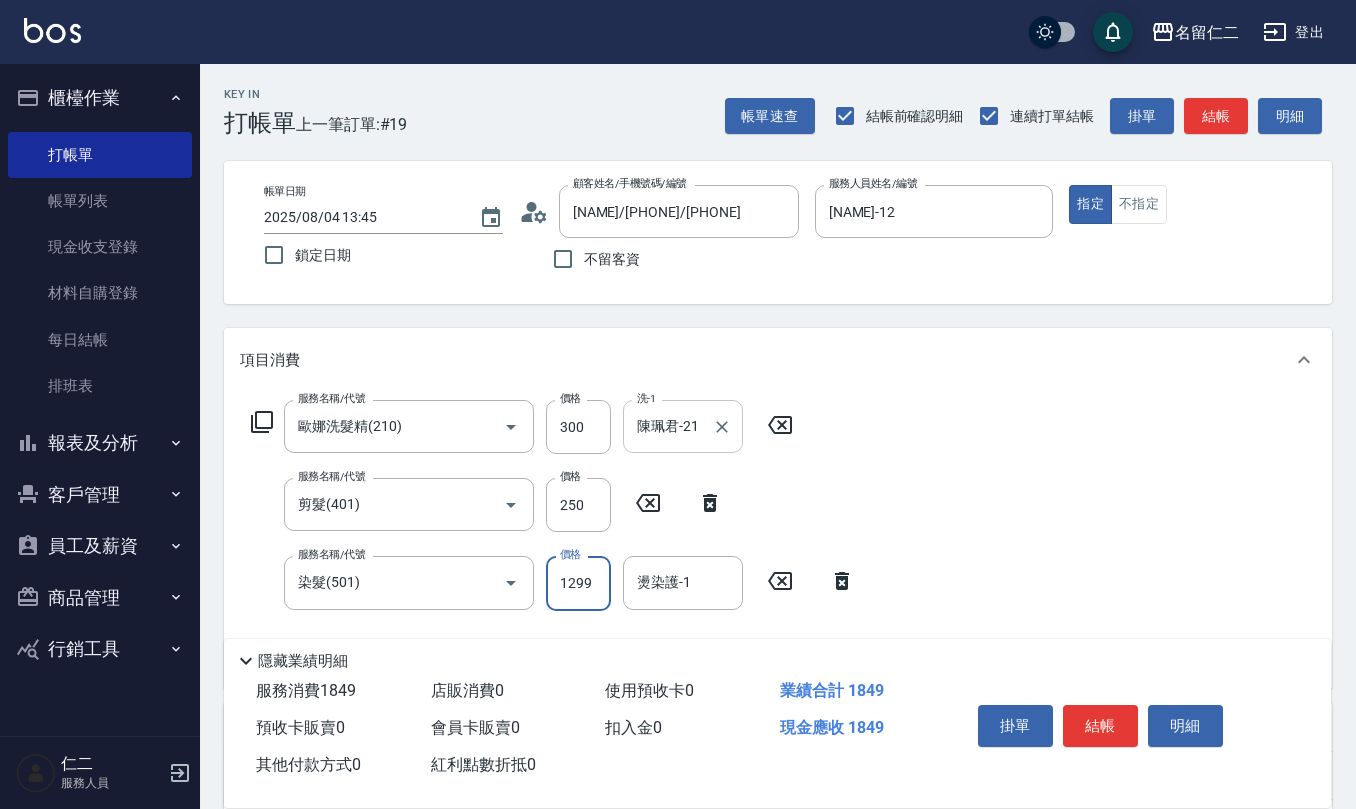 type on "1299" 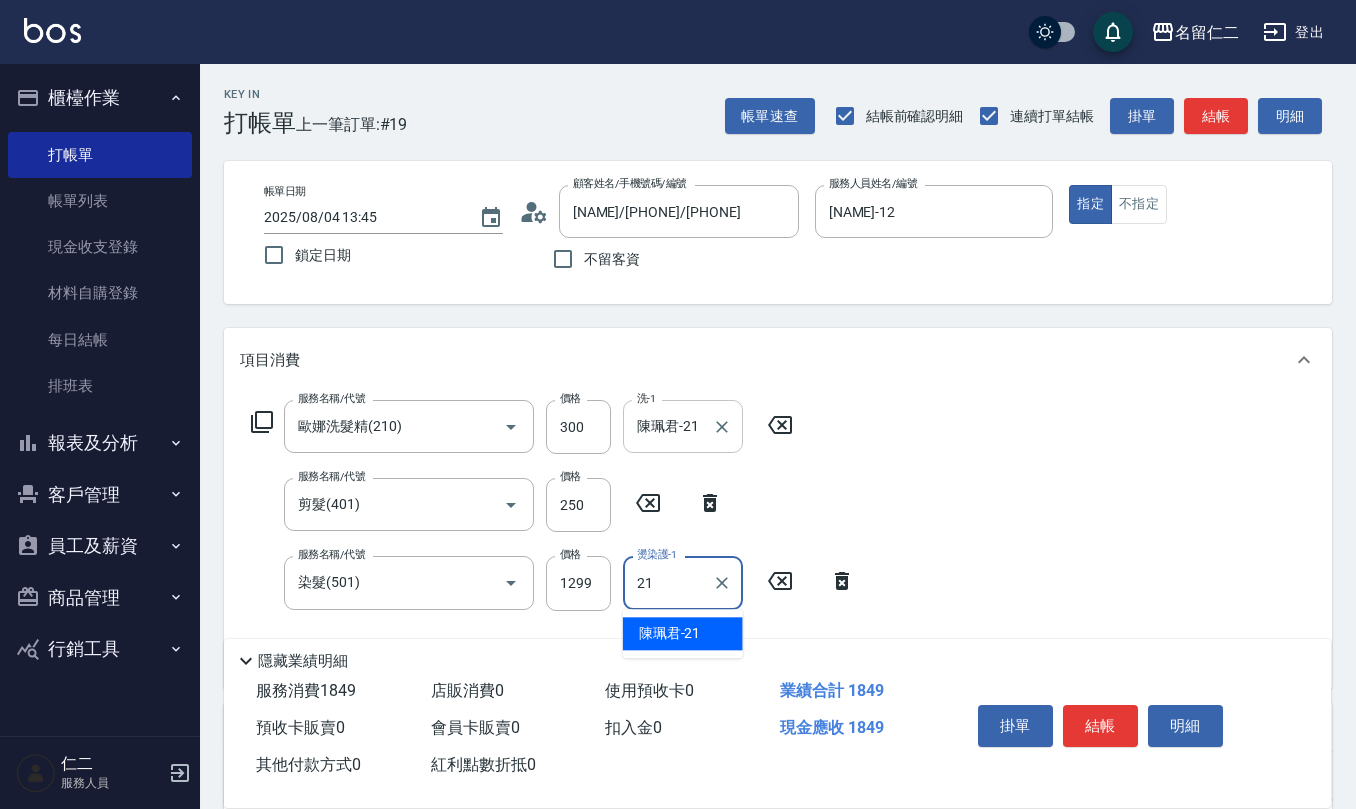 type on "陳珮君-21" 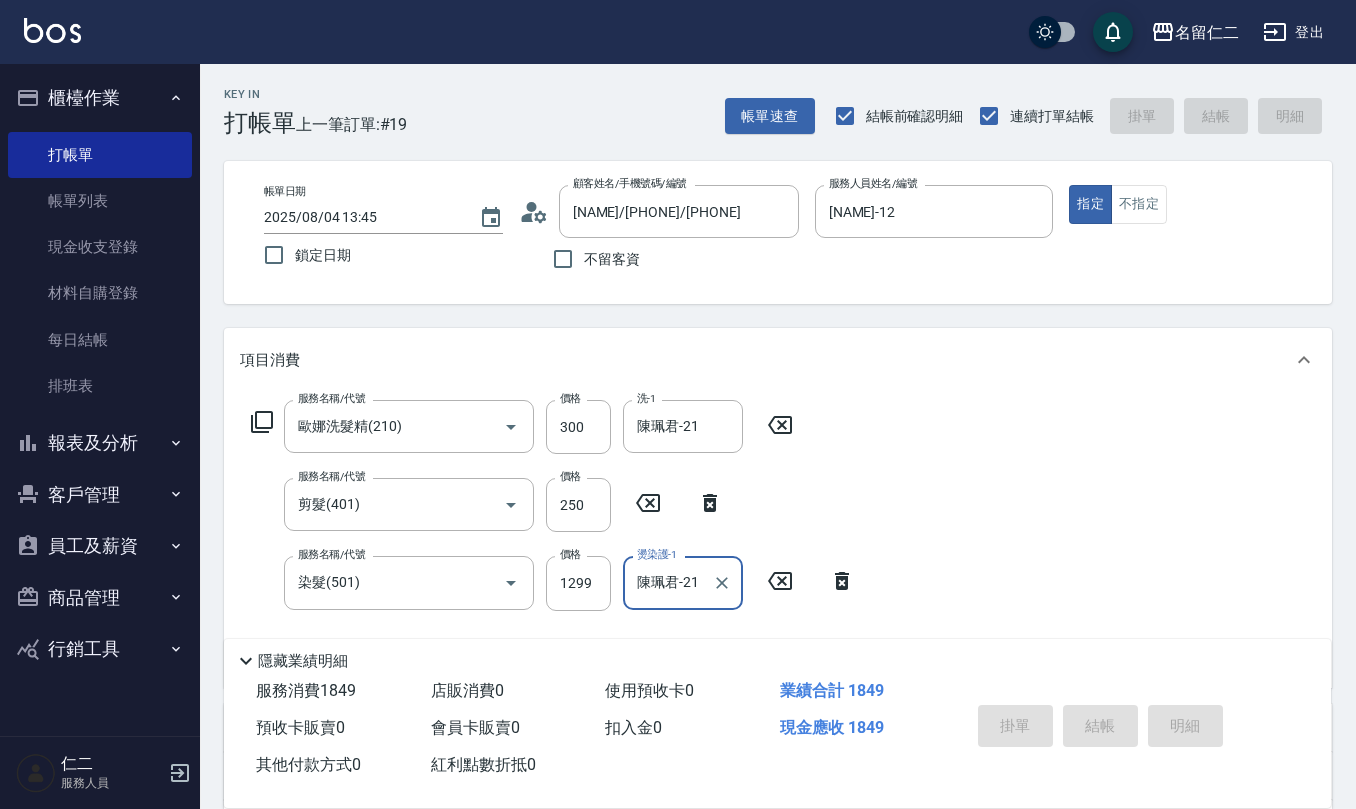 type on "[DATE] [TIME]" 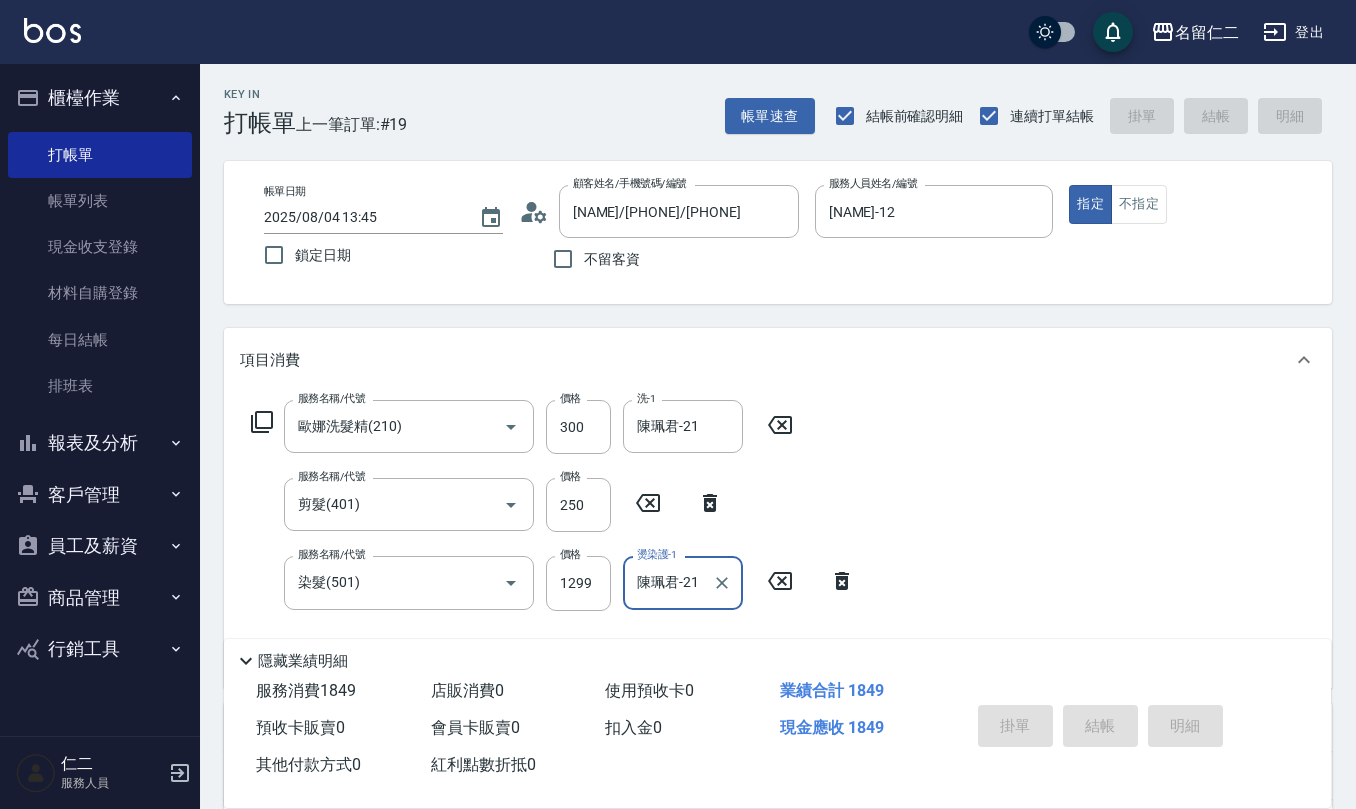 type 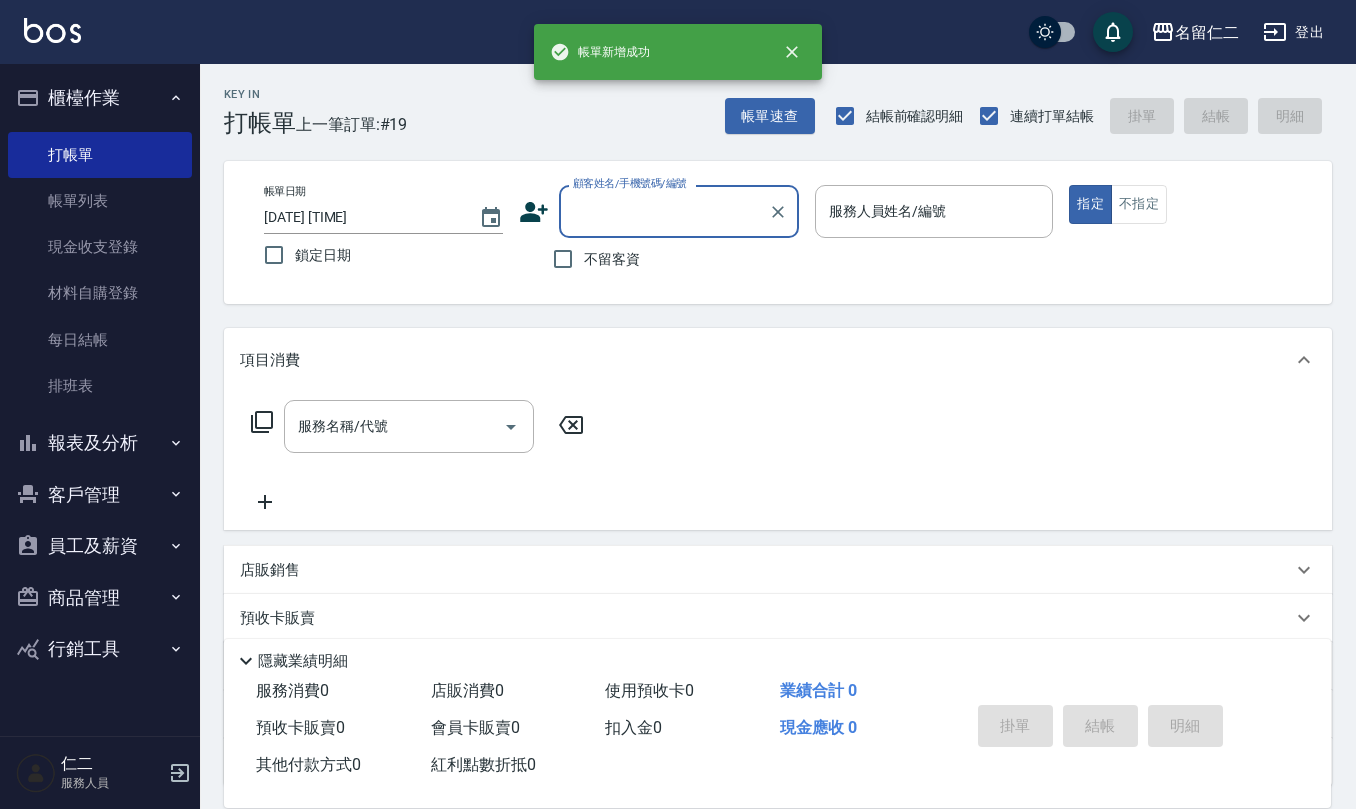 scroll, scrollTop: 0, scrollLeft: 0, axis: both 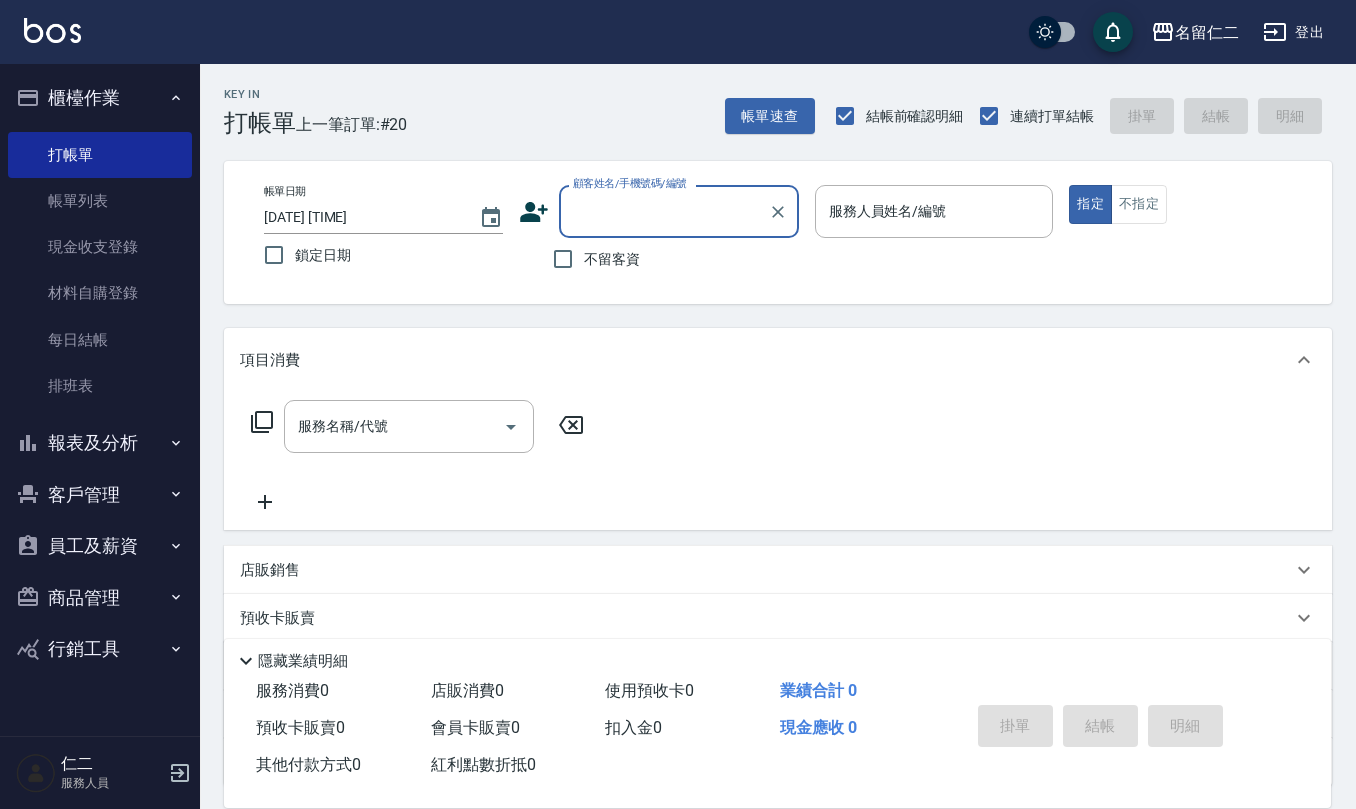 drag, startPoint x: 562, startPoint y: 258, endPoint x: 606, endPoint y: 268, distance: 45.122055 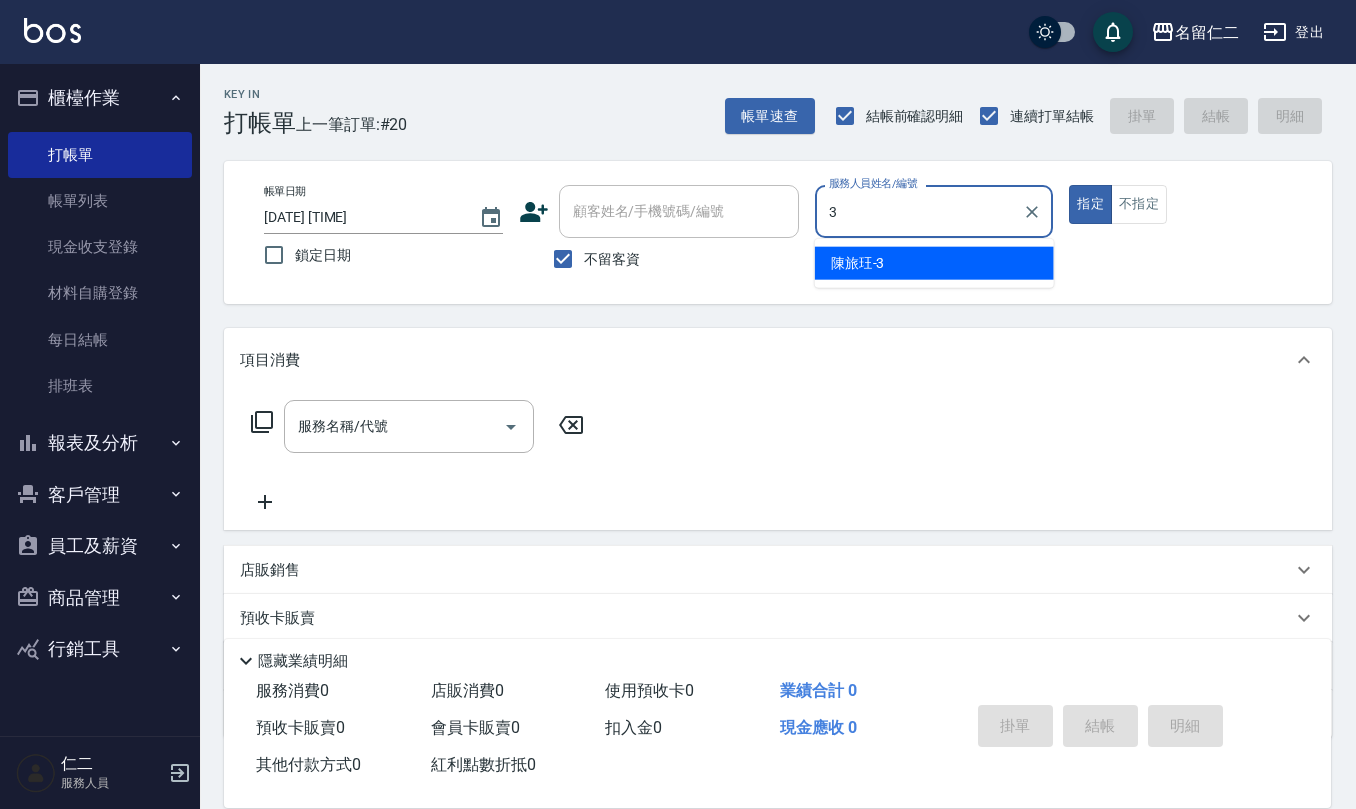 type on "陳旅玨-3" 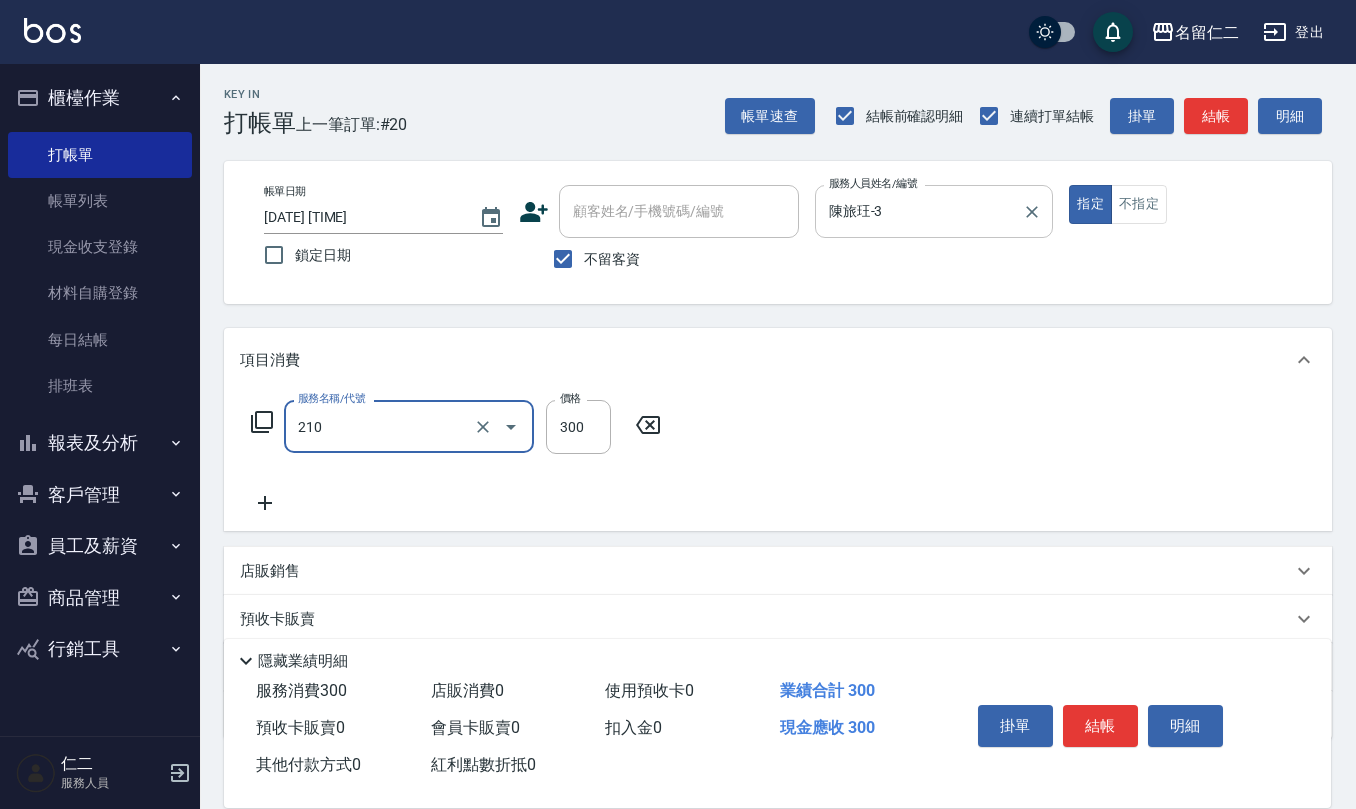 type on "歐娜洗髮精(210)" 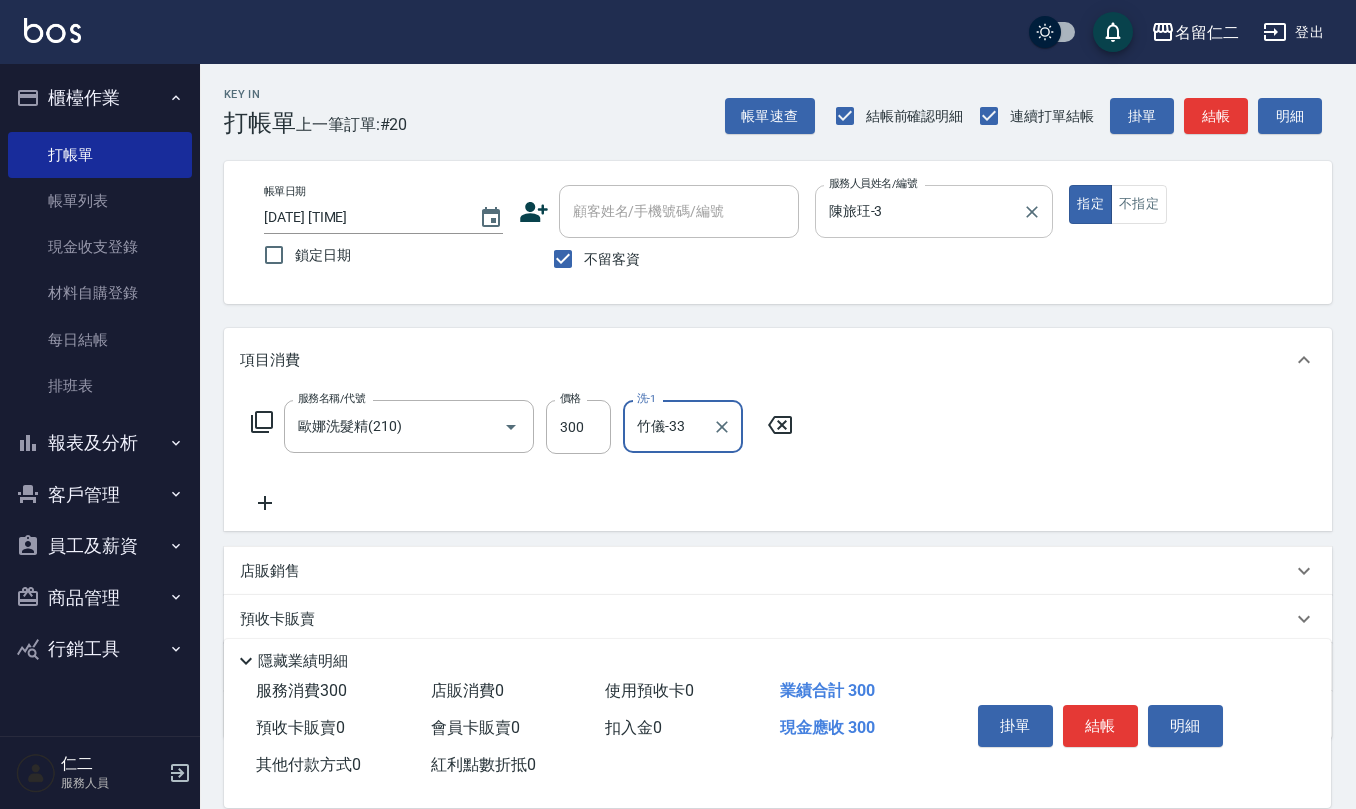 type on "竹儀-33" 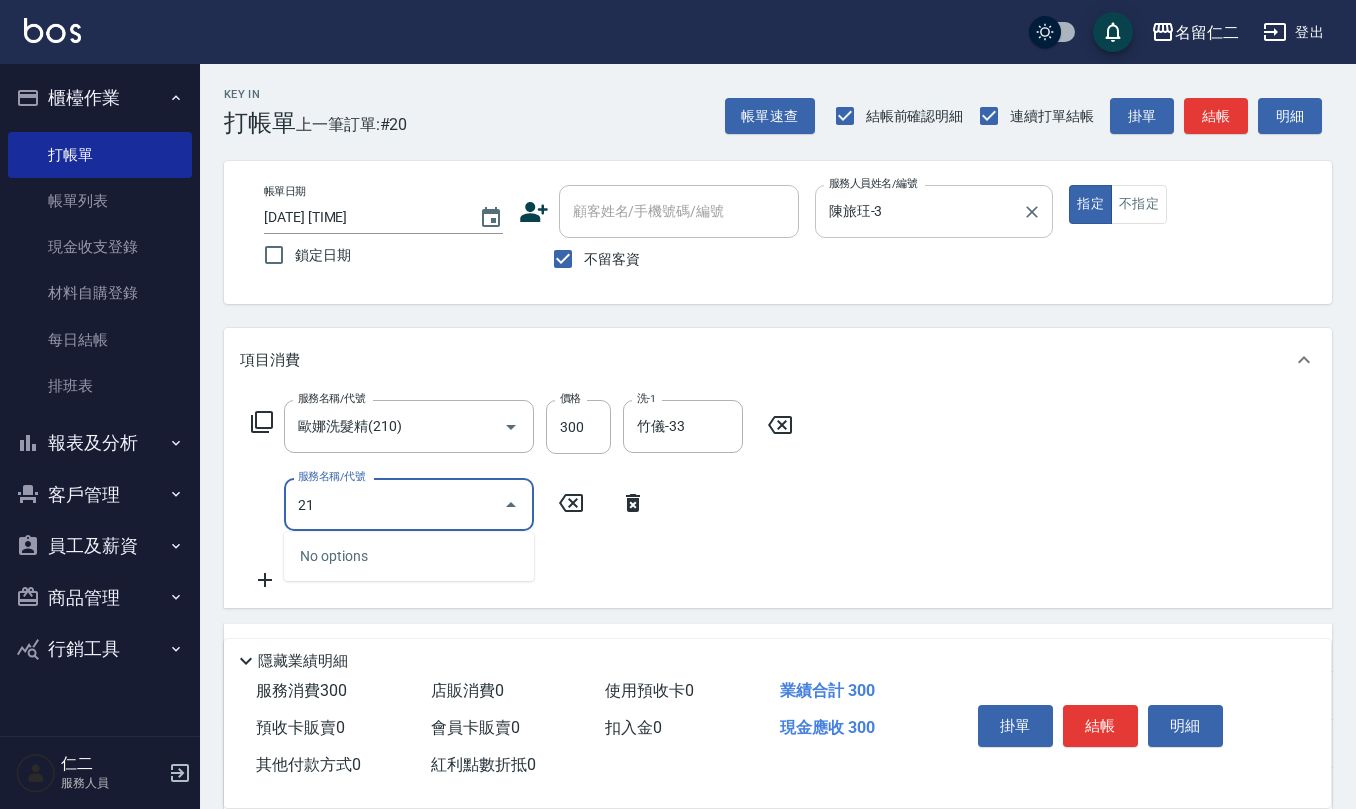 type on "2" 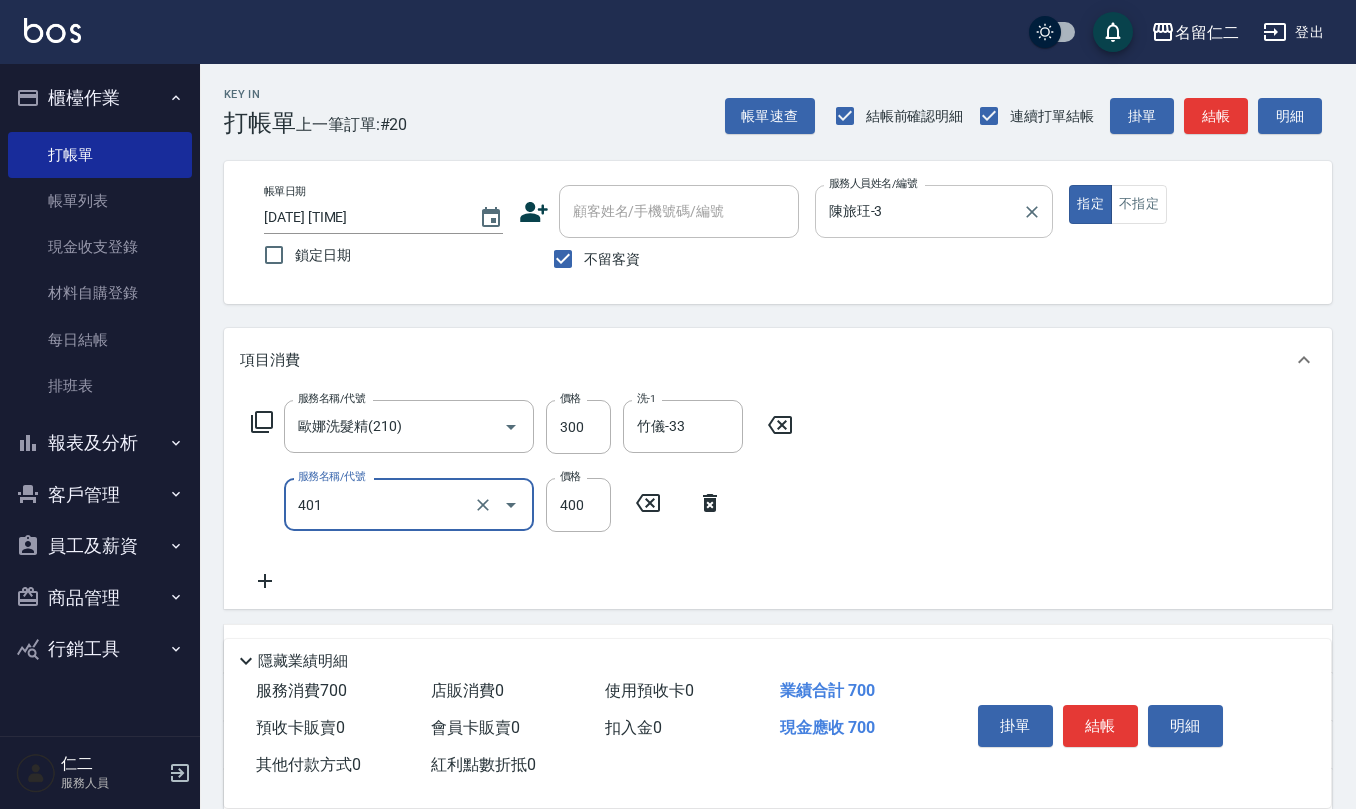 type on "剪髮(401)" 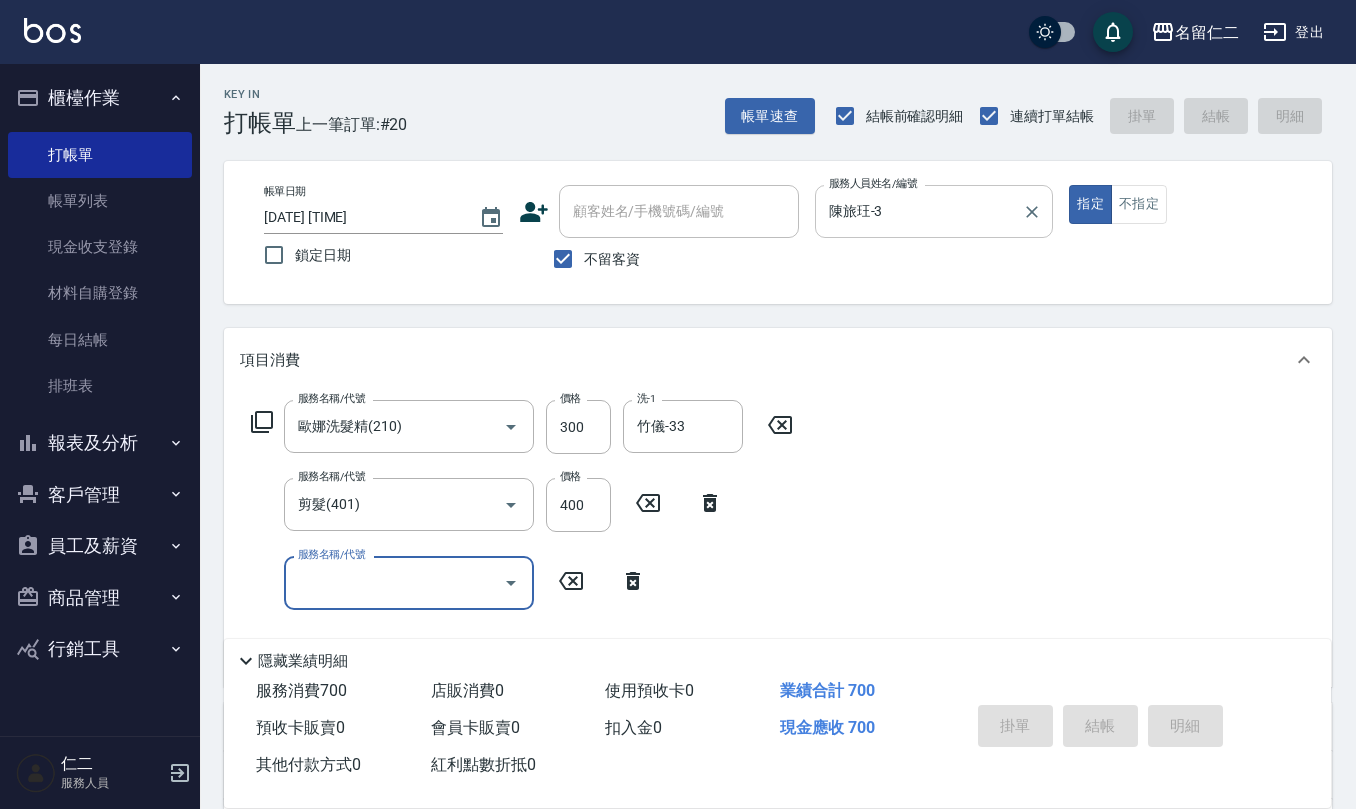 type on "[DATE] [TIME]" 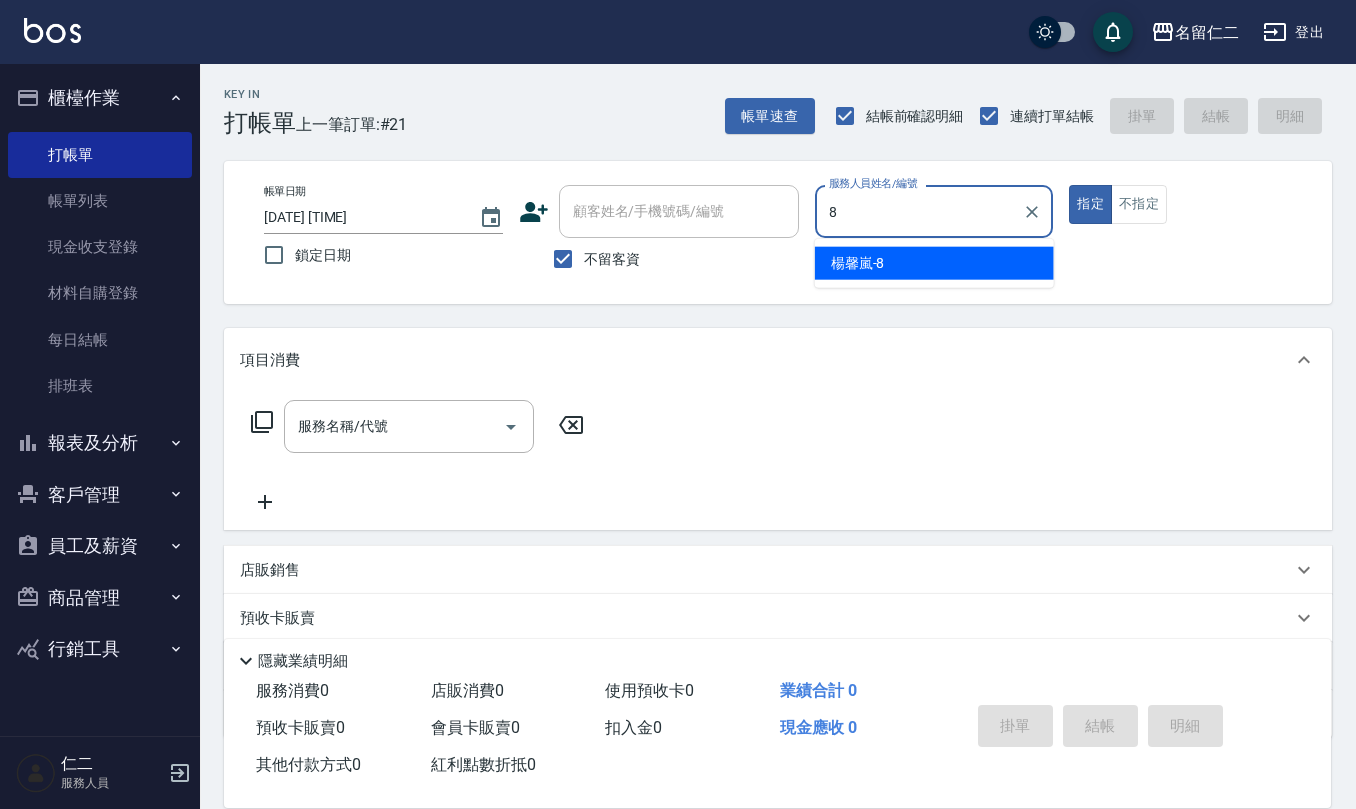 type on "楊馨嵐-8" 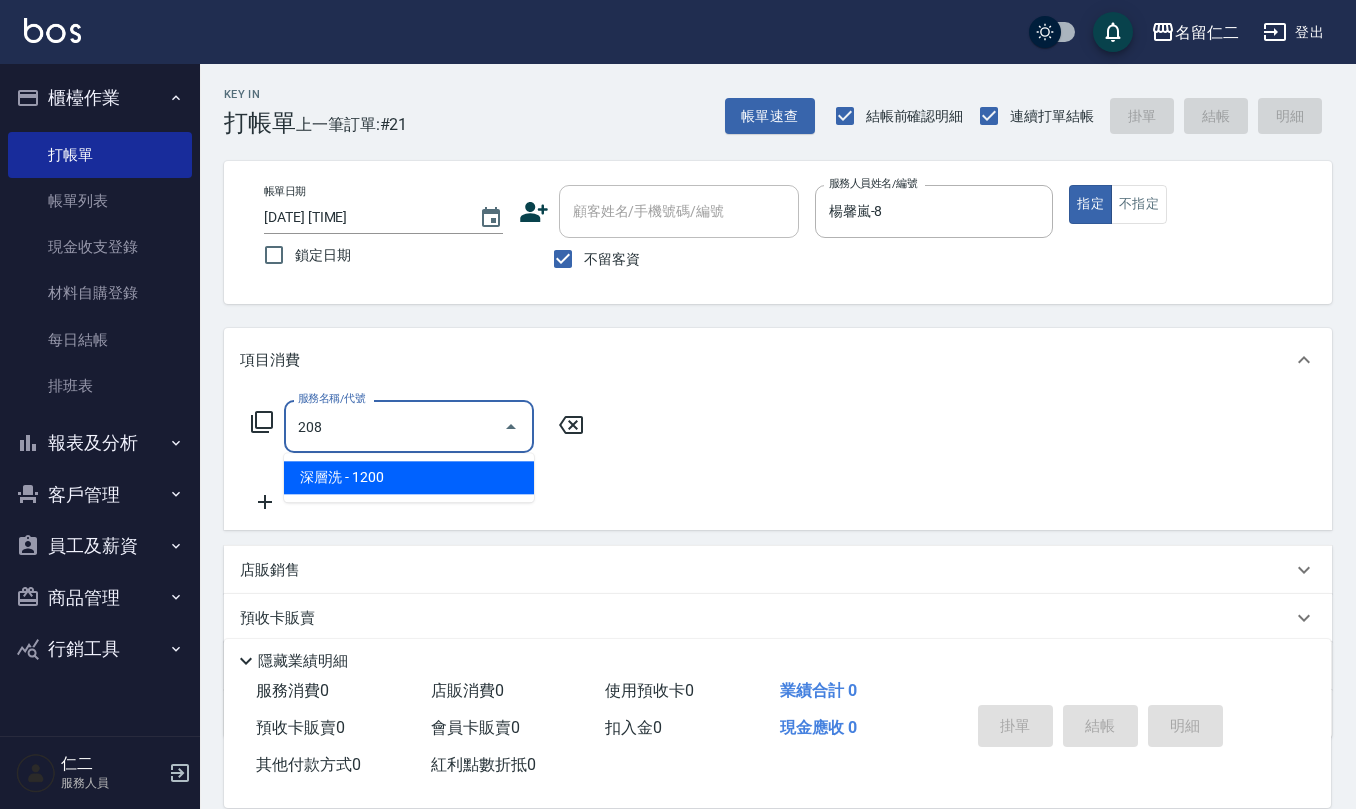 type on "深層洗(208)" 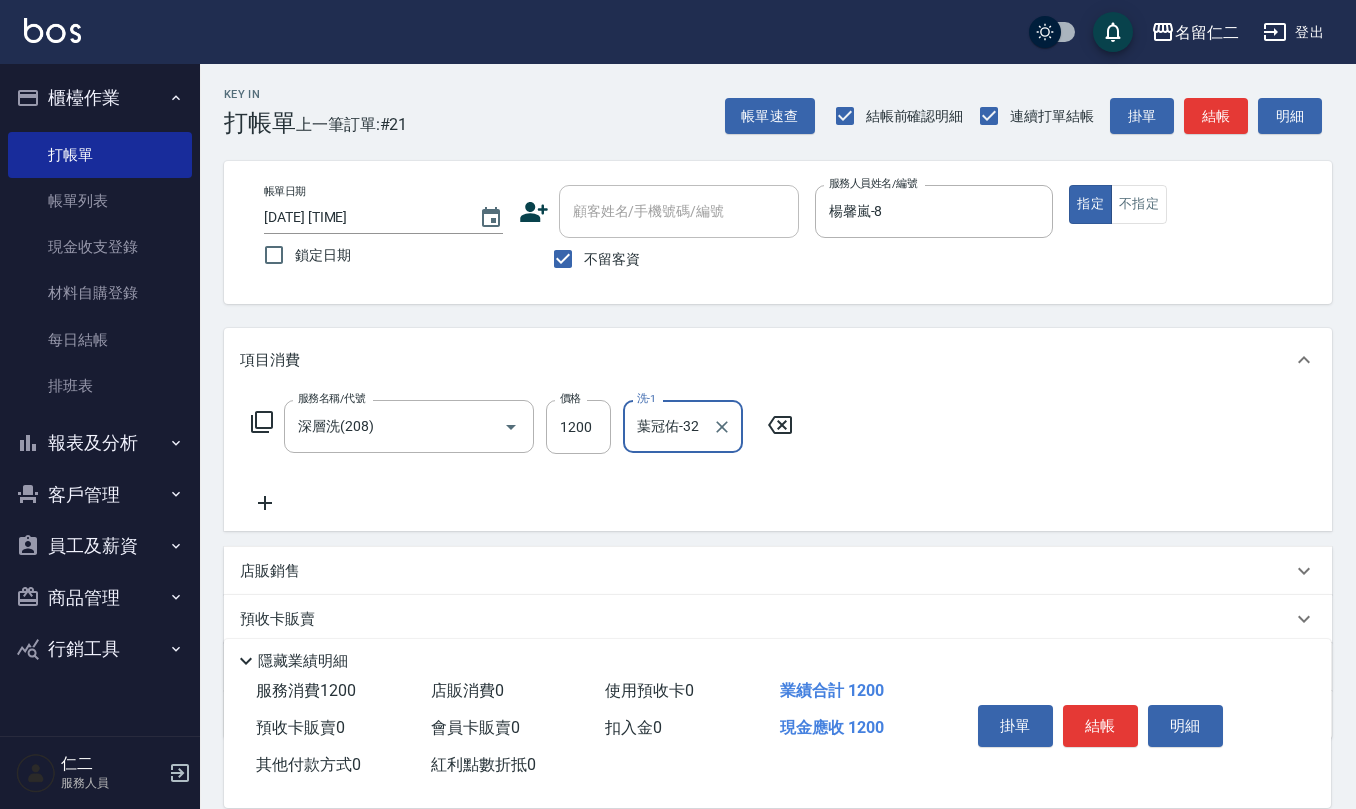 type on "葉冠佑-32" 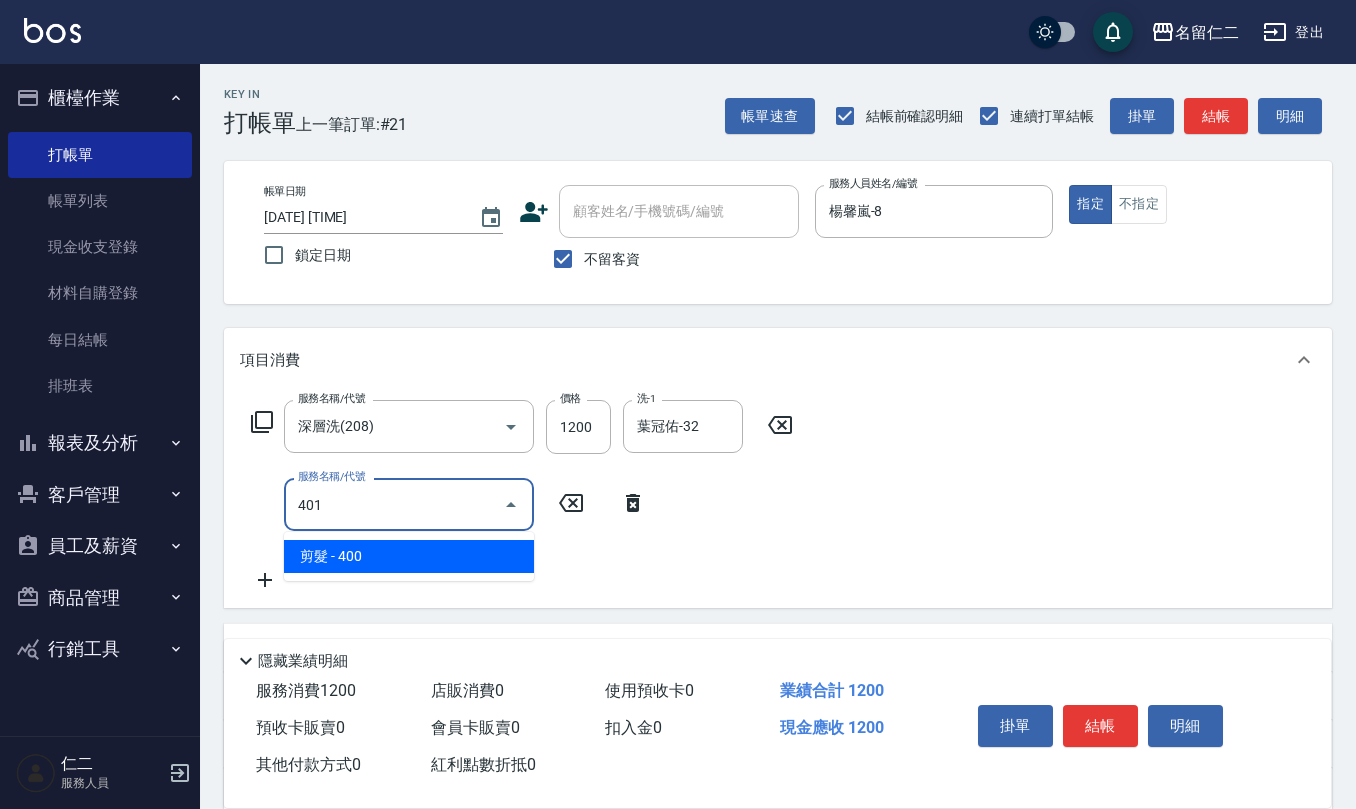 type on "剪髮(401)" 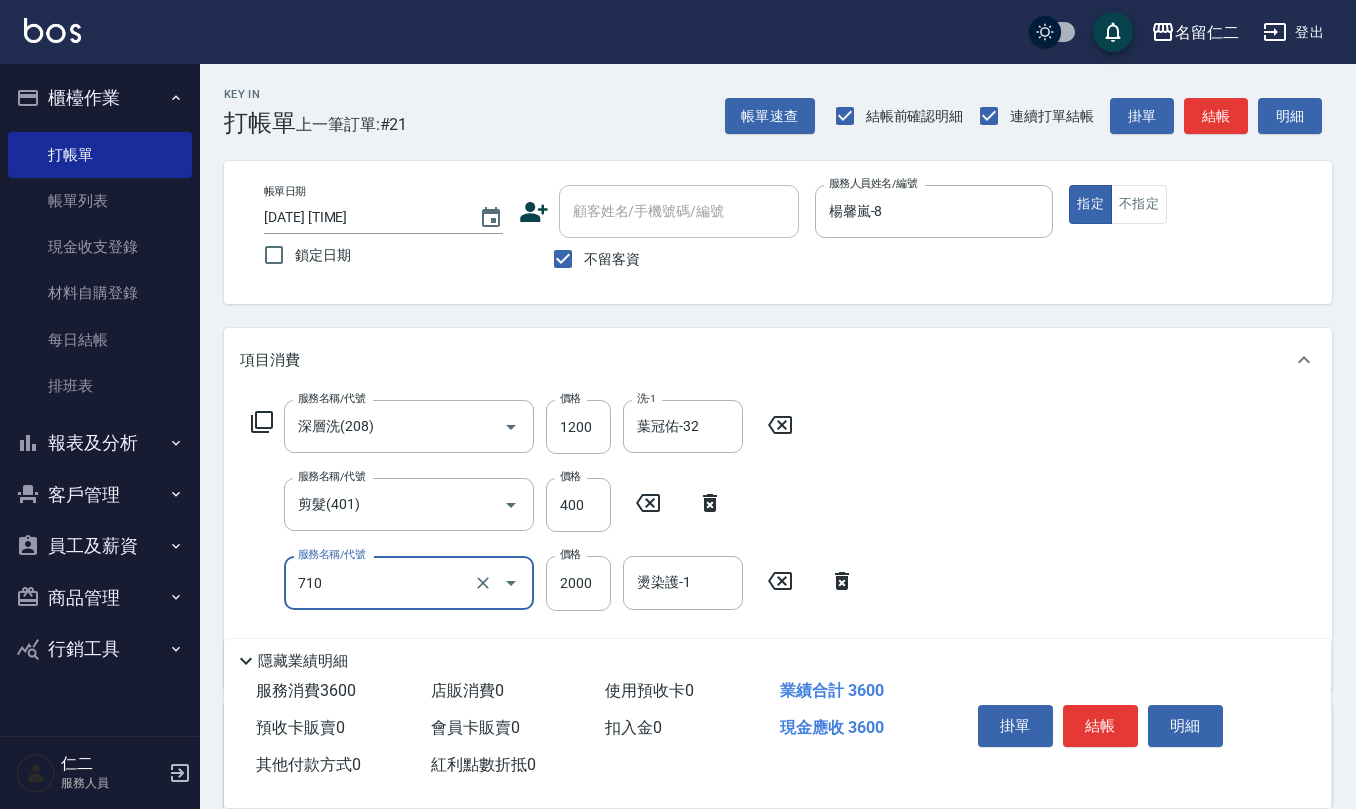 type on "髮善4段護髮2000(710)" 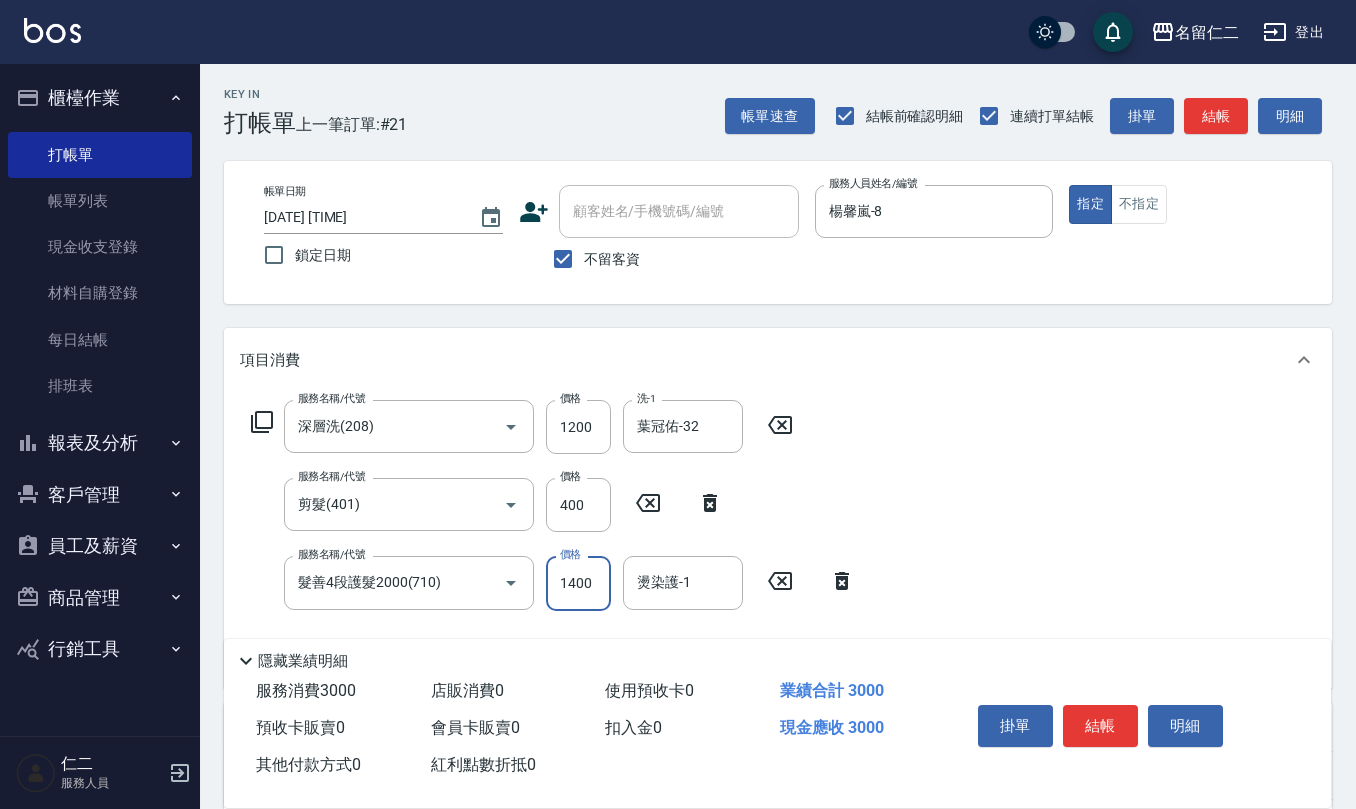 type on "1400" 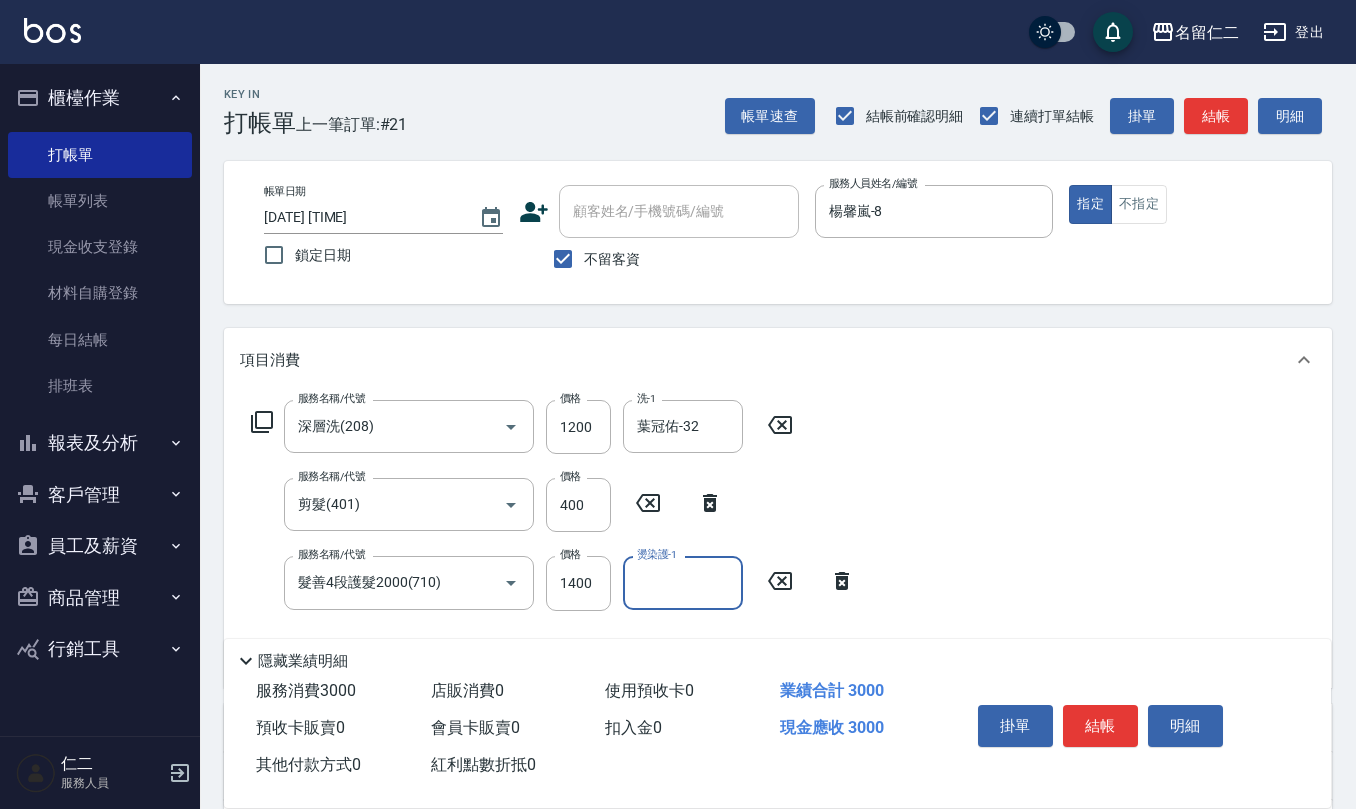 type on "2" 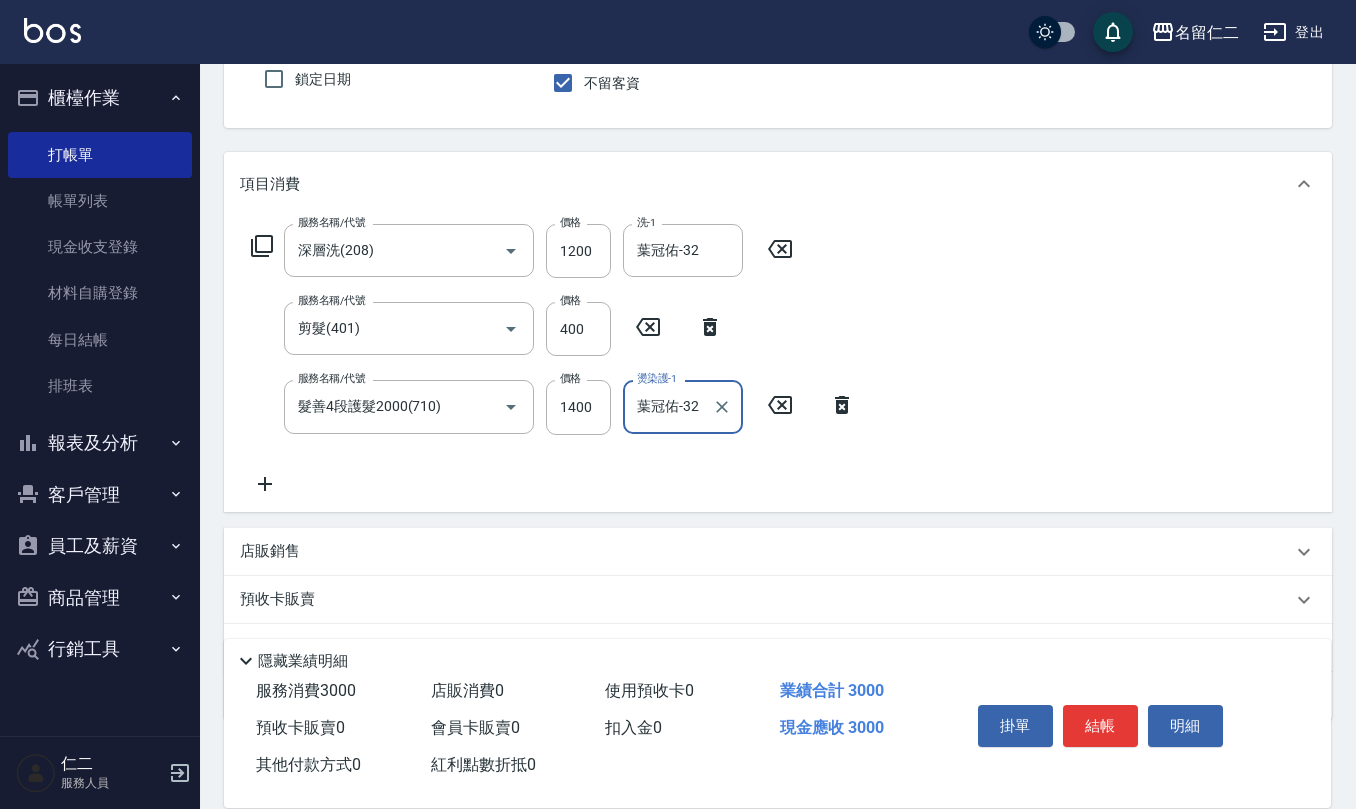 scroll, scrollTop: 266, scrollLeft: 0, axis: vertical 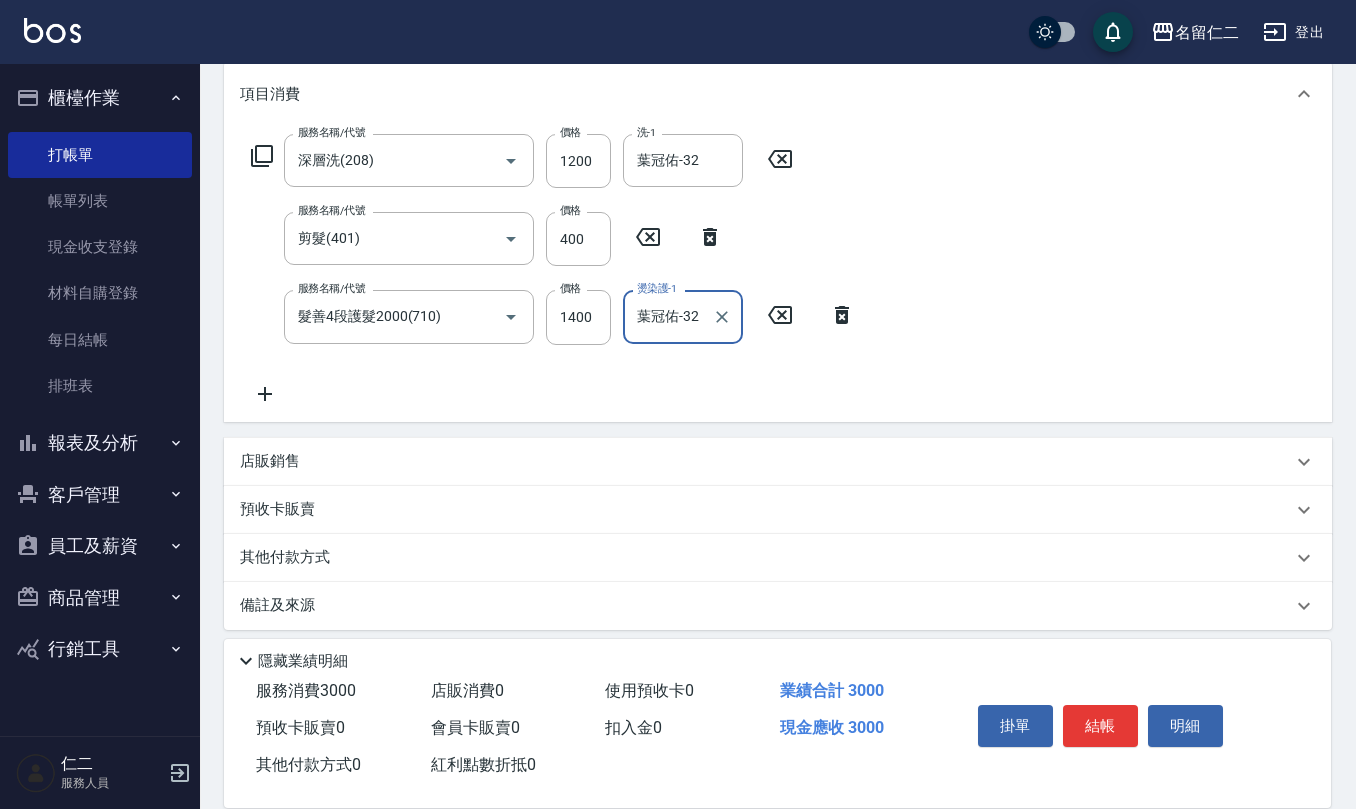type on "葉冠佑-32" 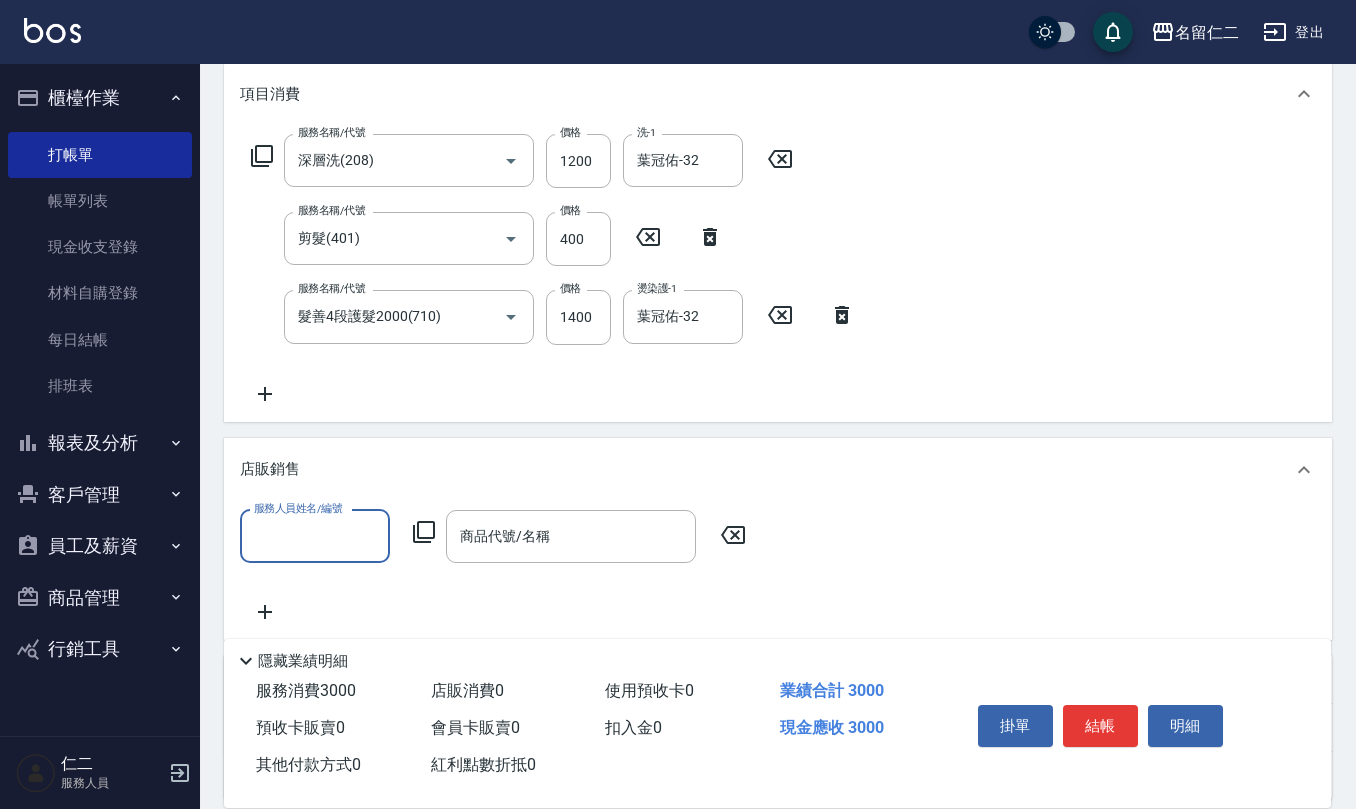 scroll, scrollTop: 1, scrollLeft: 0, axis: vertical 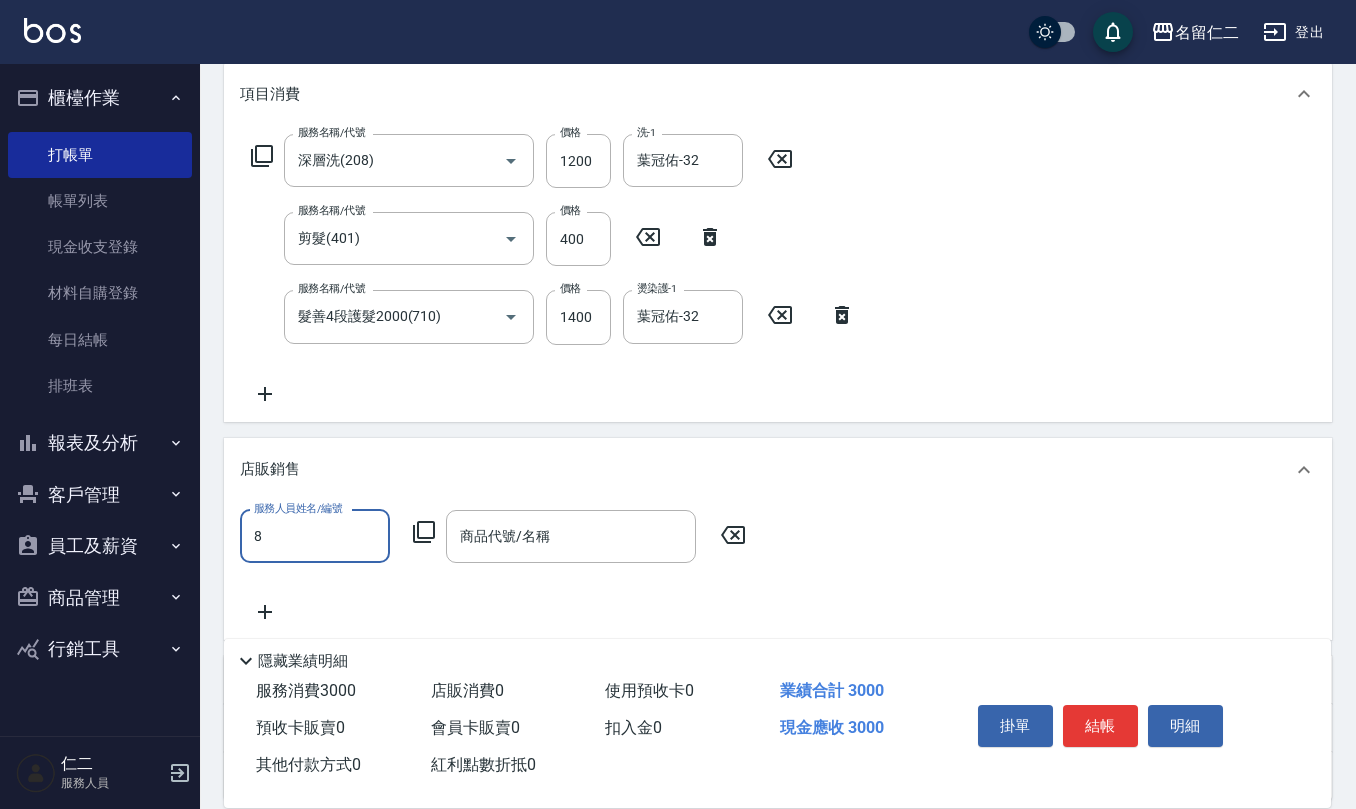 type on "楊馨嵐-8" 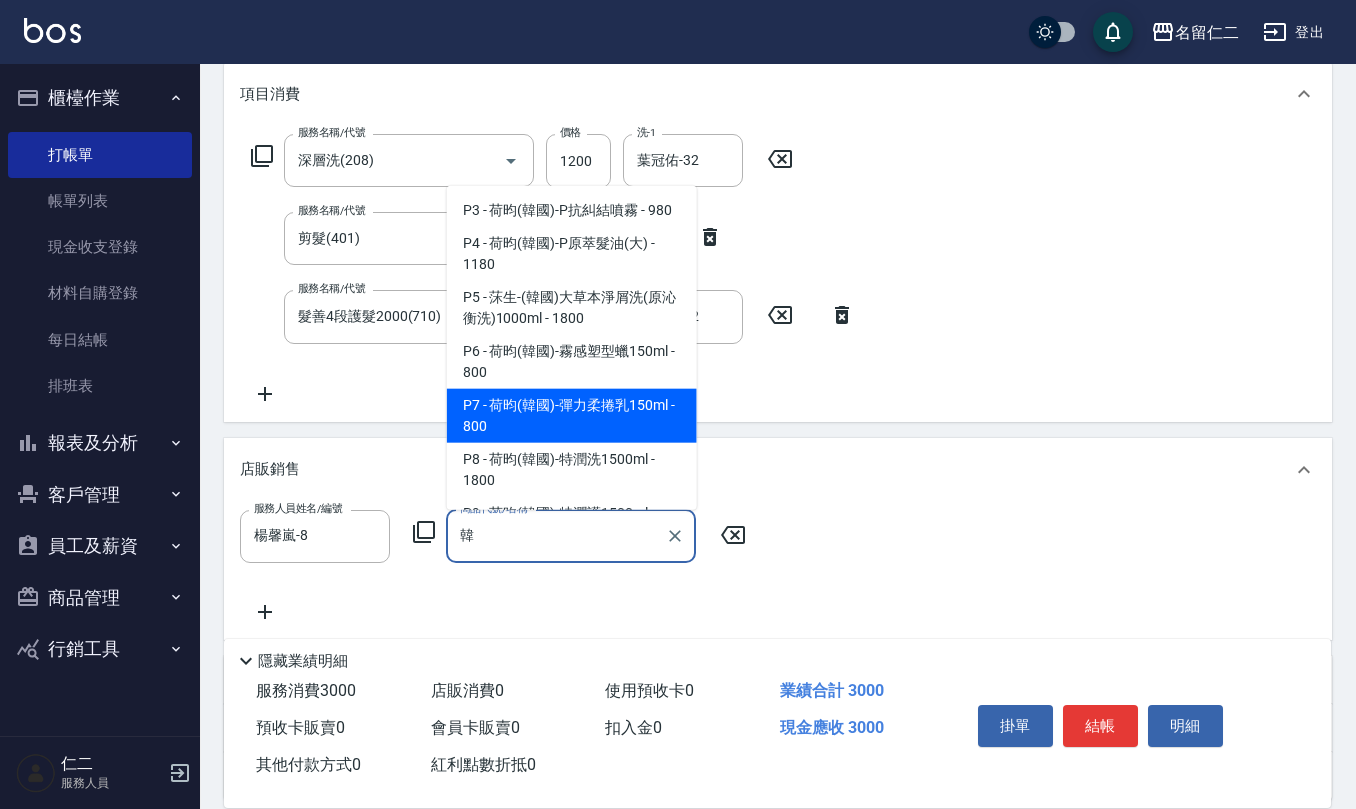 type on "荷昀(韓國)-彈力柔捲乳150ml" 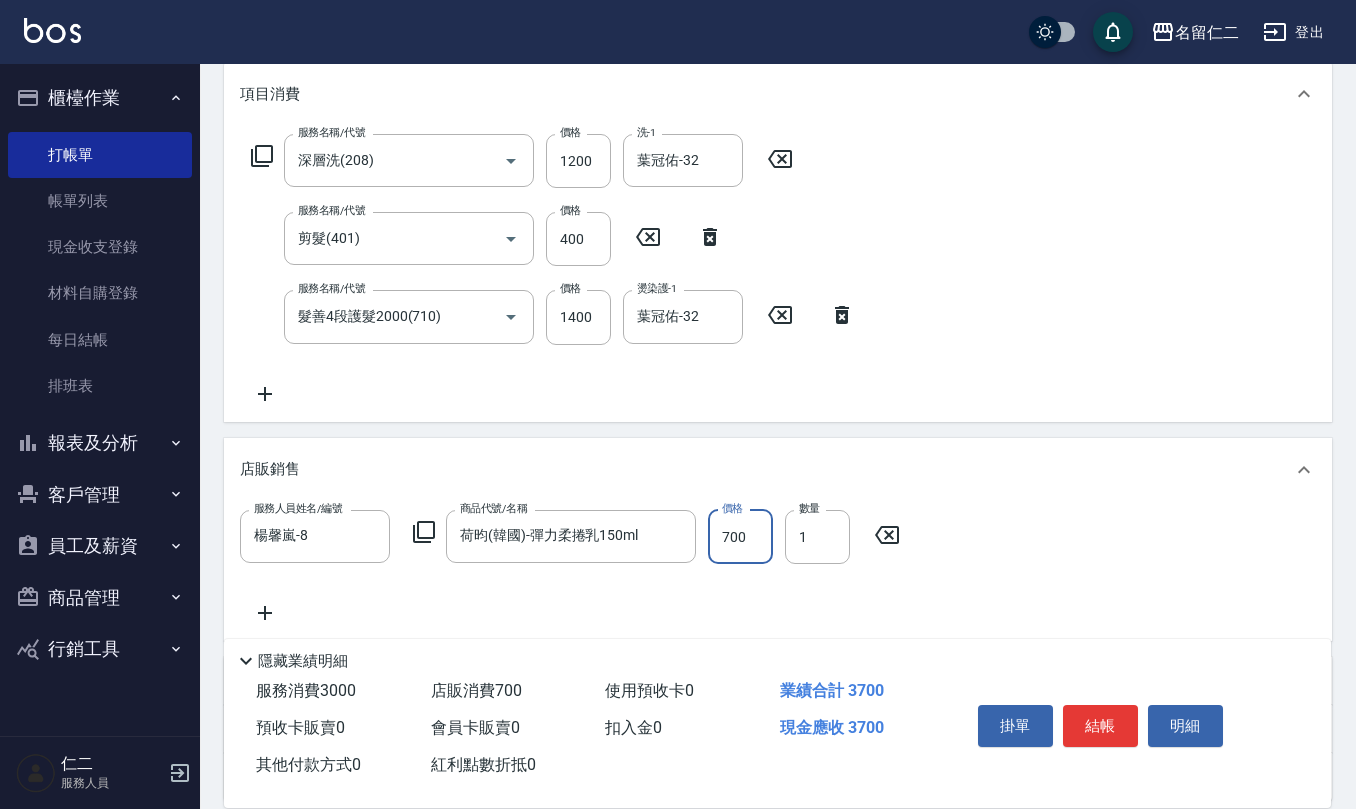 type on "700" 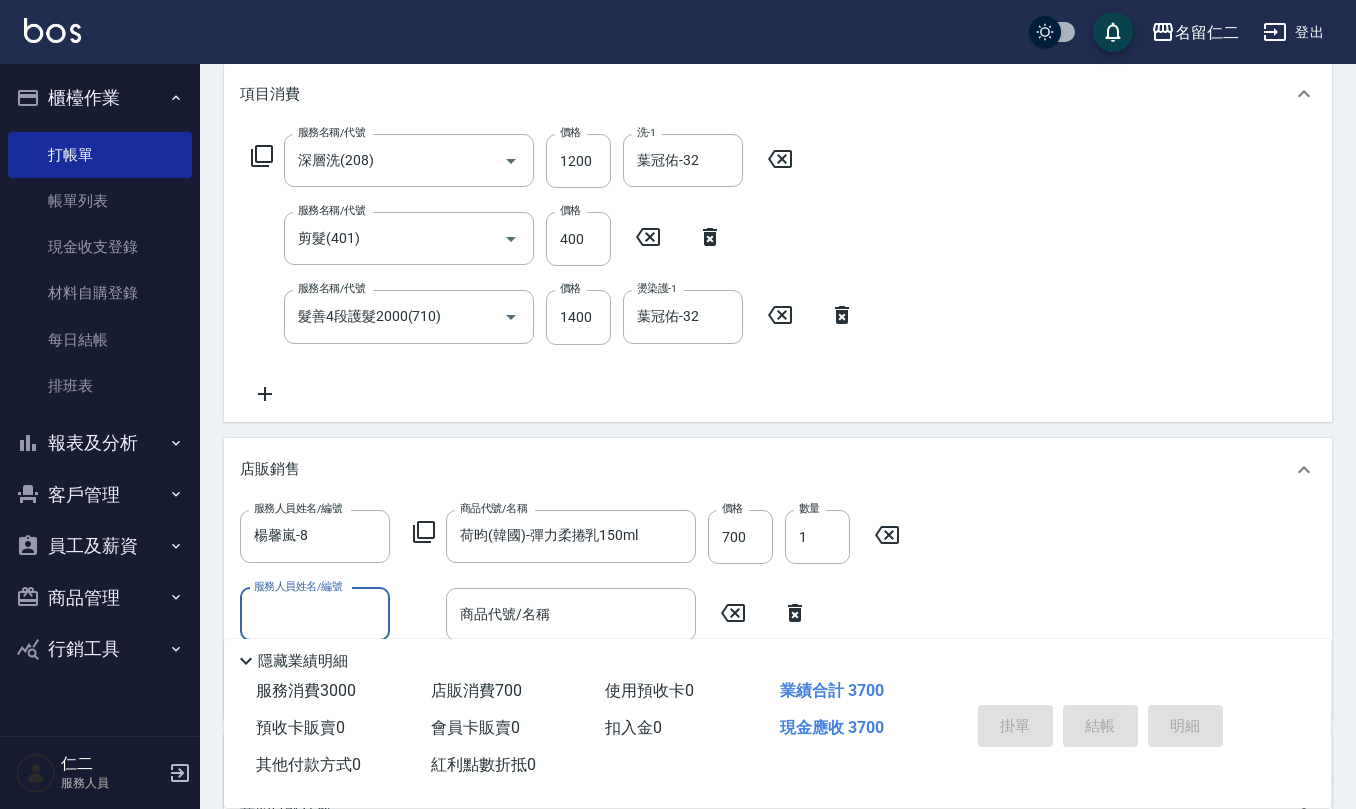 type on "[DATE] [TIME]" 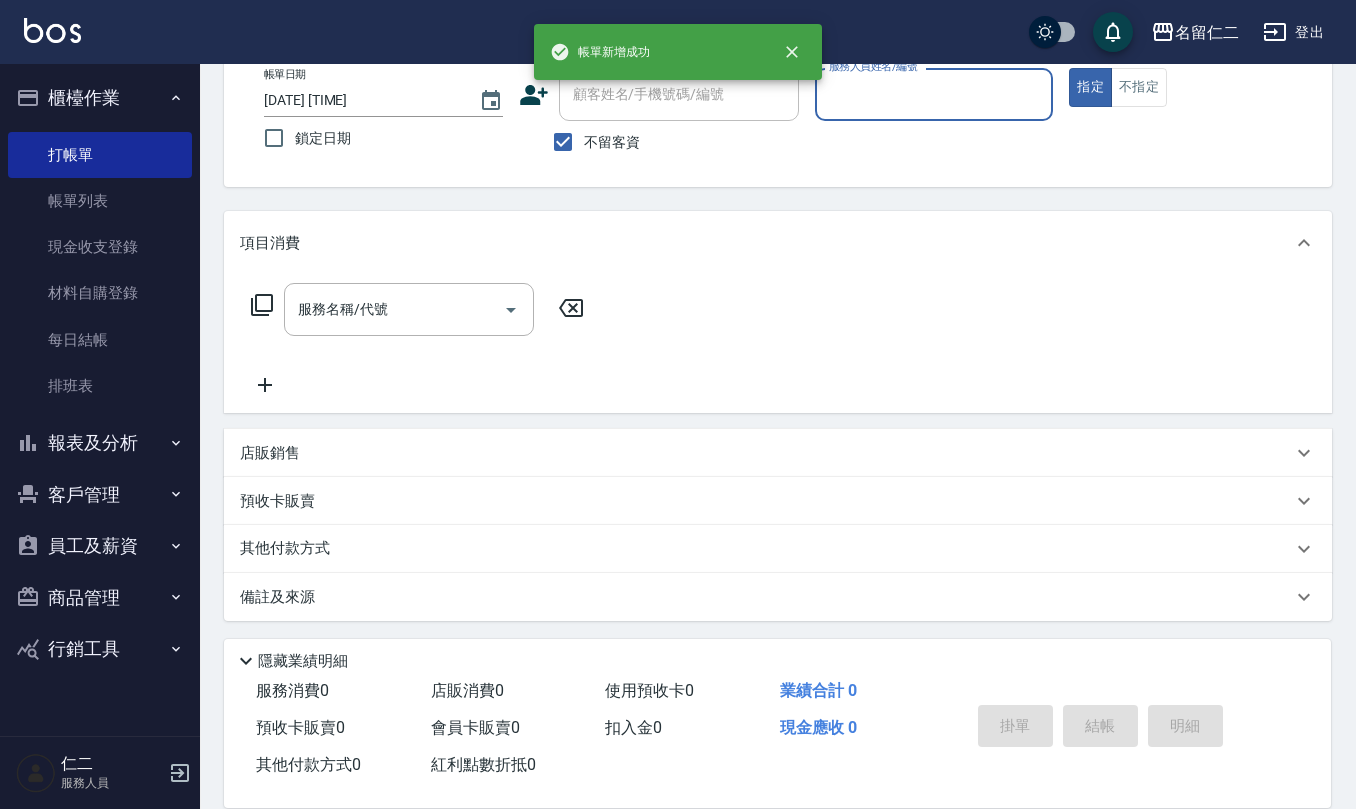scroll, scrollTop: 0, scrollLeft: 0, axis: both 